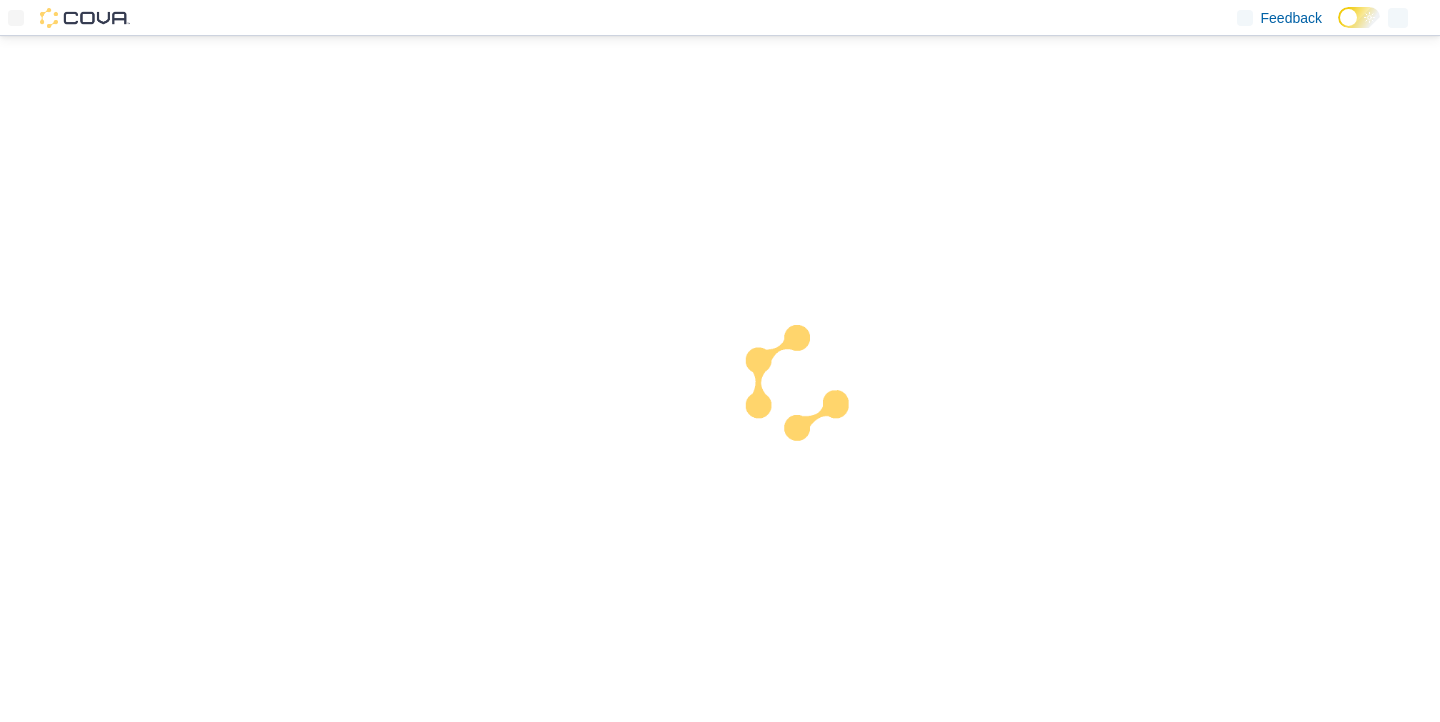scroll, scrollTop: 0, scrollLeft: 0, axis: both 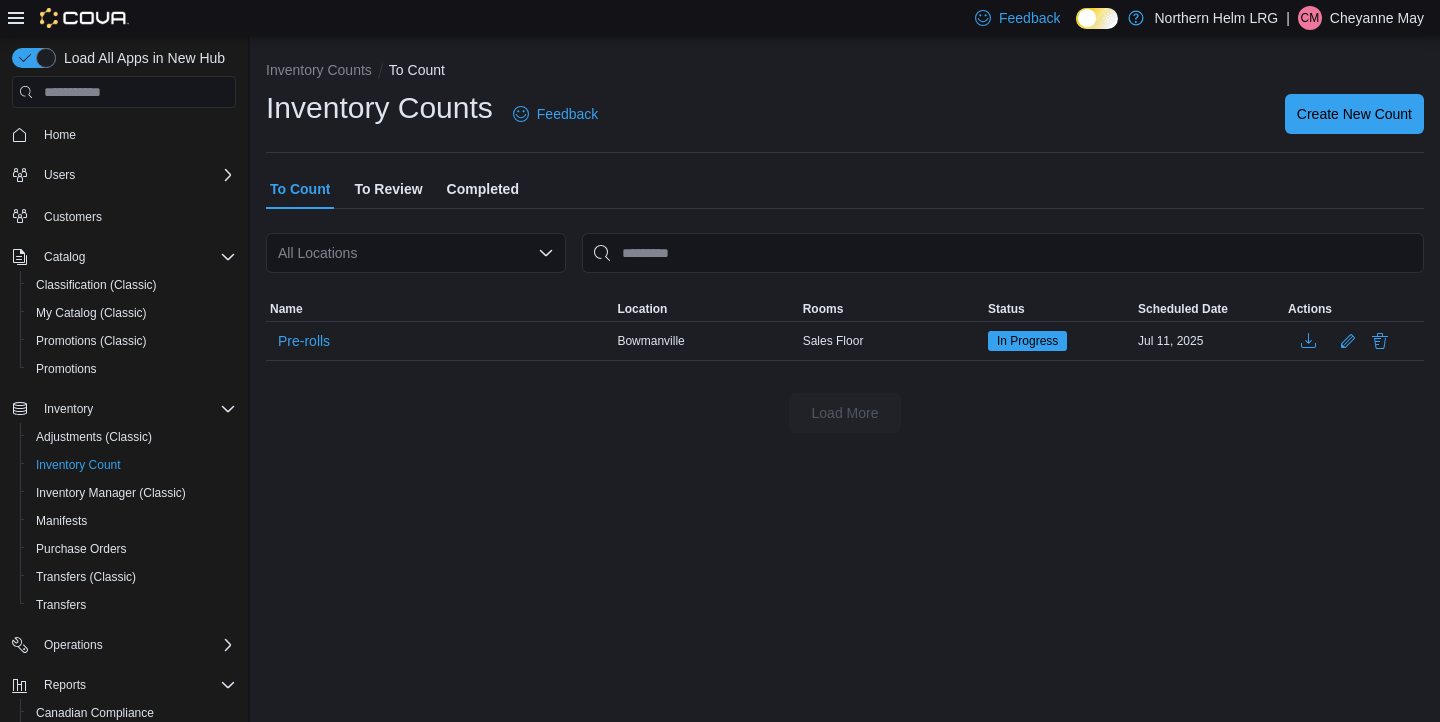 click 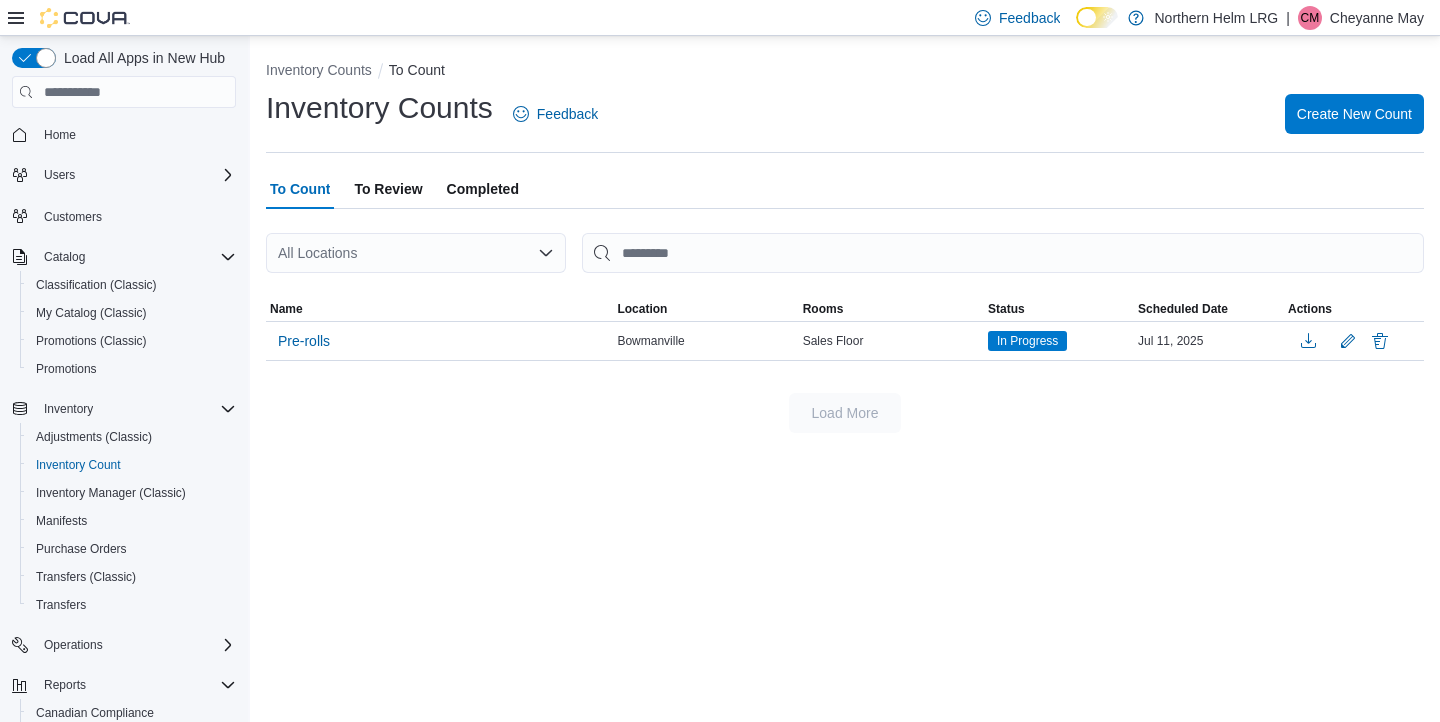 click on "Inventory Counts To Count Inventory Counts Feedback Create New Count To Count To Review Completed All Locations Sorting This table contains 1 rows. Name Location Rooms Status Scheduled Date Actions Pre-rolls Bowmanville Sales Floor In Progress [MONTH] [DAY], [YEAR] Load More" at bounding box center [845, 242] 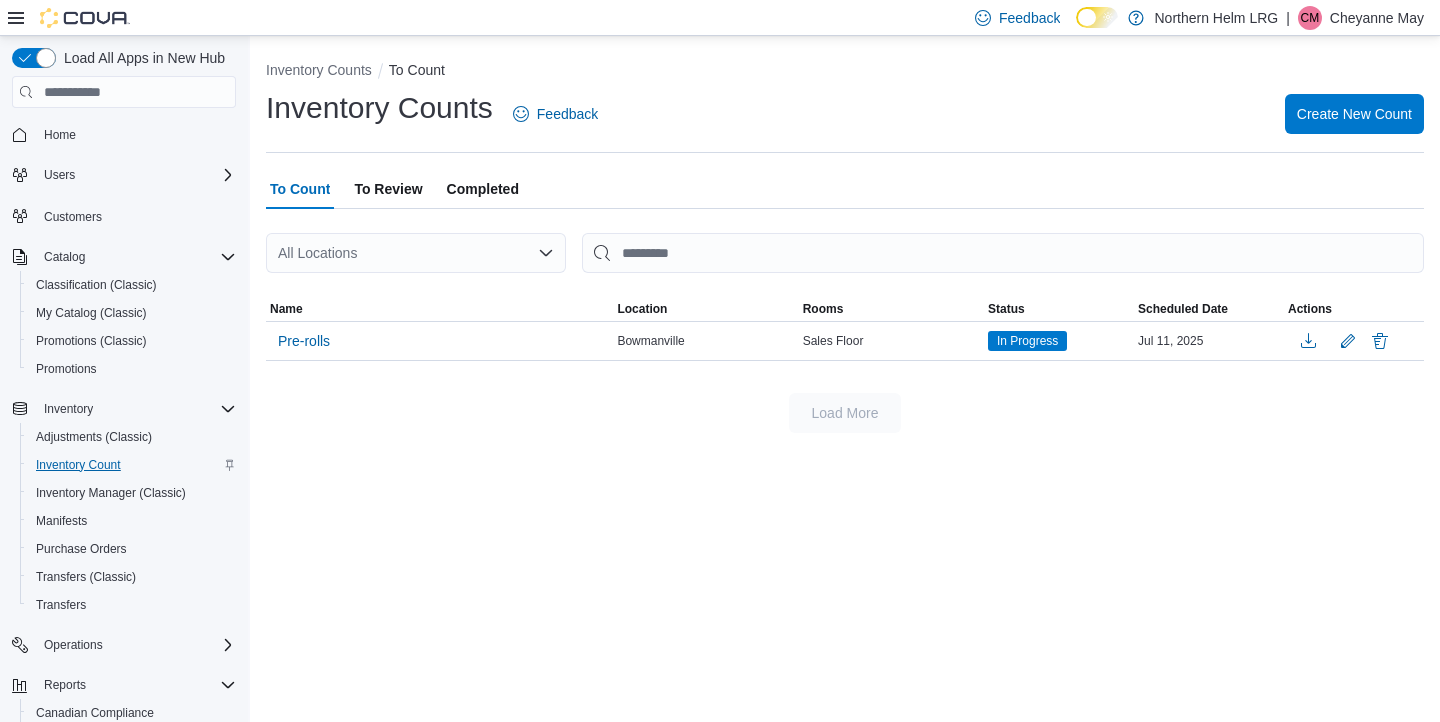 click on "Inventory Count" at bounding box center (78, 465) 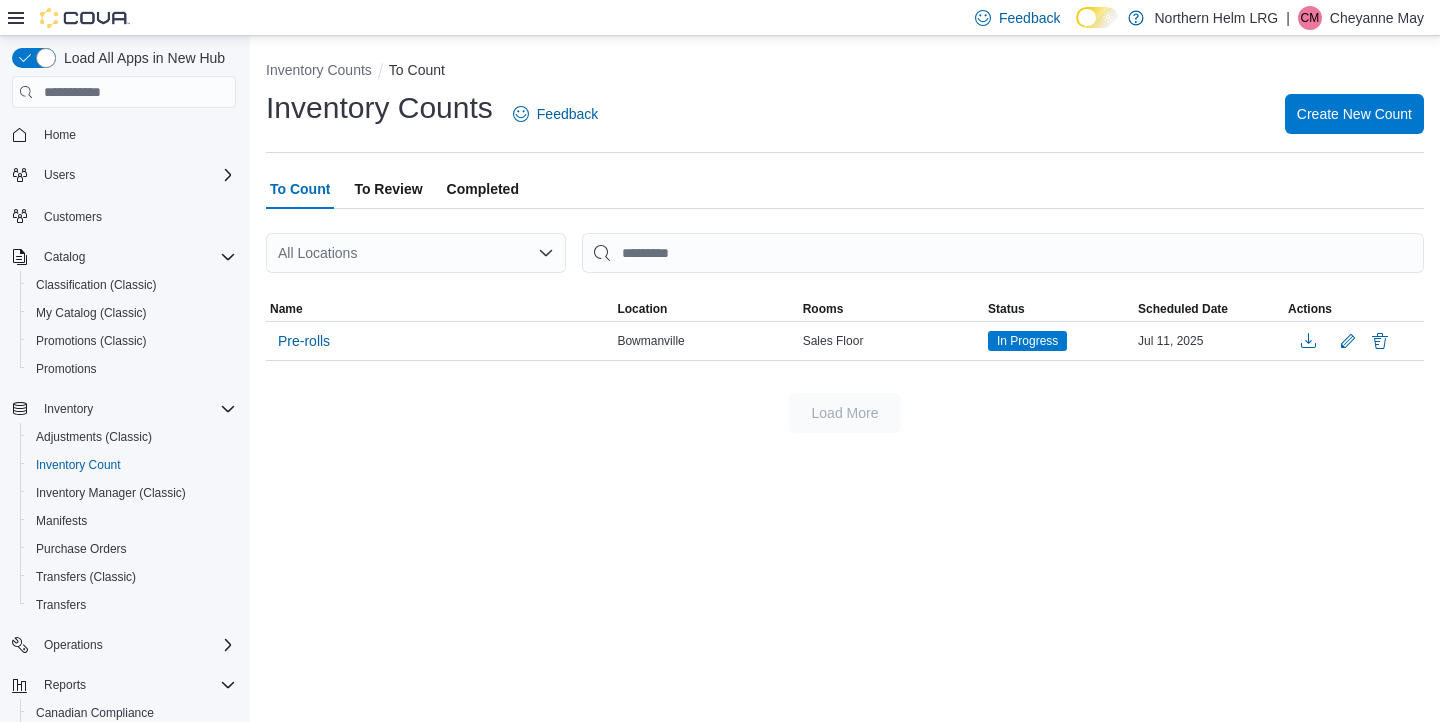 click 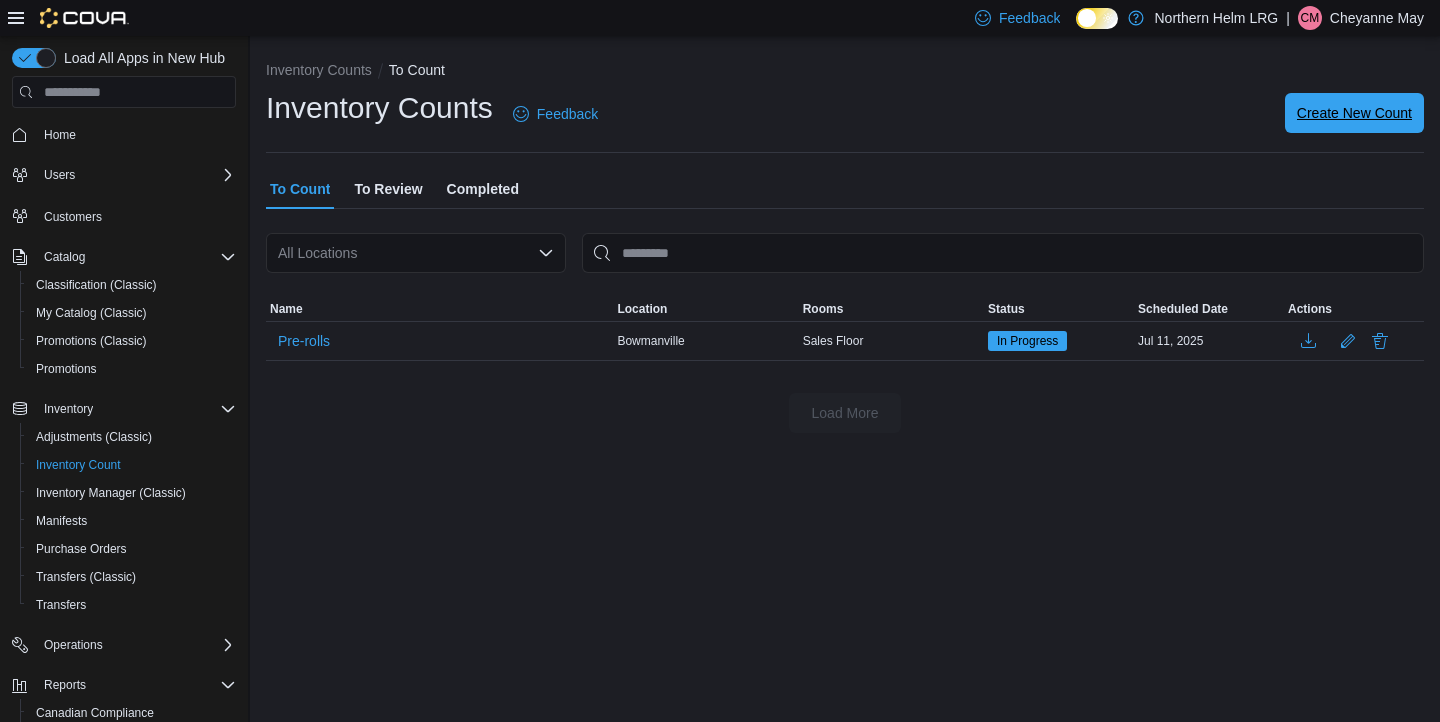 click on "Create New Count" at bounding box center [1354, 113] 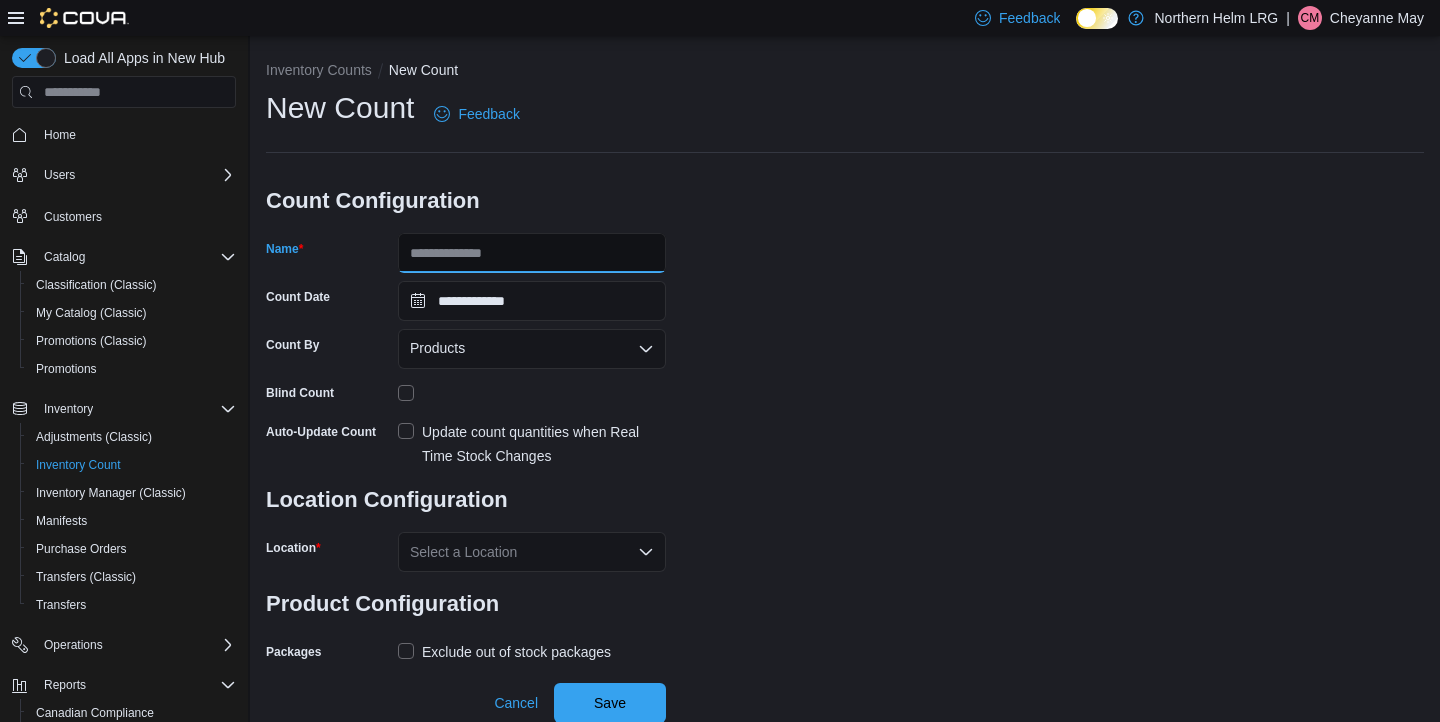 click on "Name" at bounding box center [532, 253] 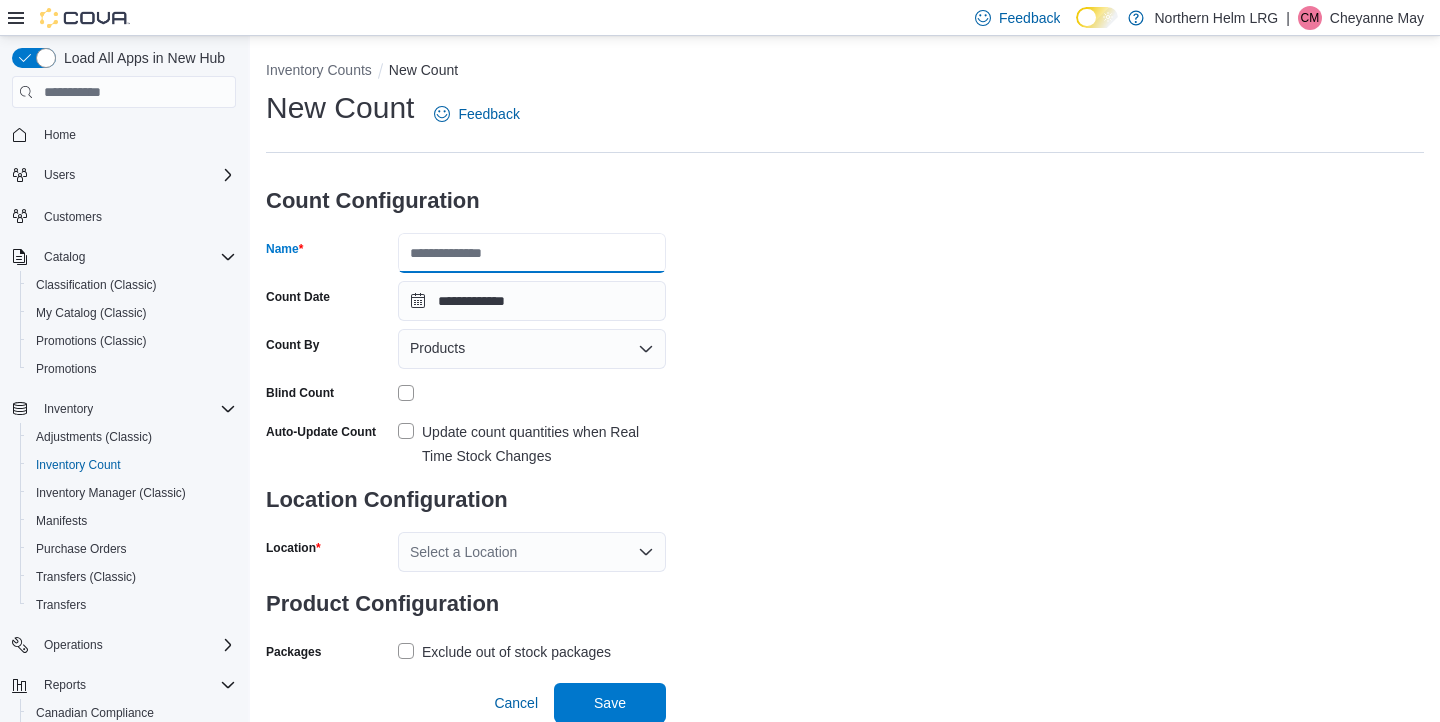click on "Name" at bounding box center (532, 253) 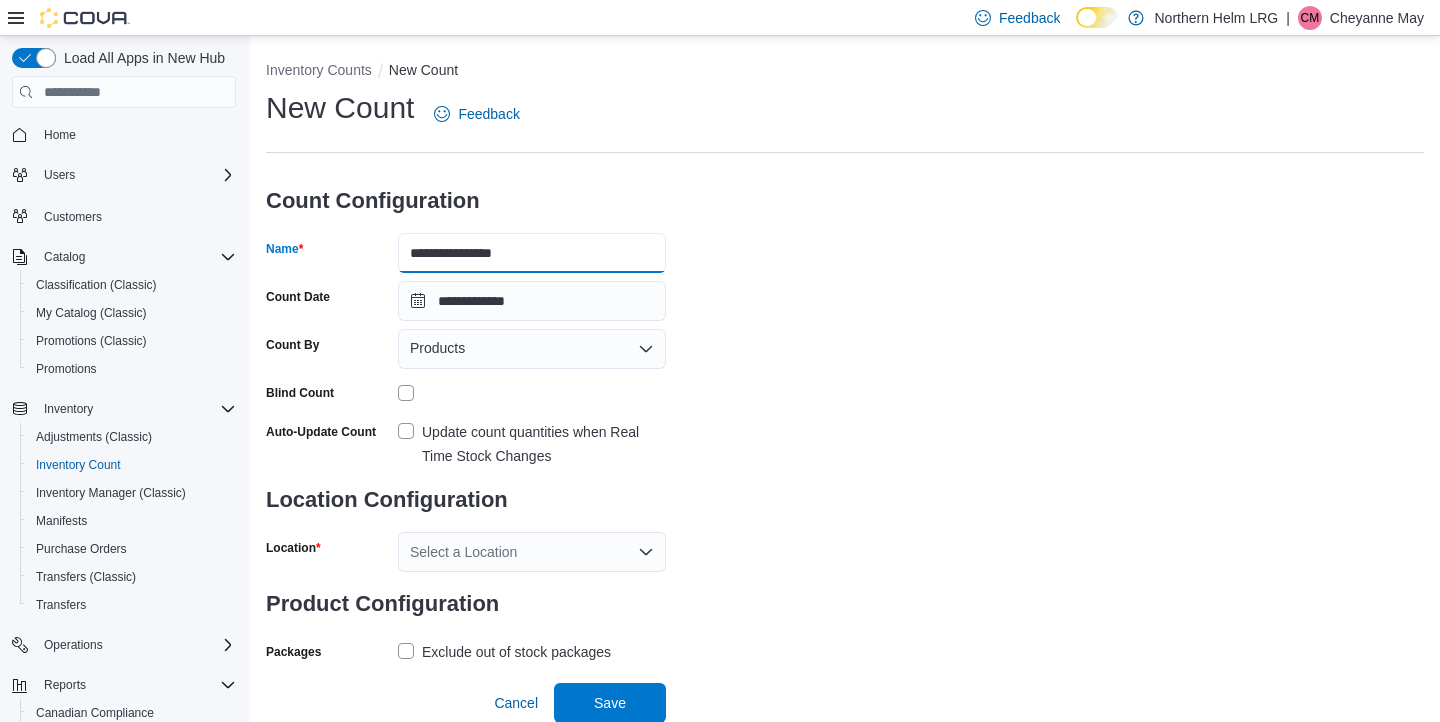 type on "**********" 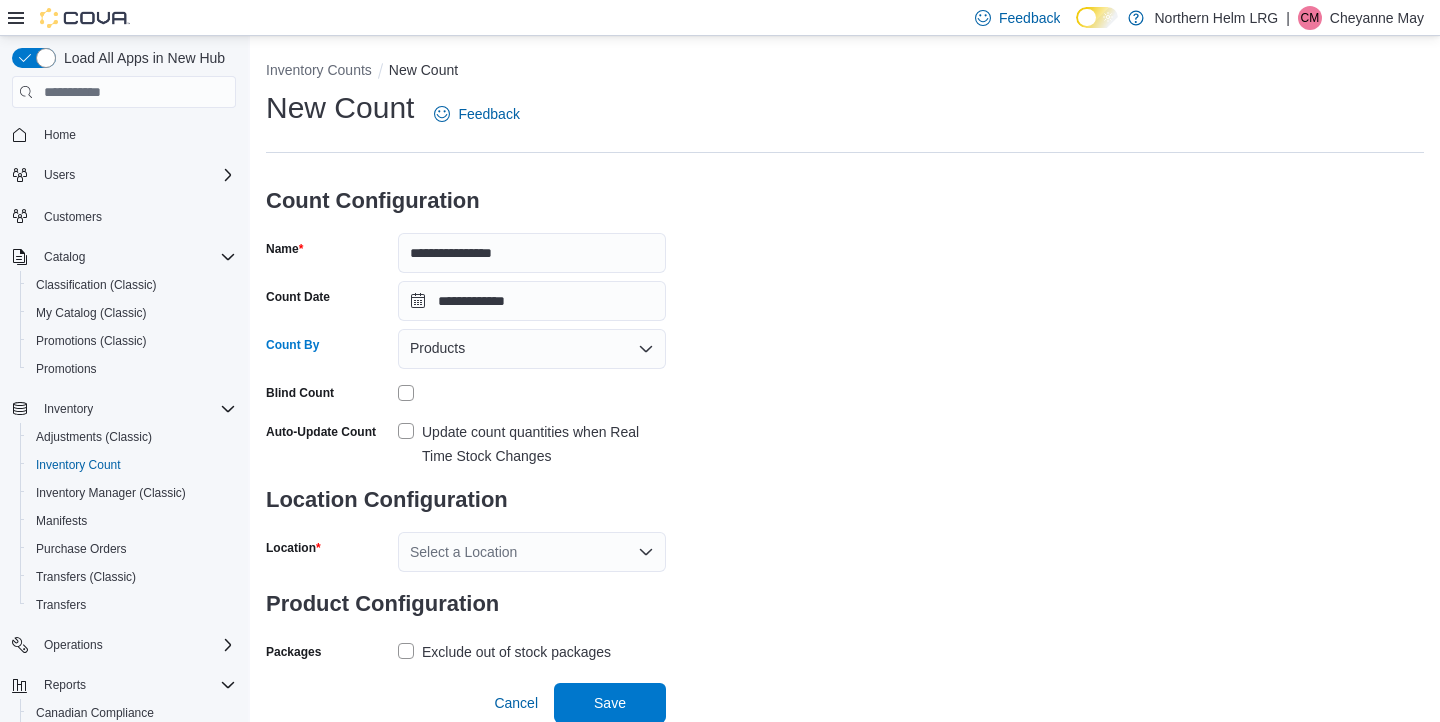 click on "Products" at bounding box center [532, 349] 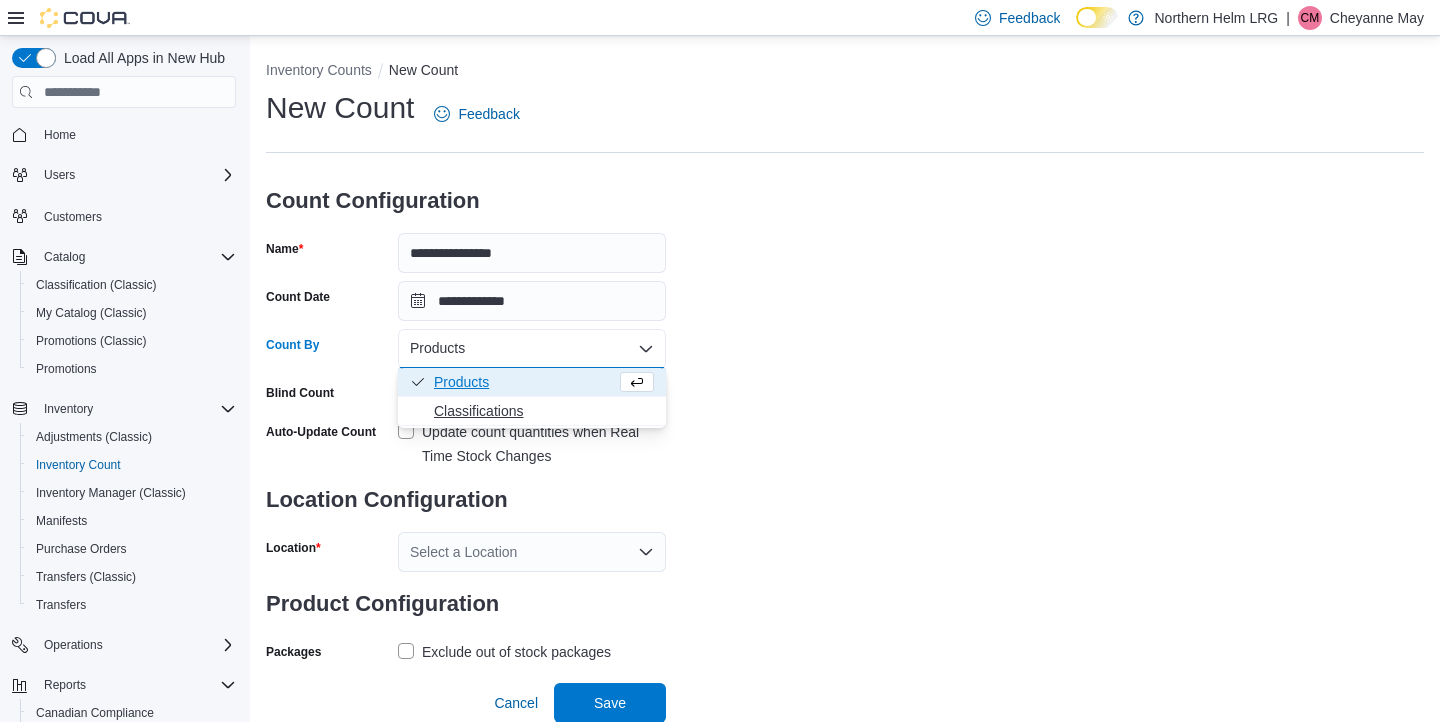 click on "Classifications" at bounding box center (544, 411) 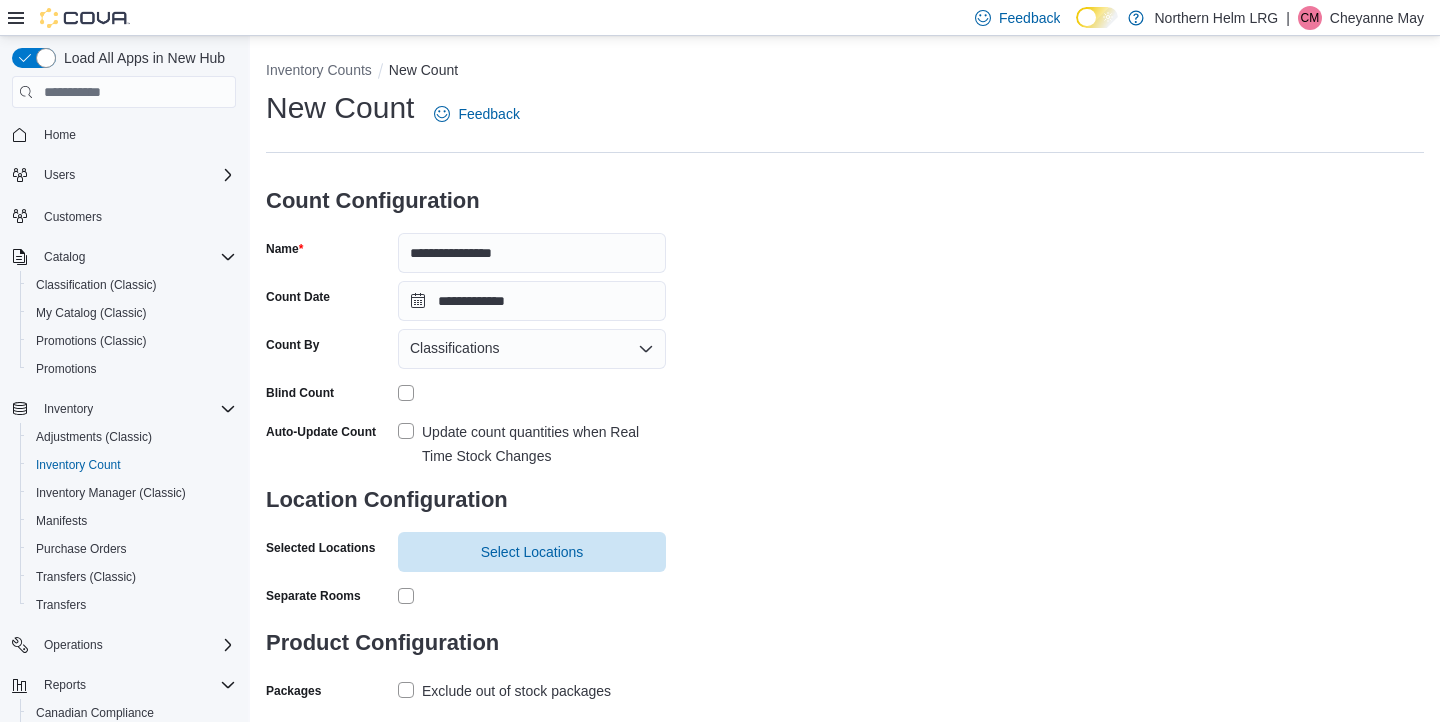 click on "Update count quantities when Real Time Stock Changes" at bounding box center (532, 444) 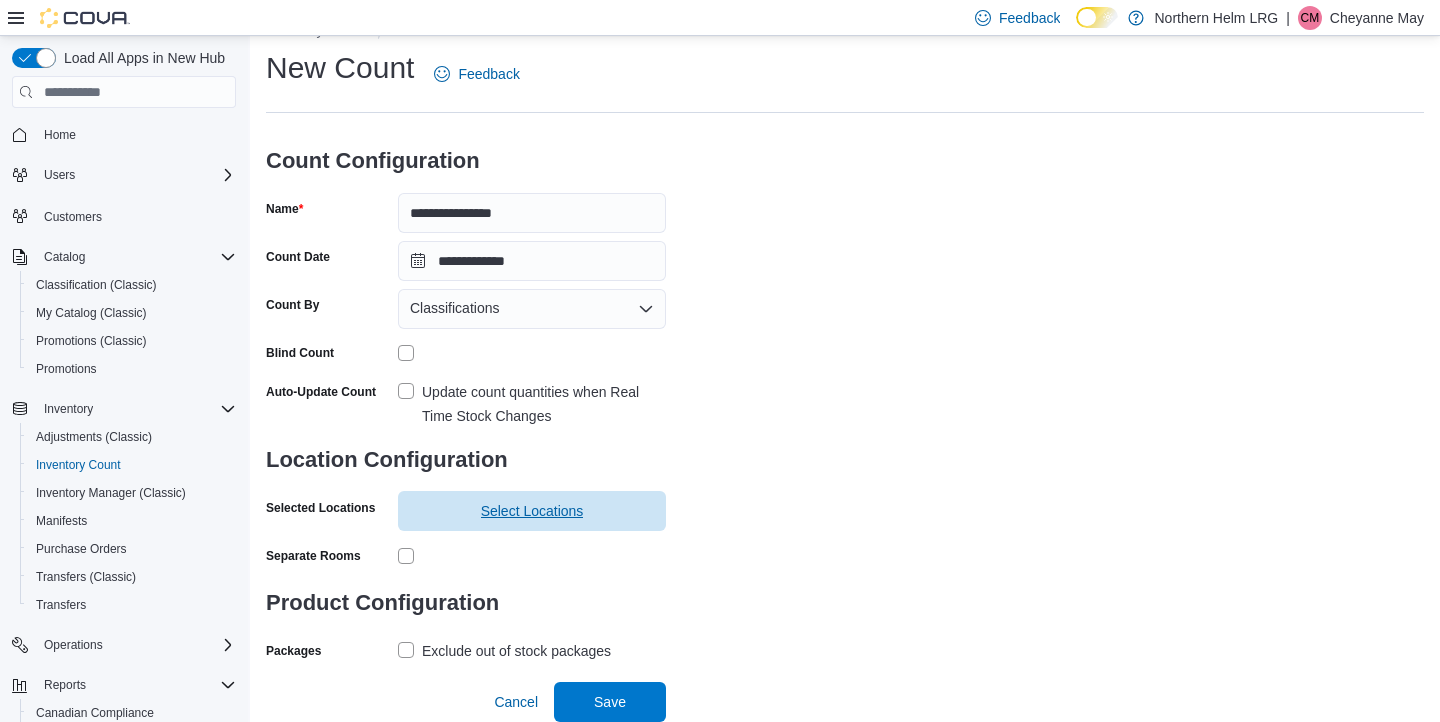 scroll, scrollTop: 39, scrollLeft: 0, axis: vertical 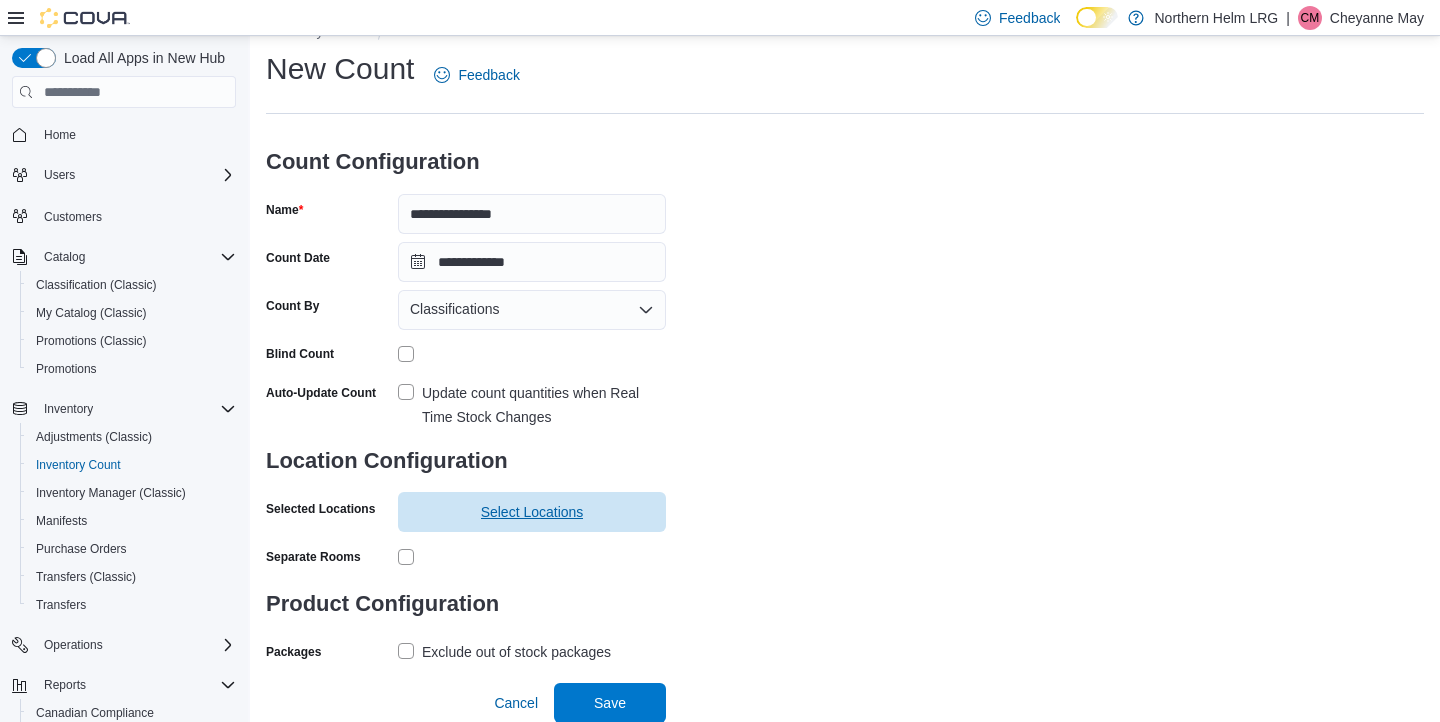 click on "Select Locations" at bounding box center [532, 512] 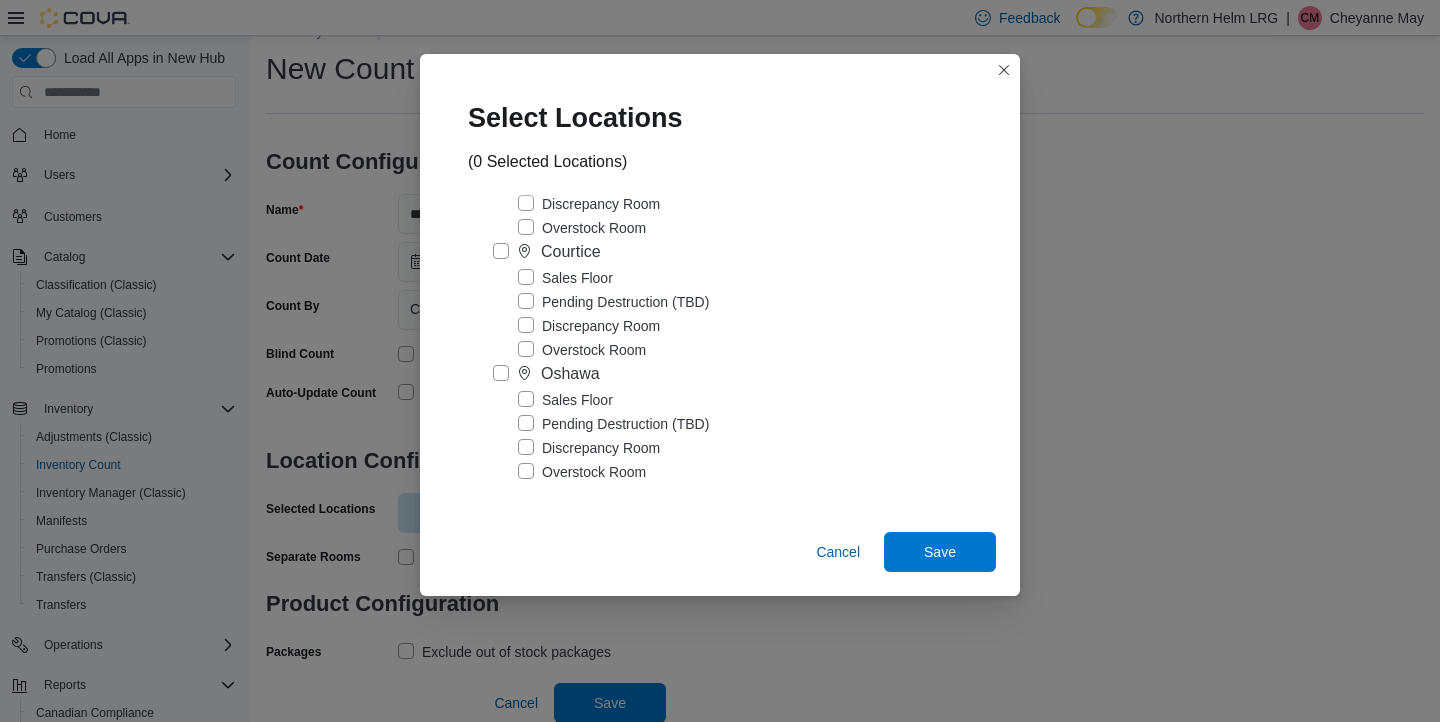 scroll, scrollTop: 113, scrollLeft: 0, axis: vertical 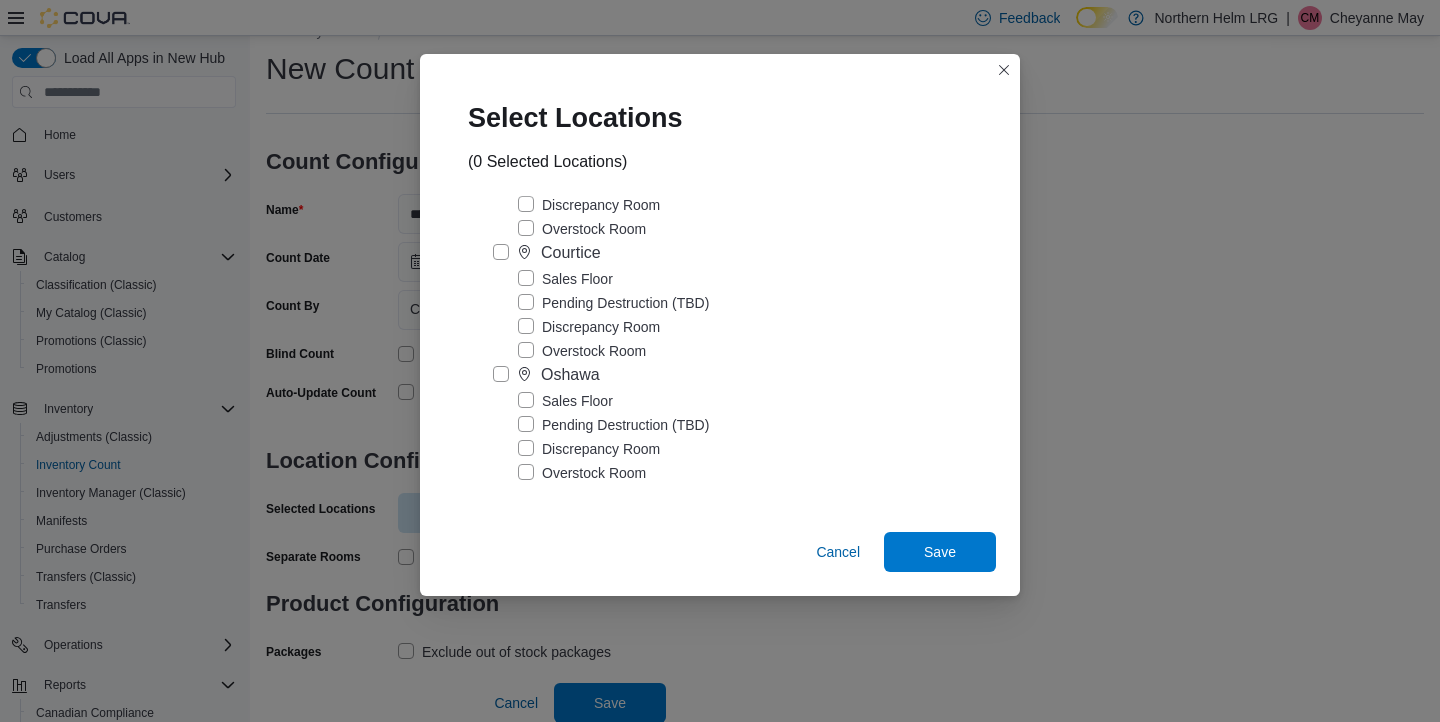 click on "Sales Floor" at bounding box center [565, 401] 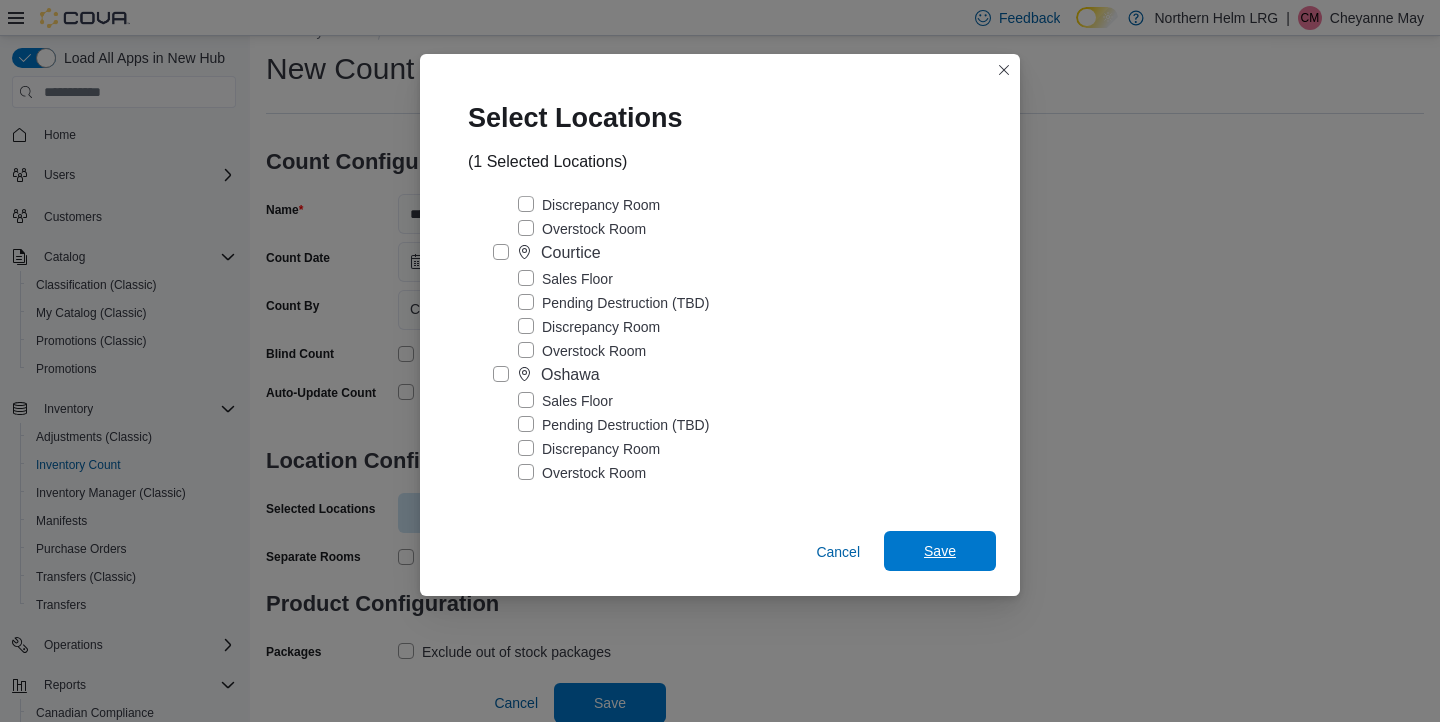 click on "Save" at bounding box center (940, 551) 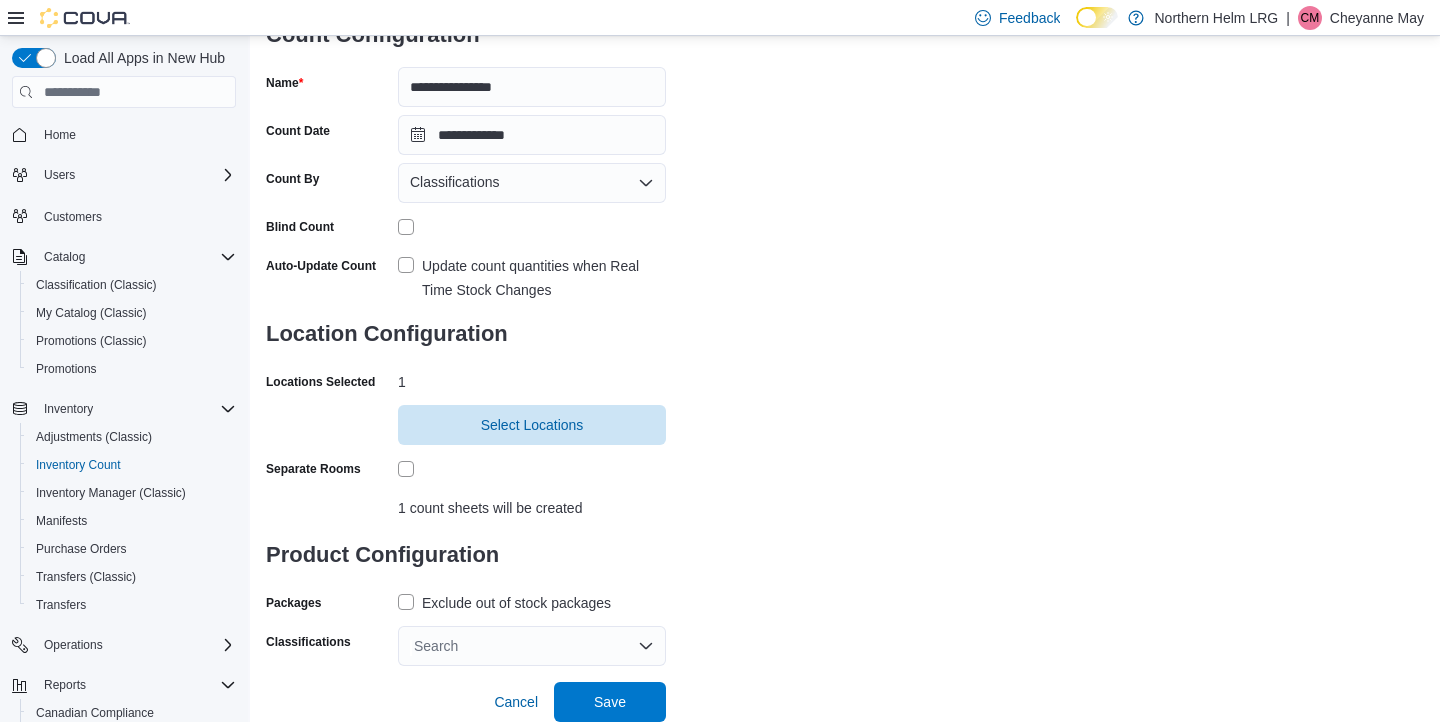 scroll, scrollTop: 165, scrollLeft: 0, axis: vertical 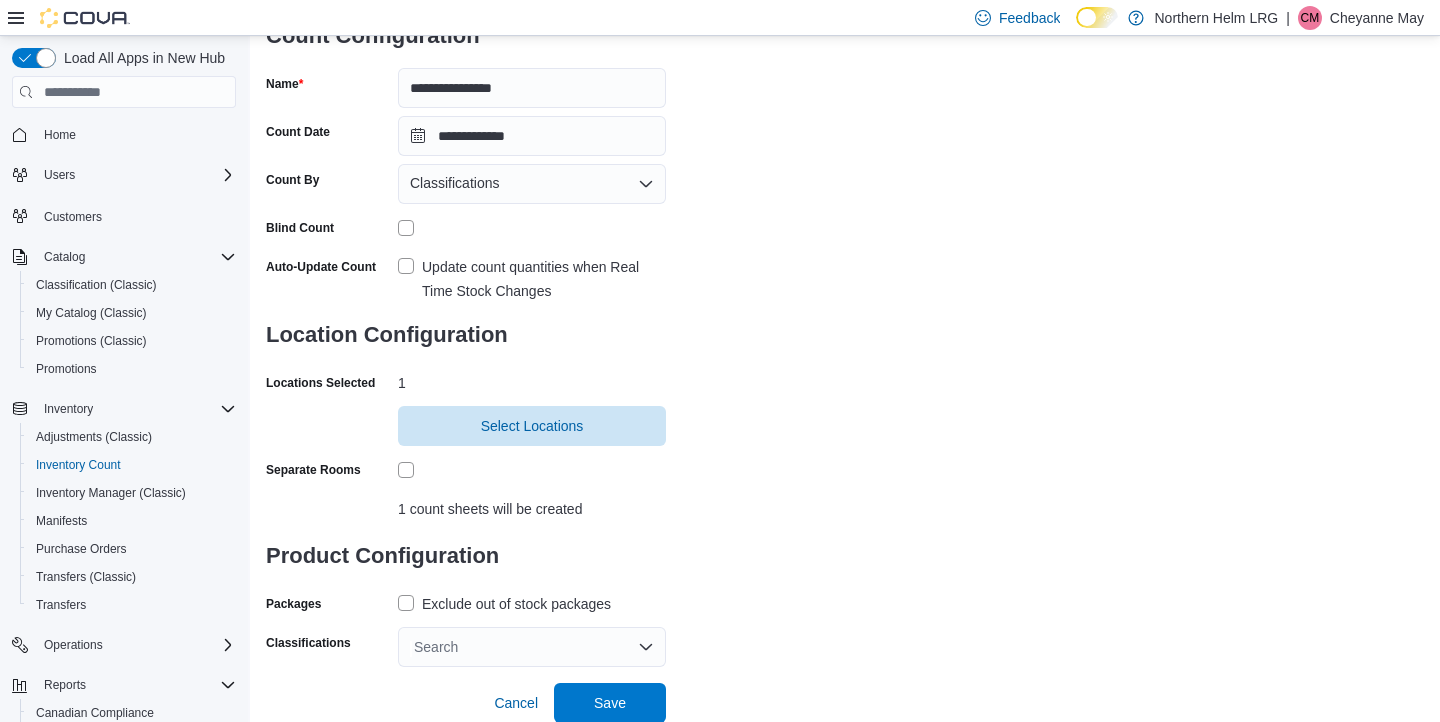 click on "Exclude out of stock packages" at bounding box center (504, 604) 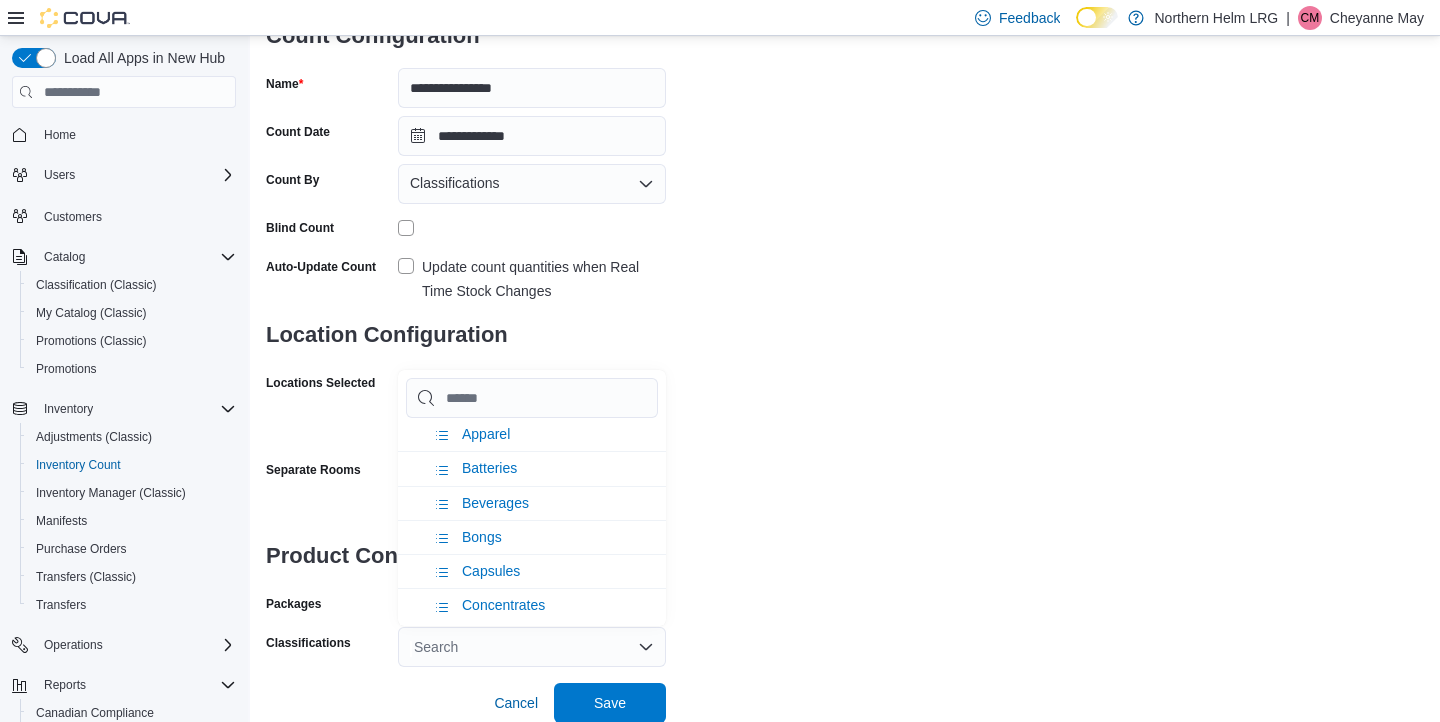 scroll, scrollTop: 119, scrollLeft: 0, axis: vertical 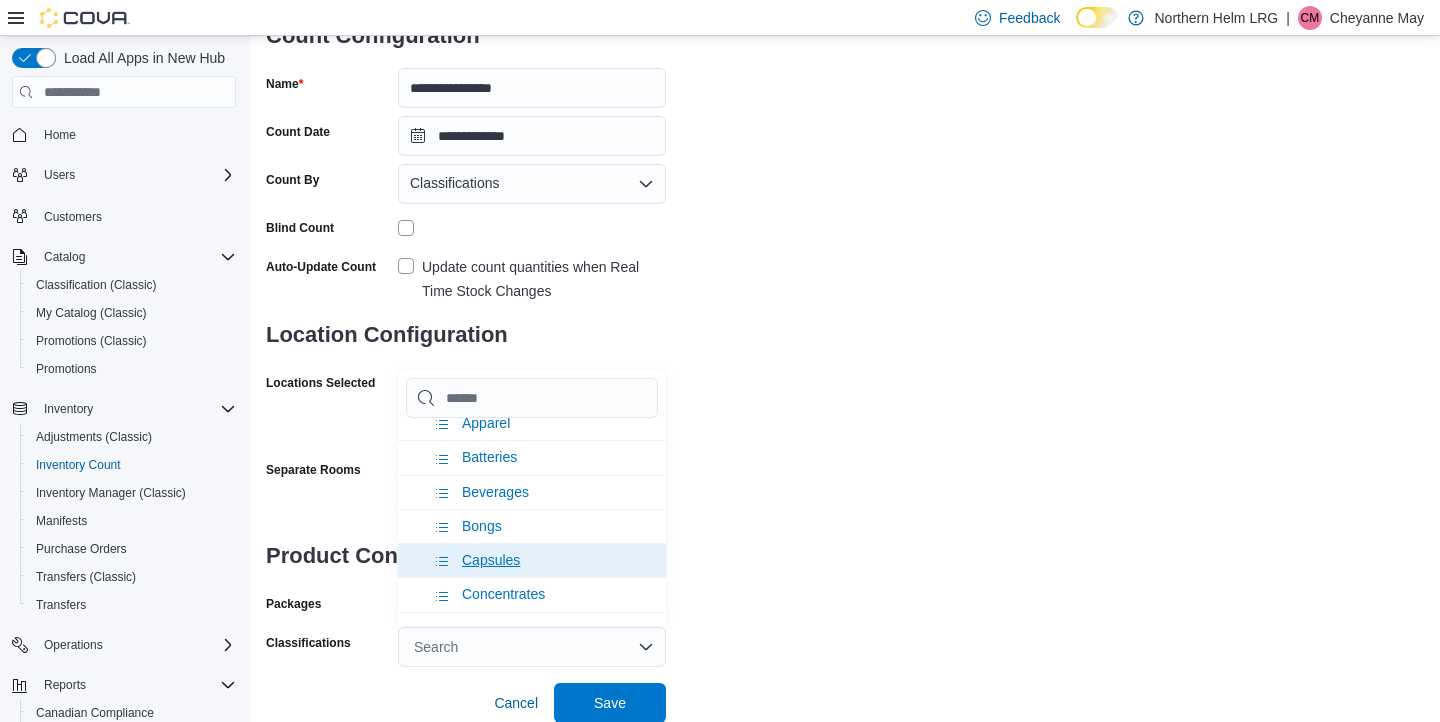 click on "Capsules" at bounding box center (532, 560) 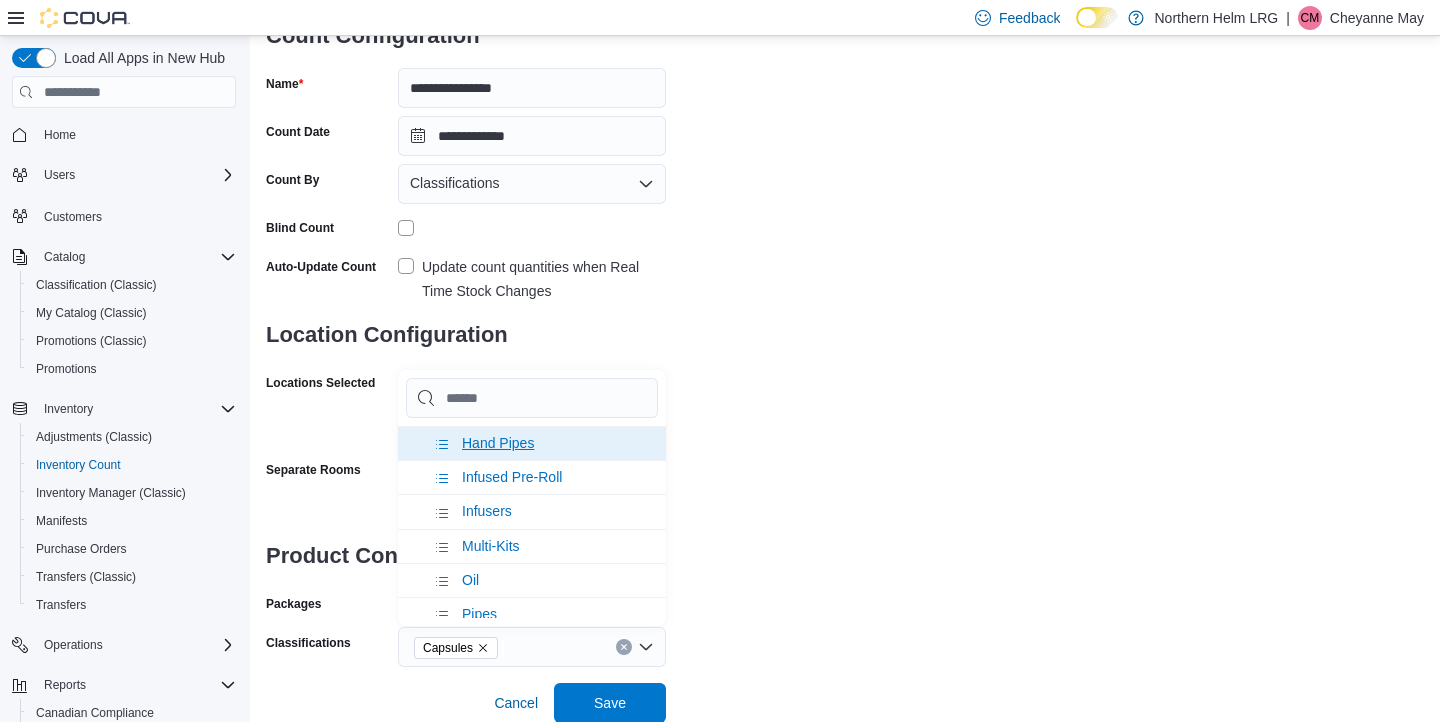 scroll, scrollTop: 409, scrollLeft: 0, axis: vertical 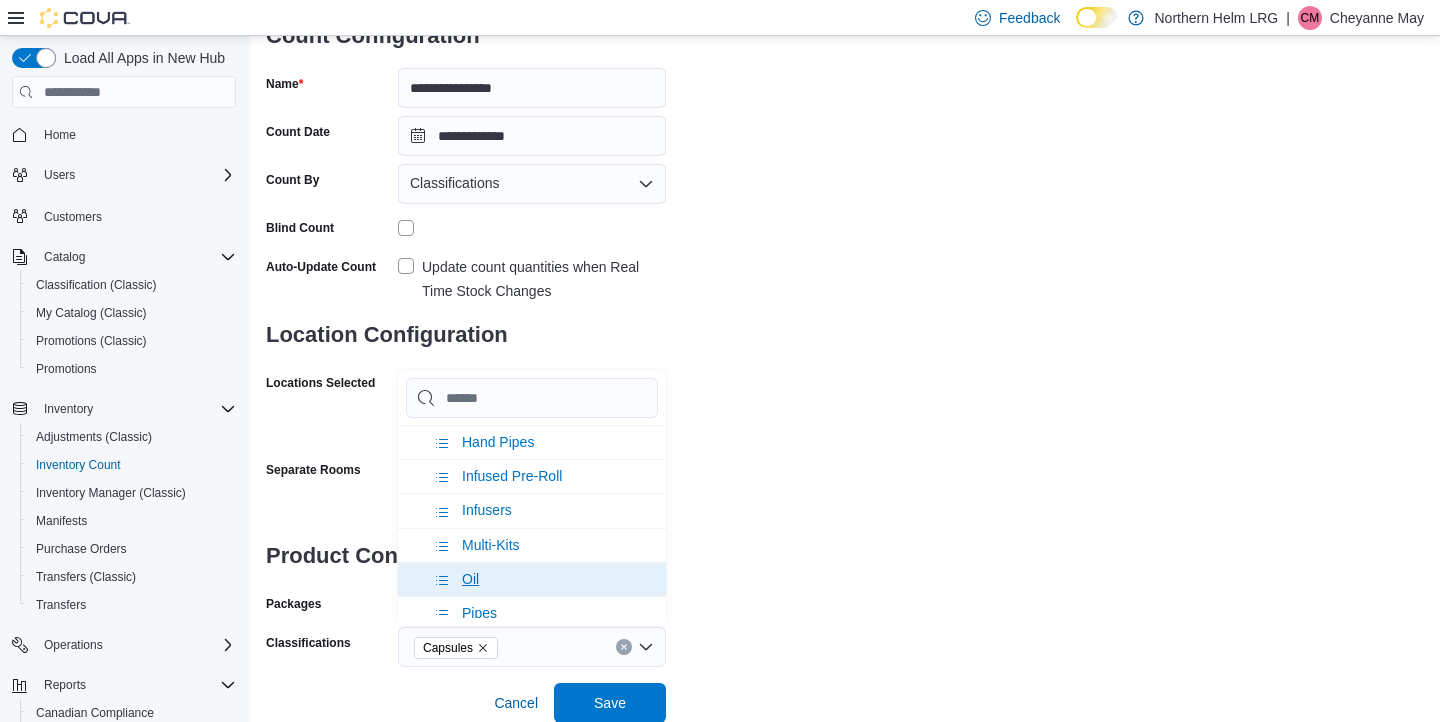 click on "Oil" at bounding box center (532, 579) 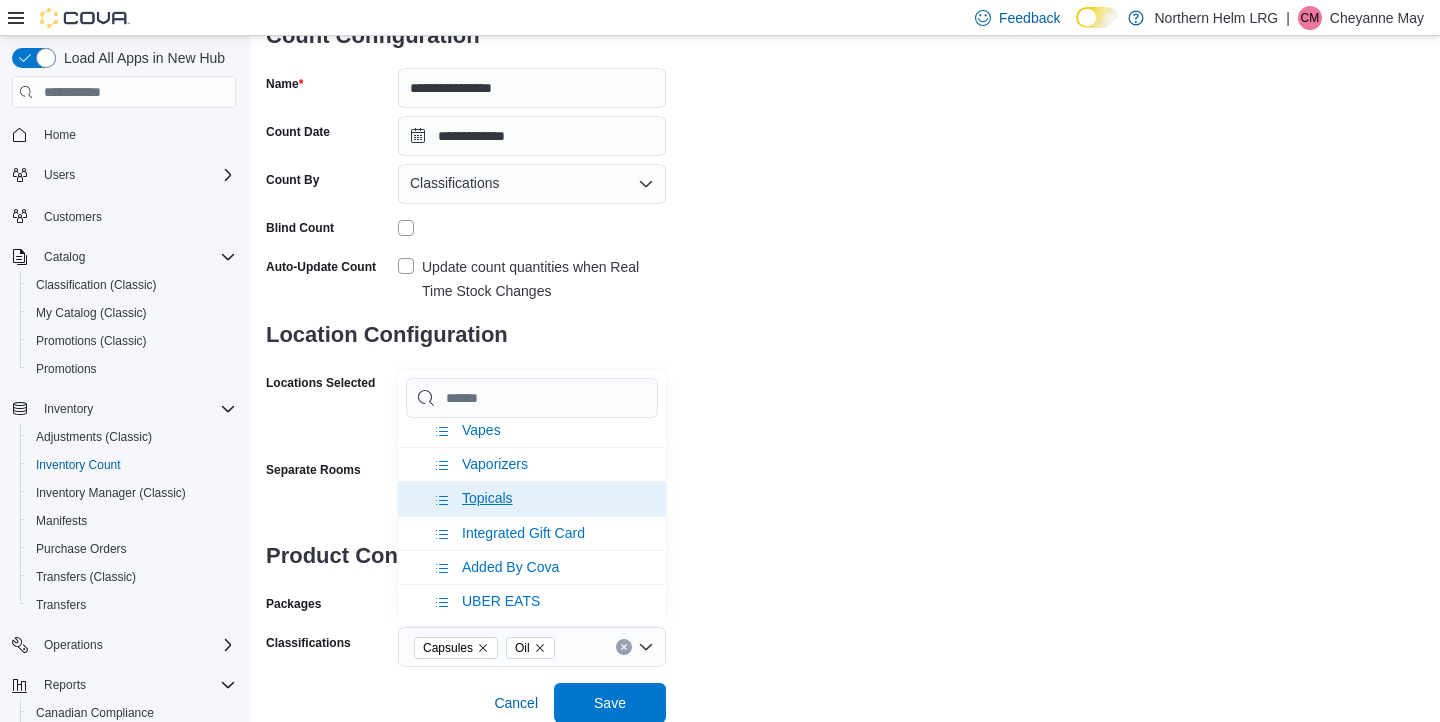 click on "Topicals" at bounding box center (487, 498) 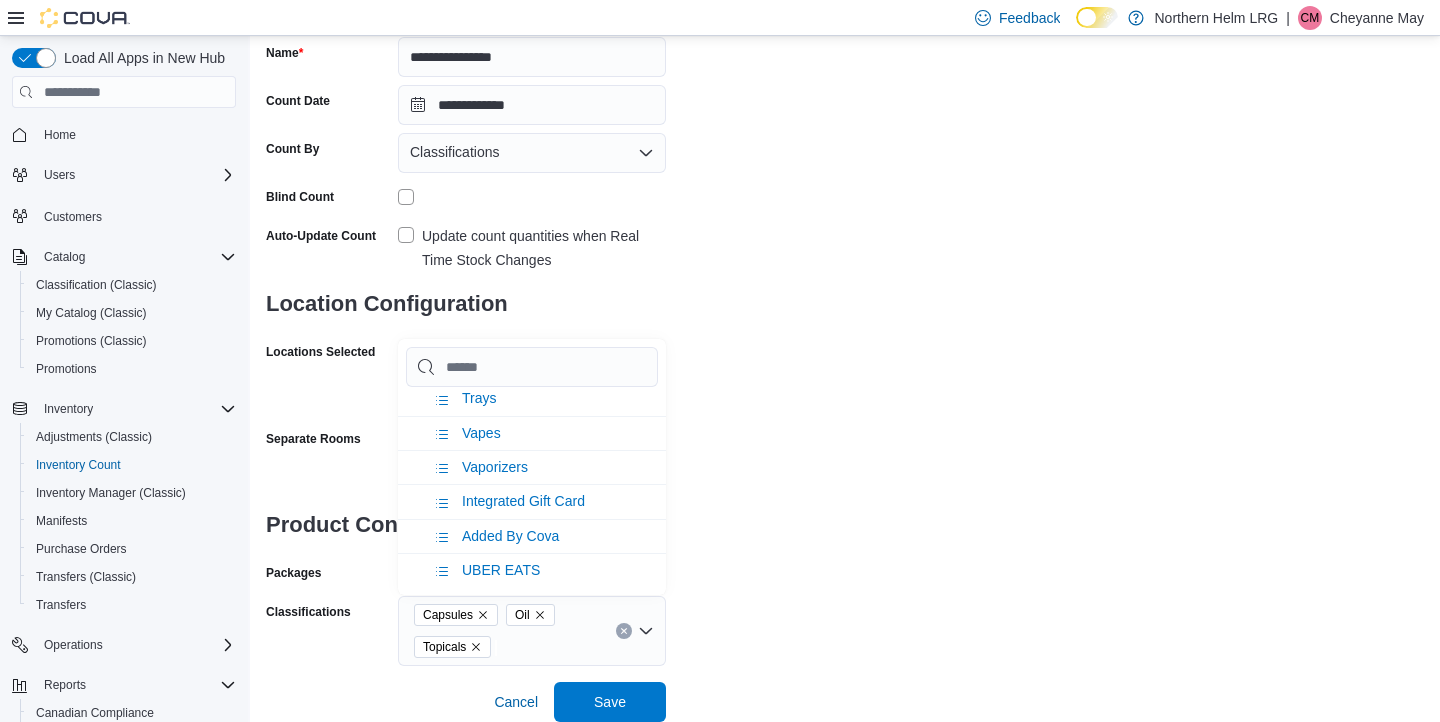 scroll, scrollTop: 195, scrollLeft: 0, axis: vertical 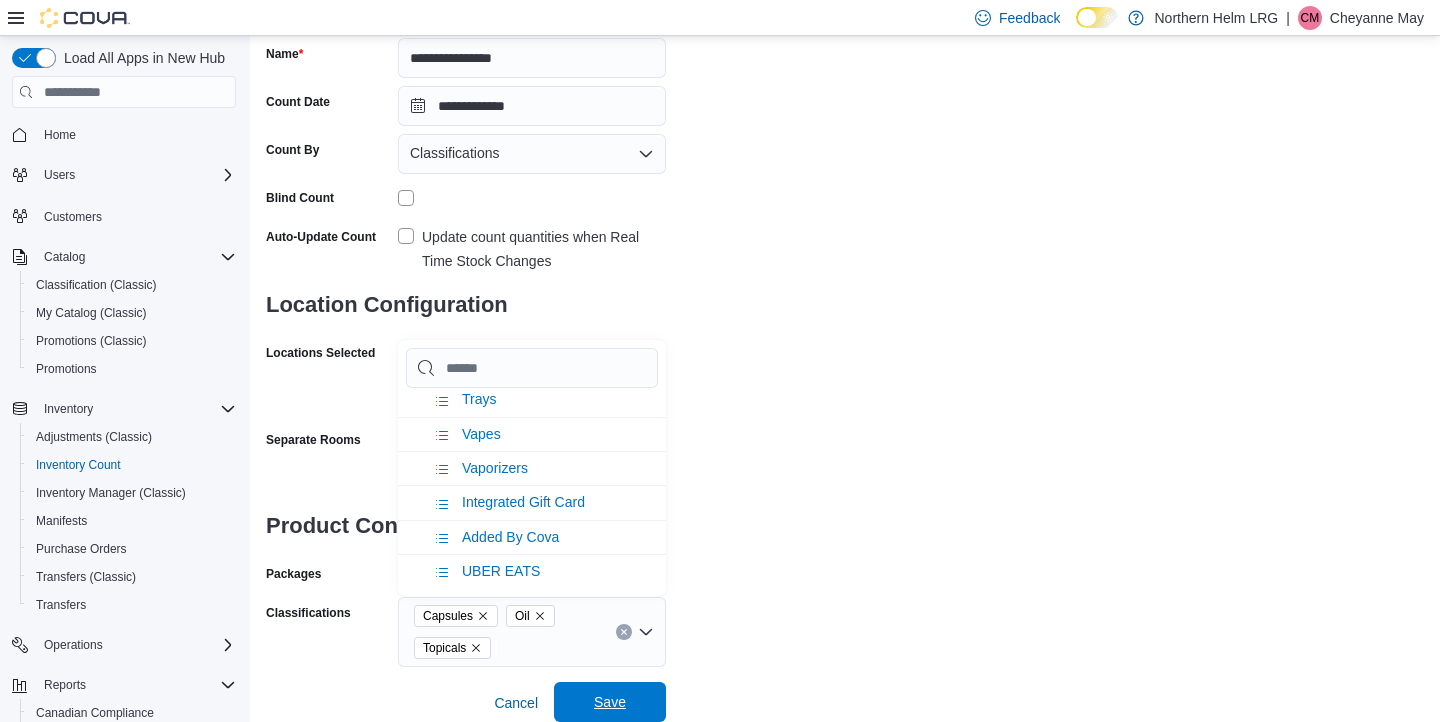 click on "Save" at bounding box center [610, 702] 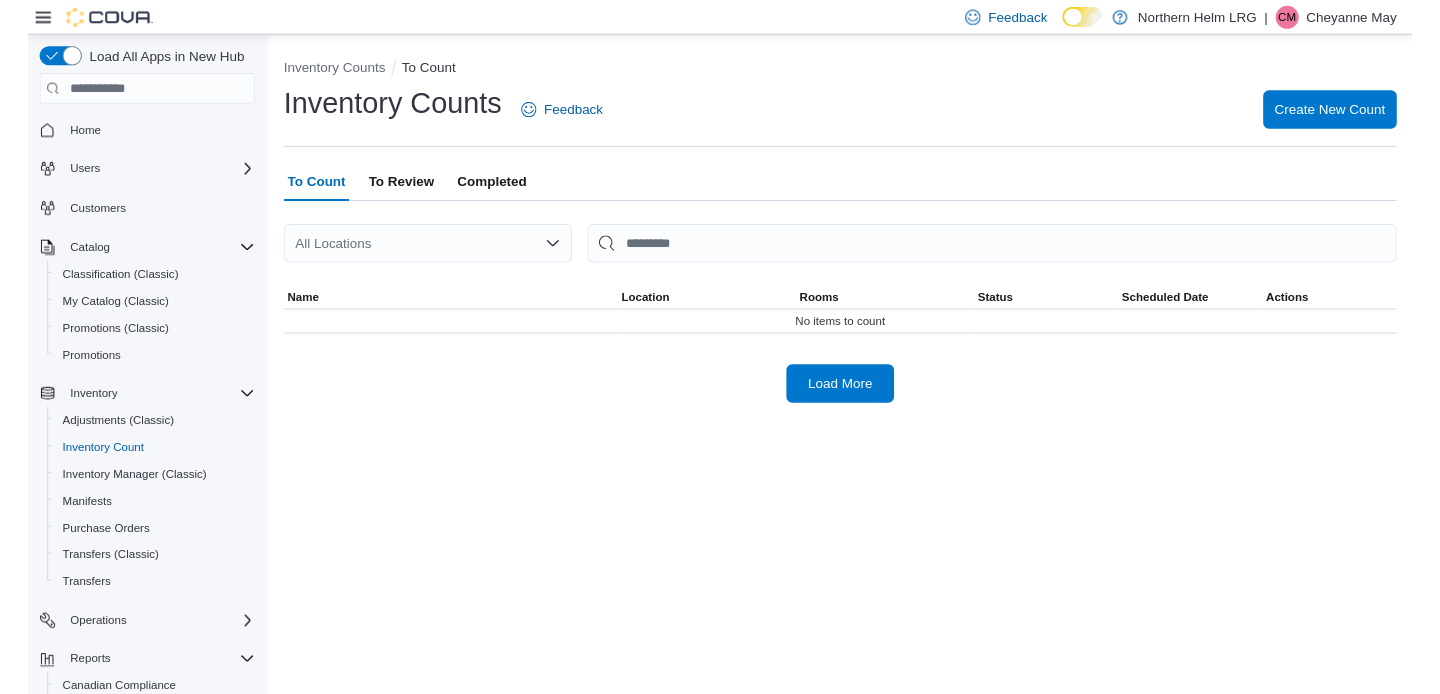 scroll, scrollTop: 0, scrollLeft: 0, axis: both 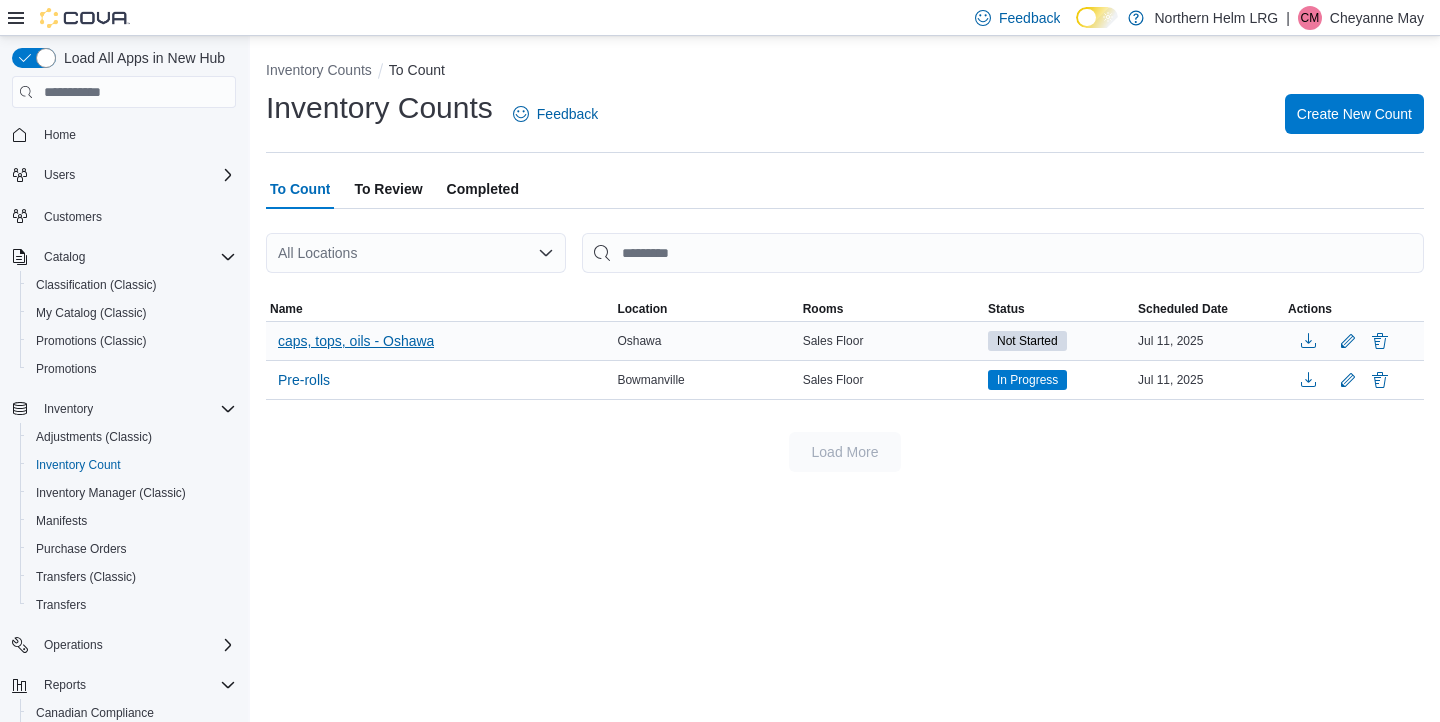 click on "caps, tops, oils - Oshawa" at bounding box center [356, 341] 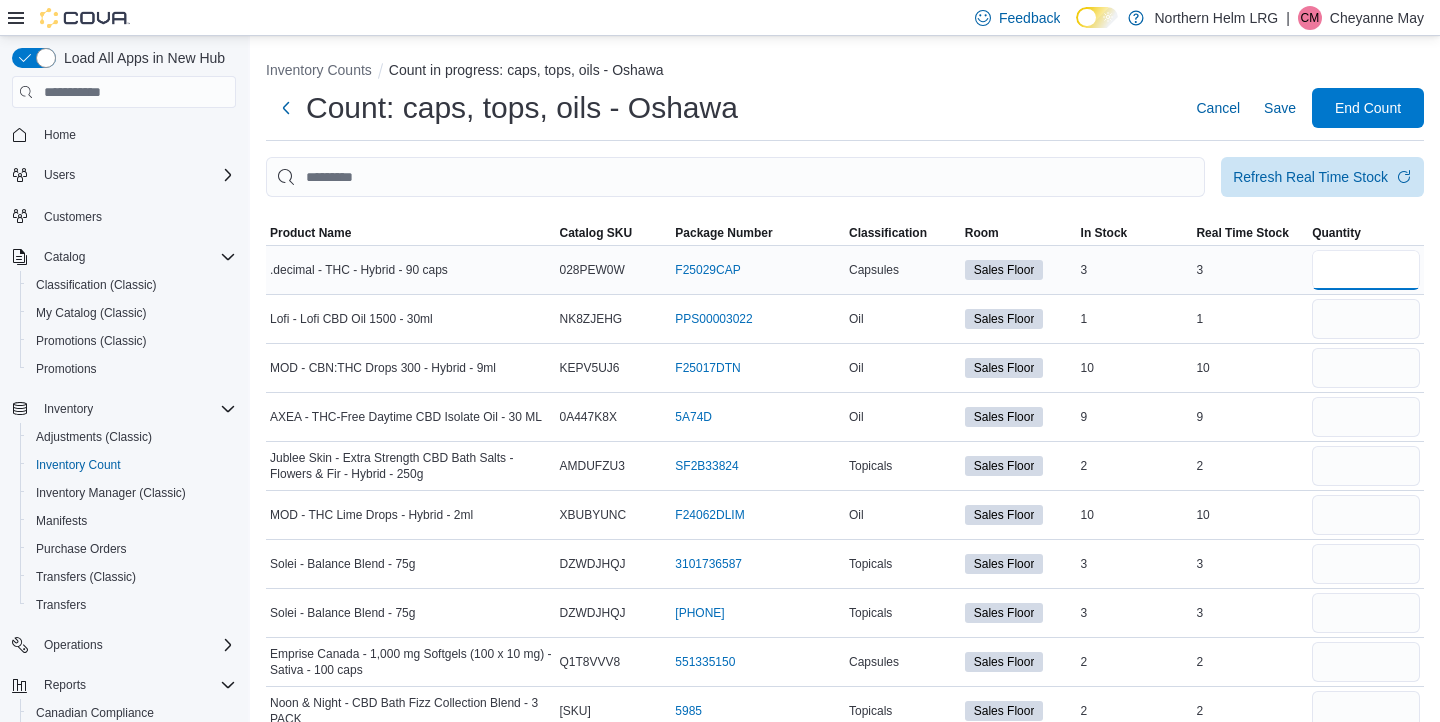 click at bounding box center (1366, 270) 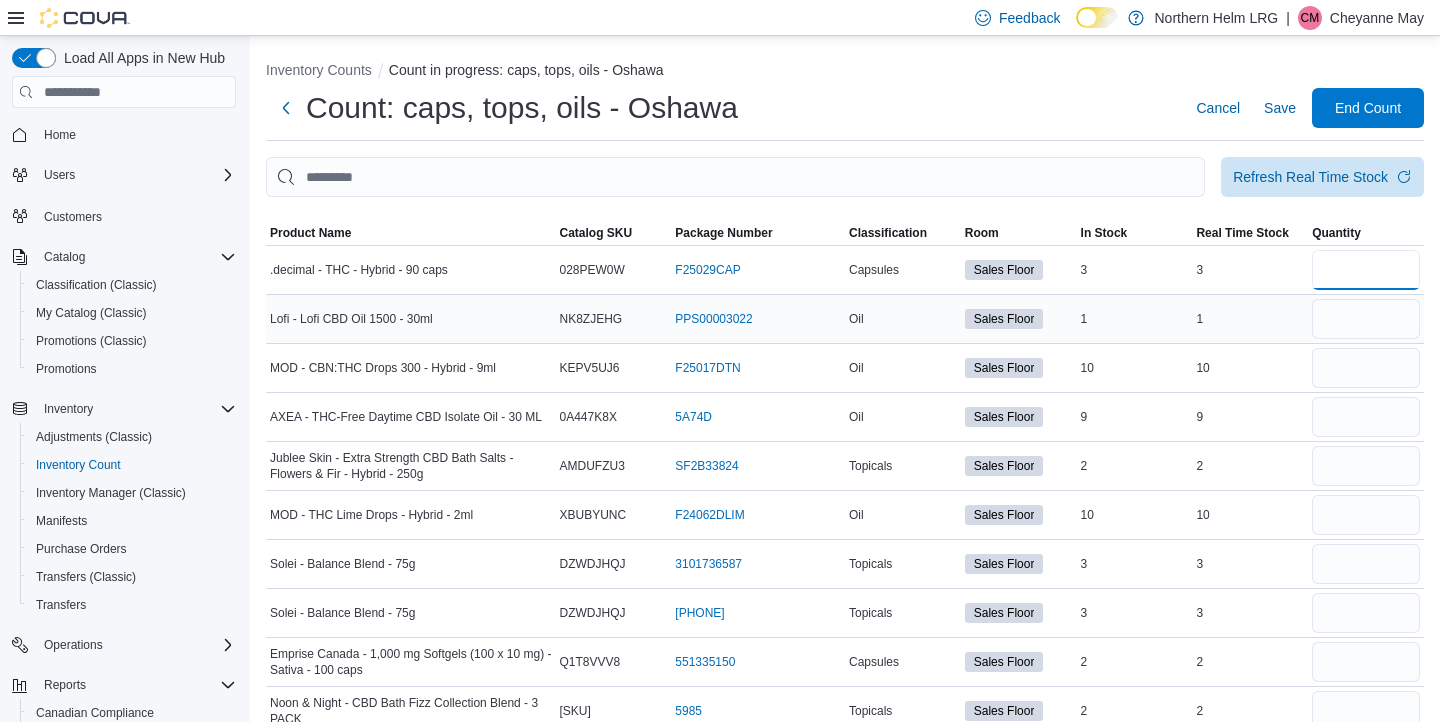 type on "*" 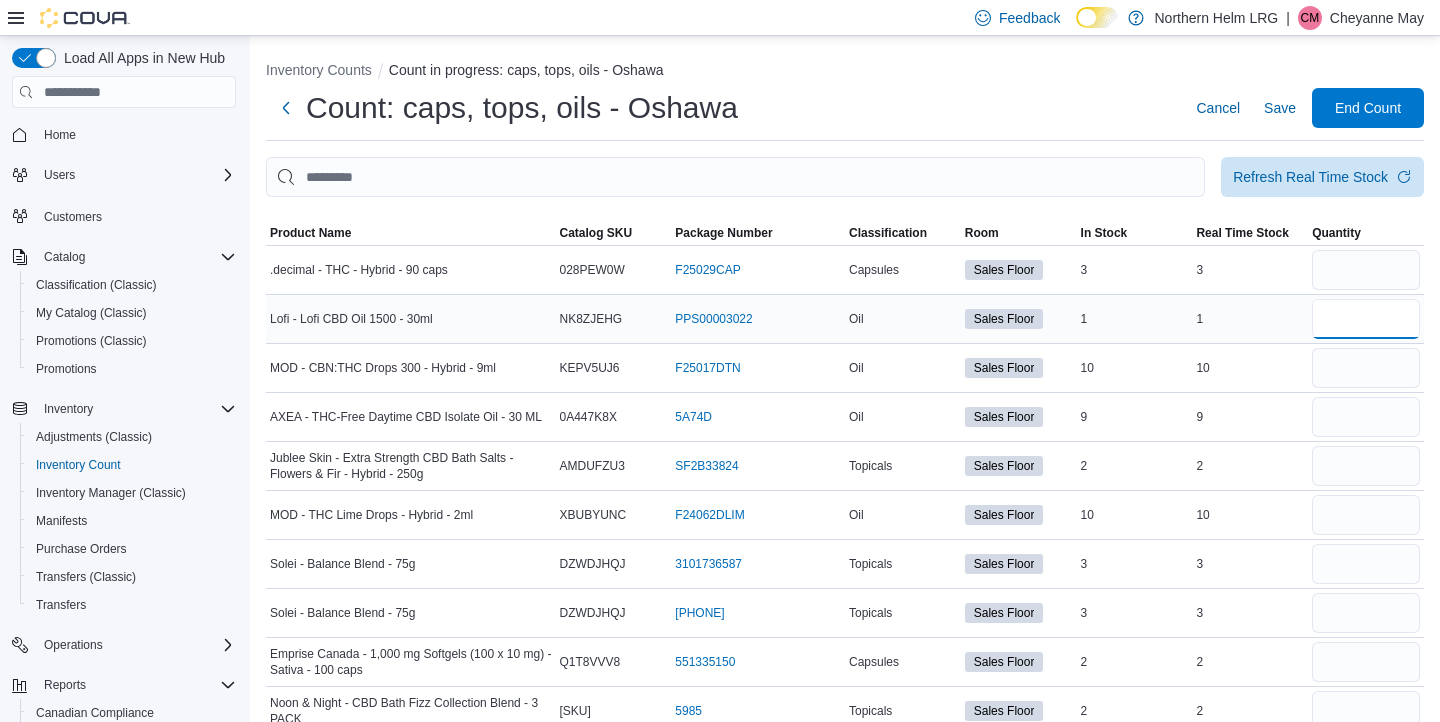 type 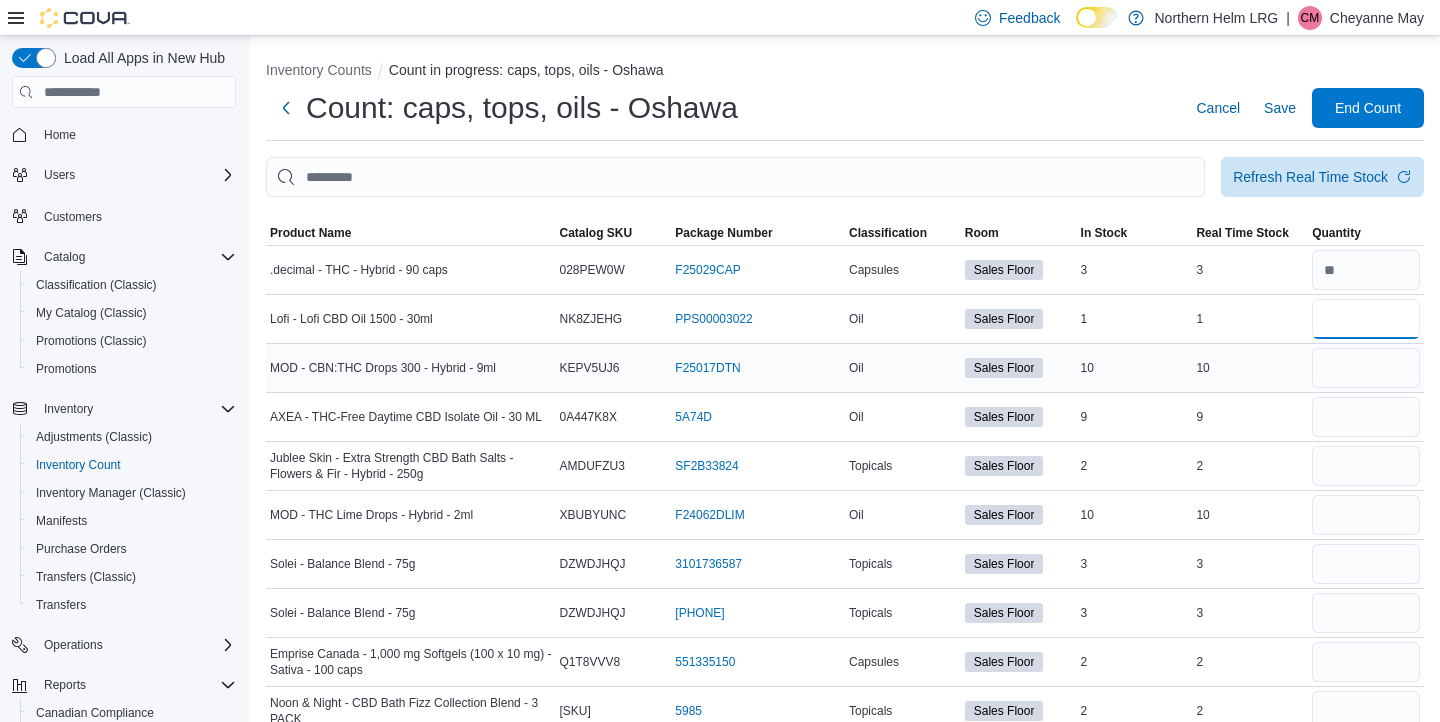 type on "*" 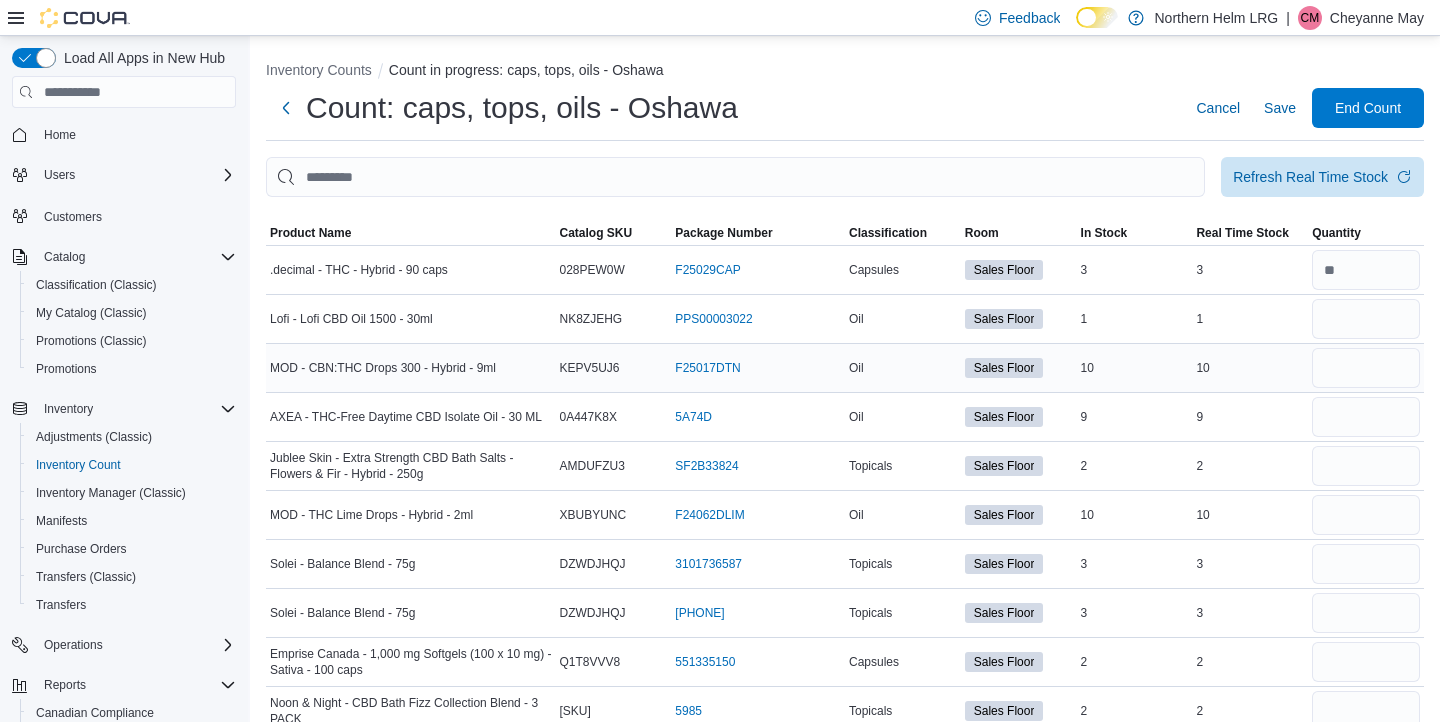 type 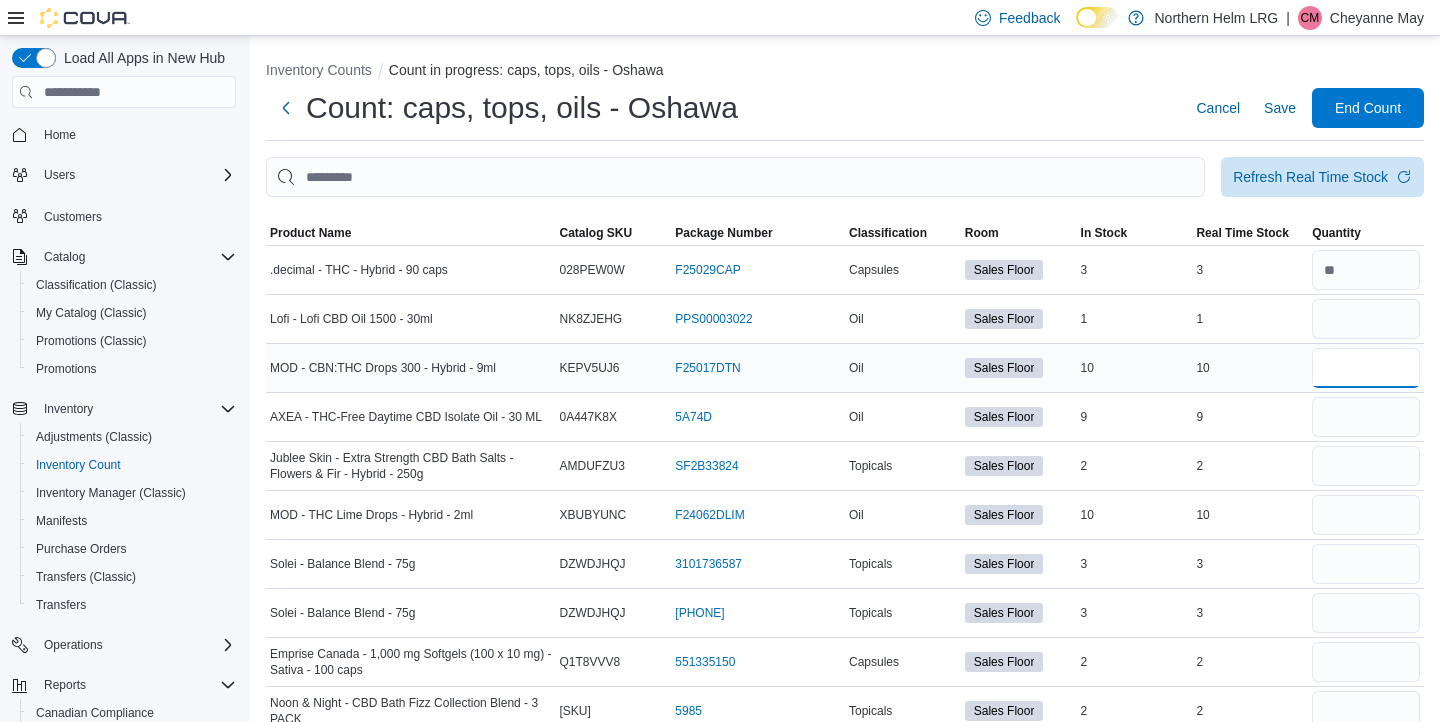 click at bounding box center (1366, 368) 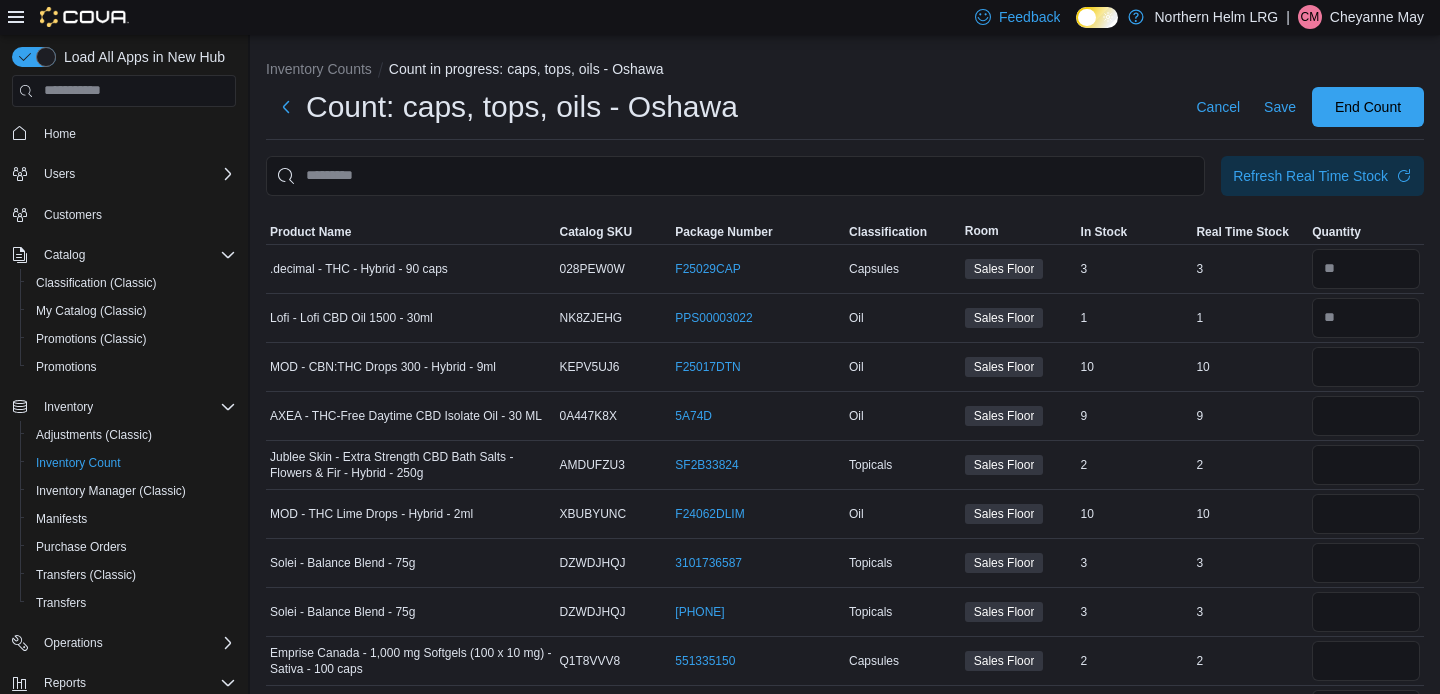 click 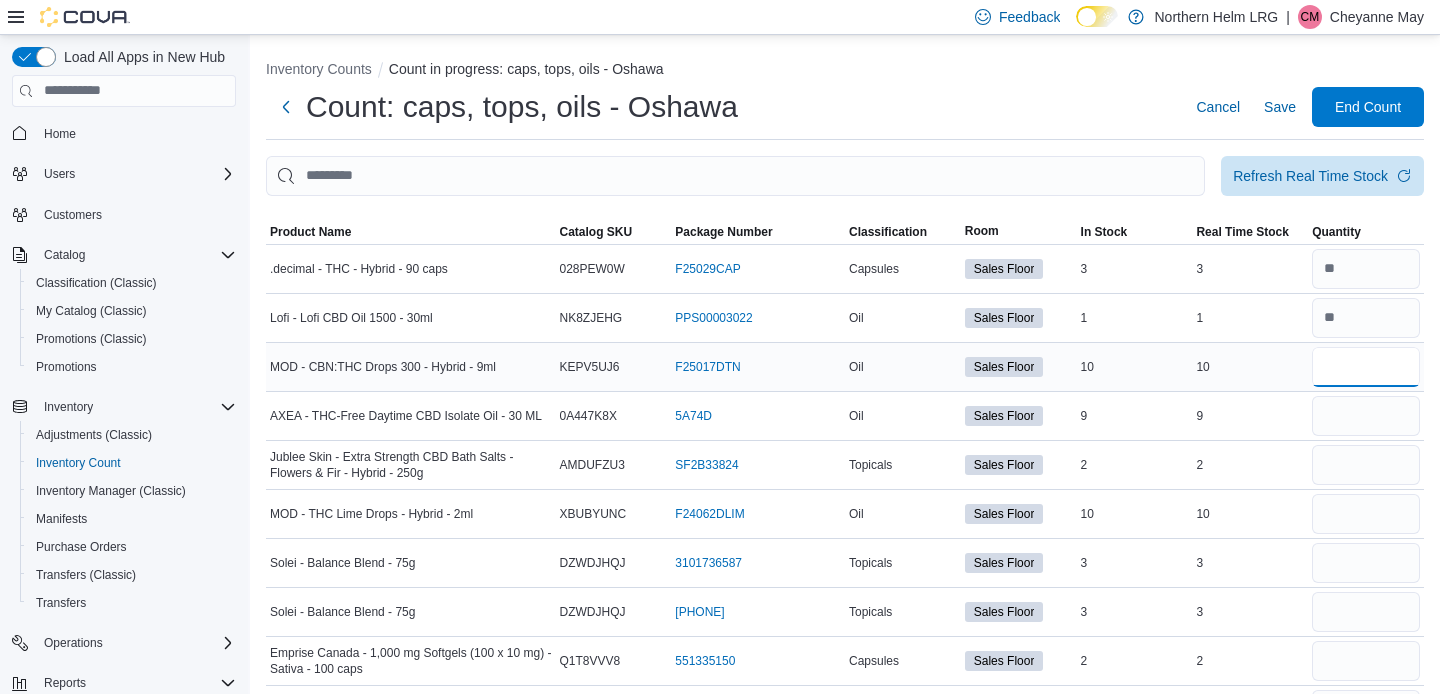 click at bounding box center (1366, 367) 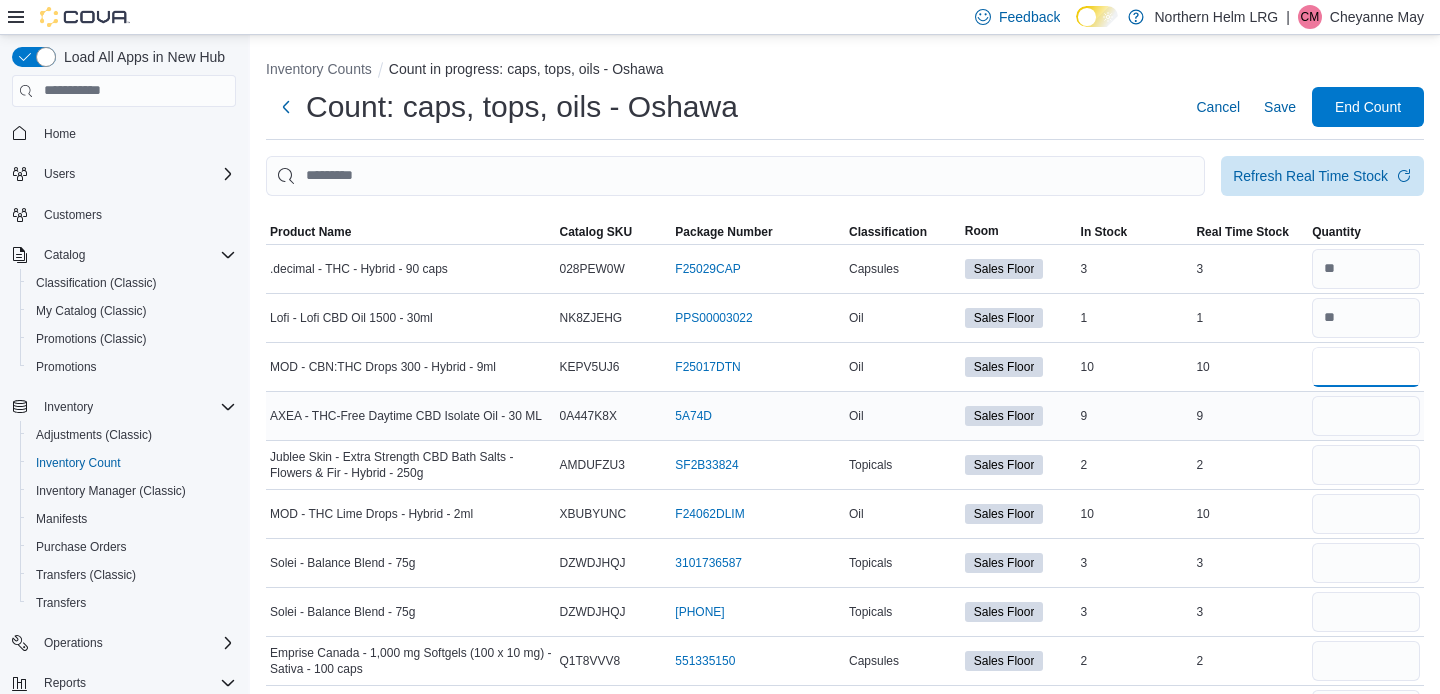 type on "**" 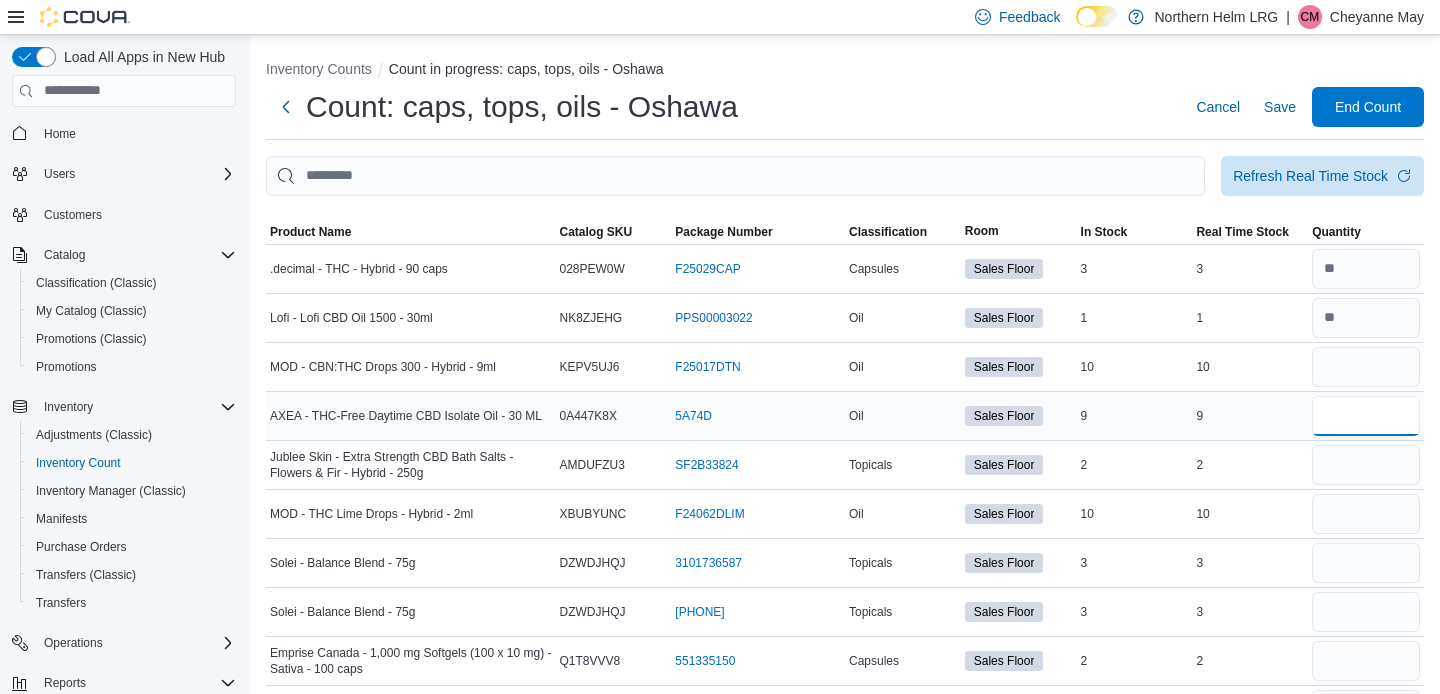 type 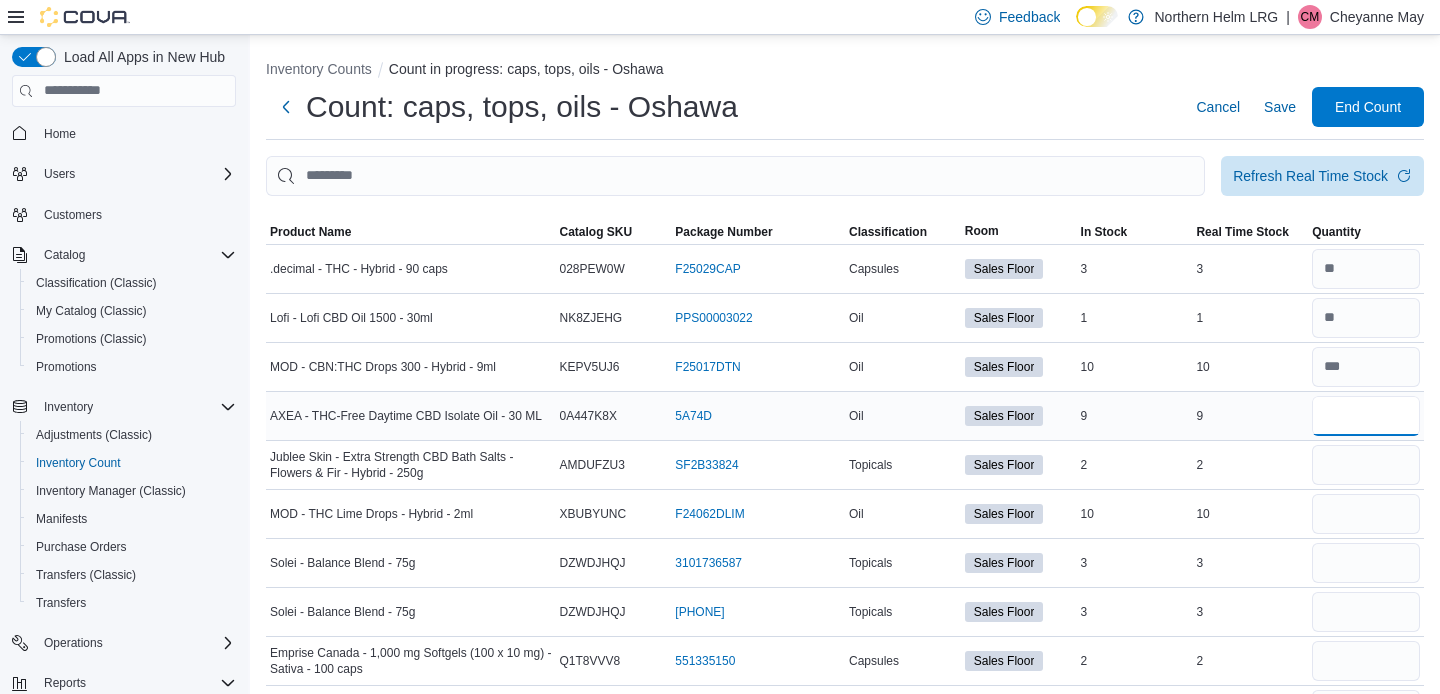 click at bounding box center (1366, 416) 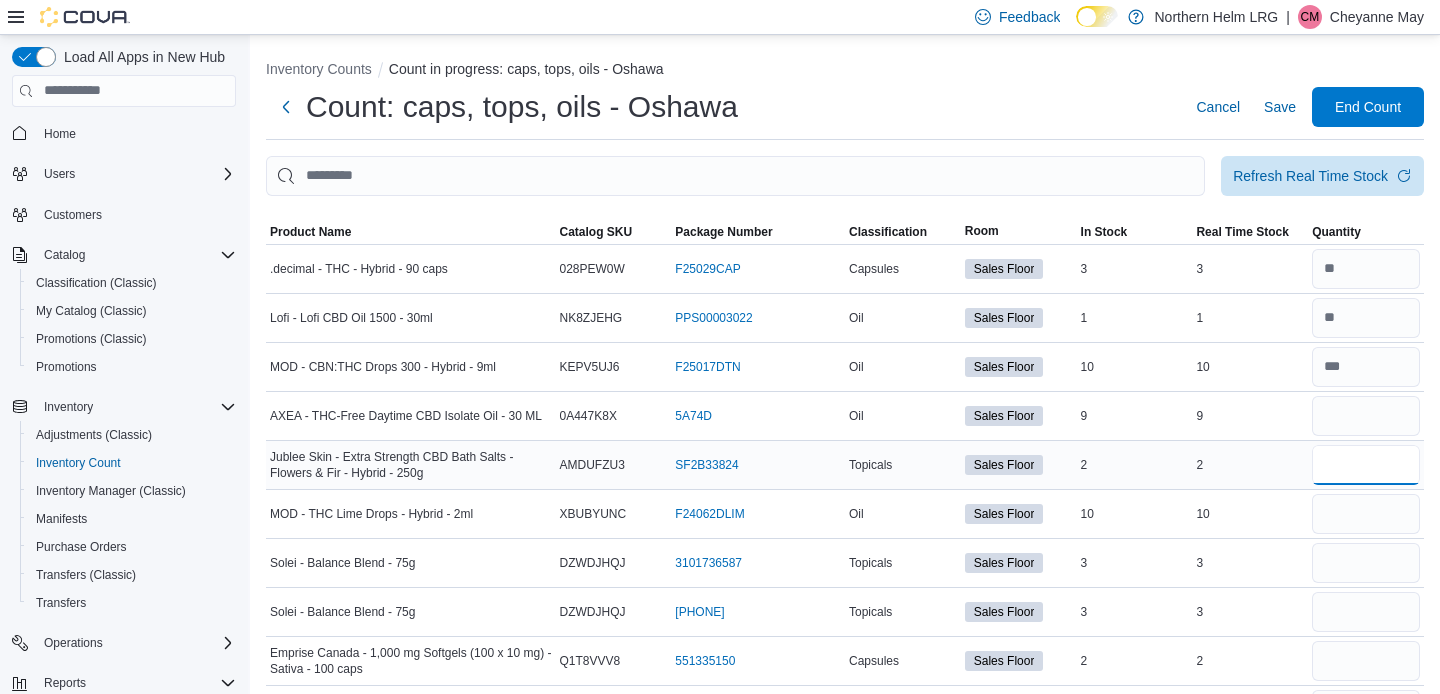 click at bounding box center (1366, 465) 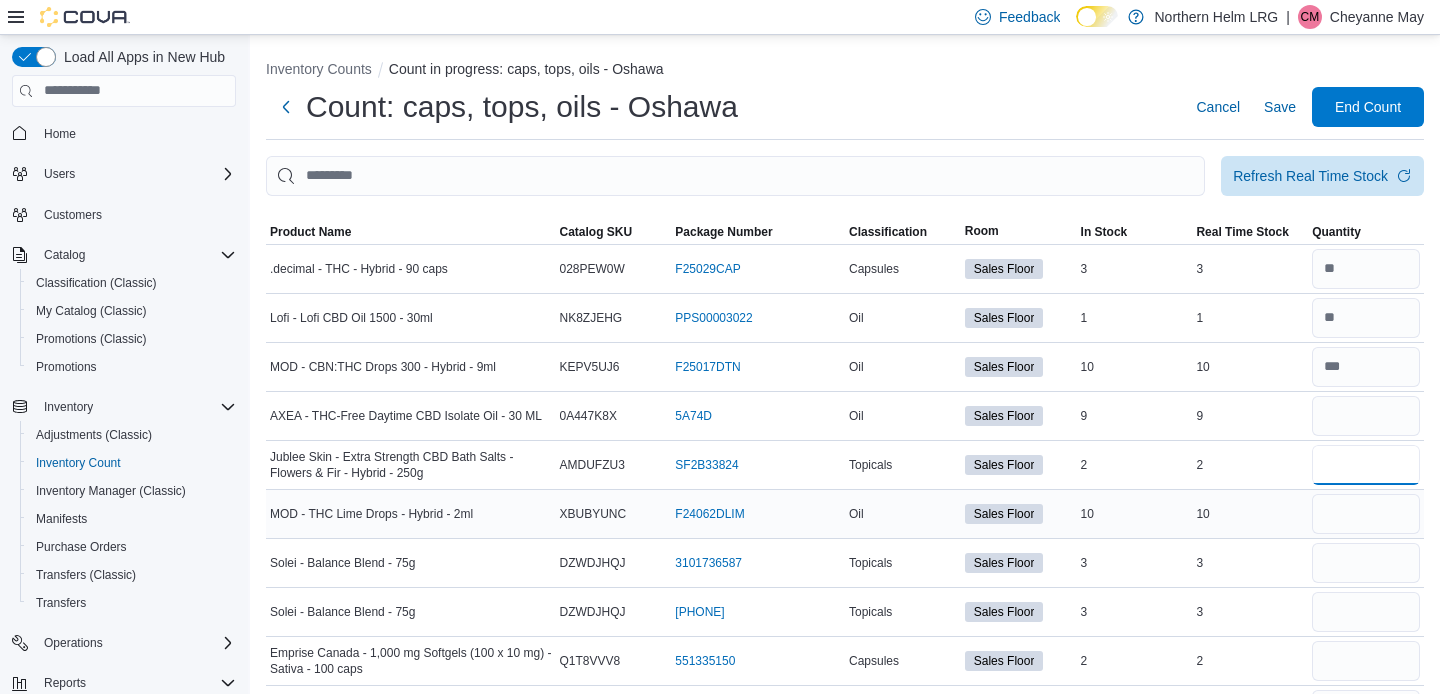 type on "*" 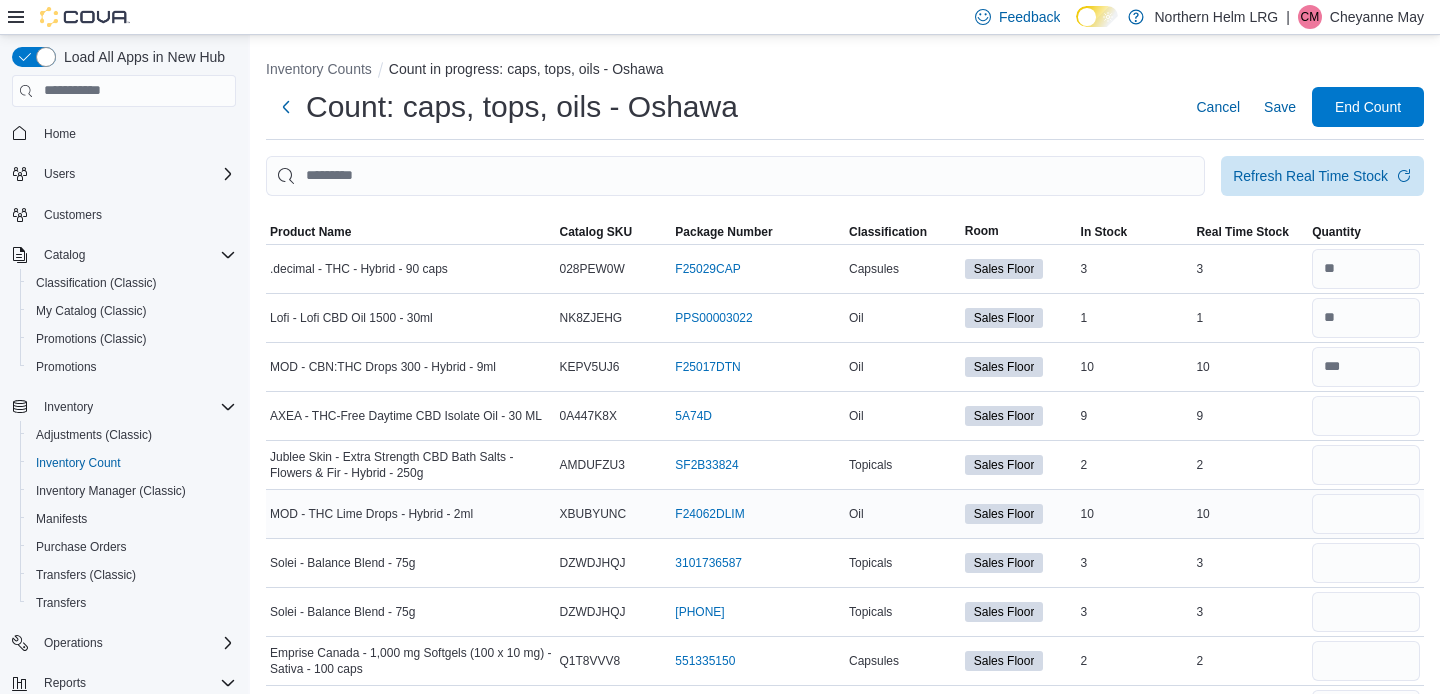type 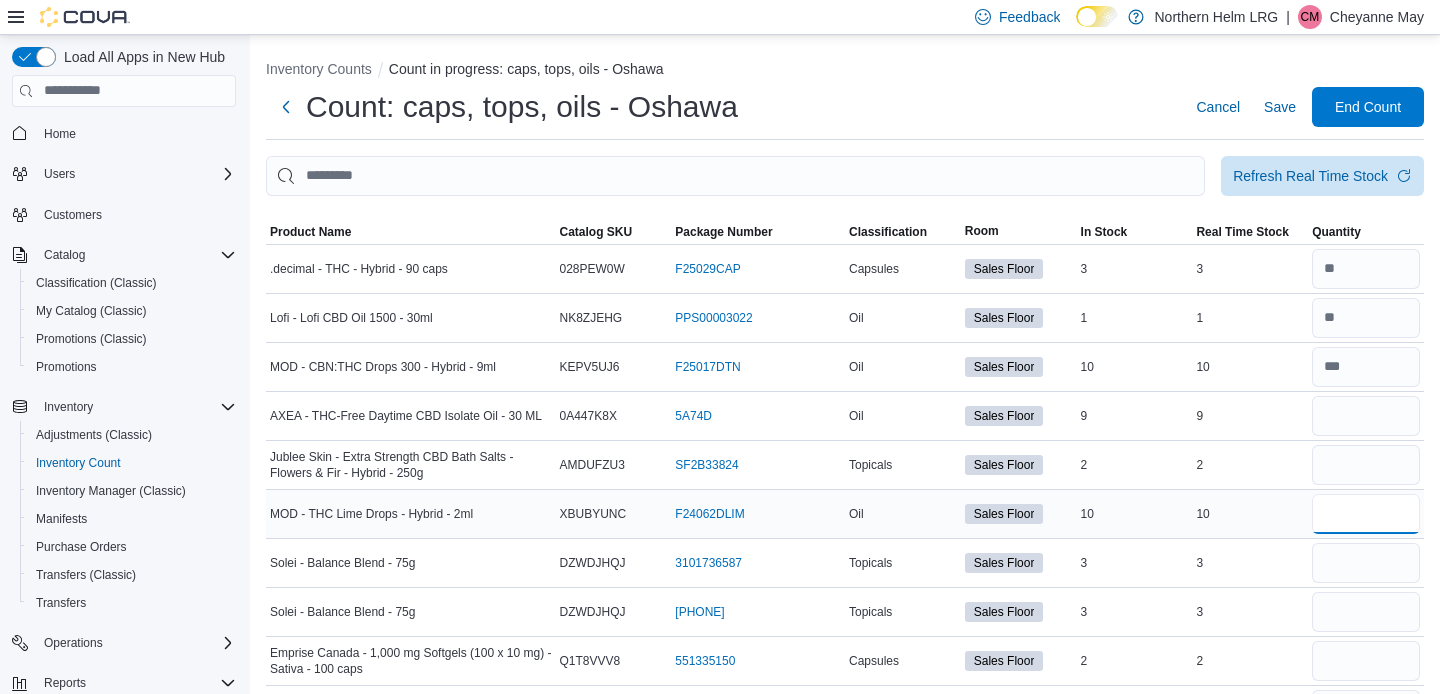 click at bounding box center (1366, 514) 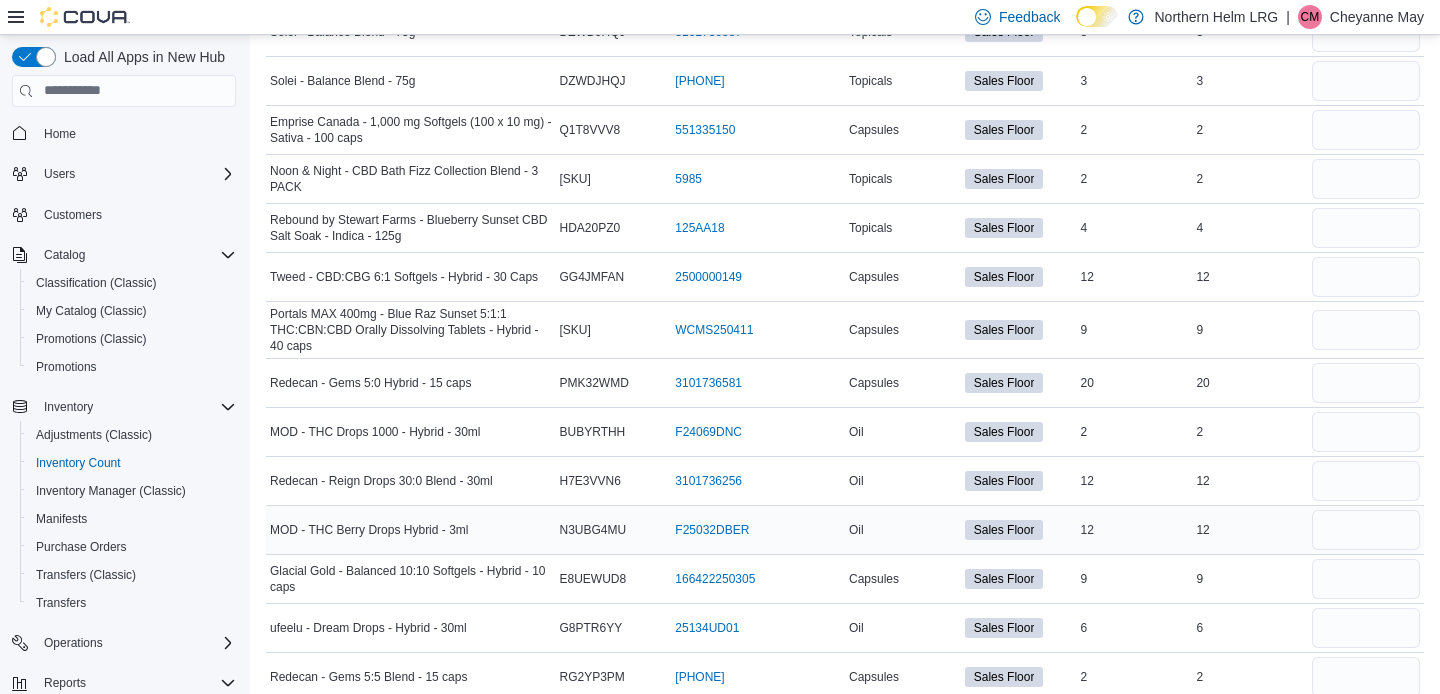 scroll, scrollTop: 554, scrollLeft: 0, axis: vertical 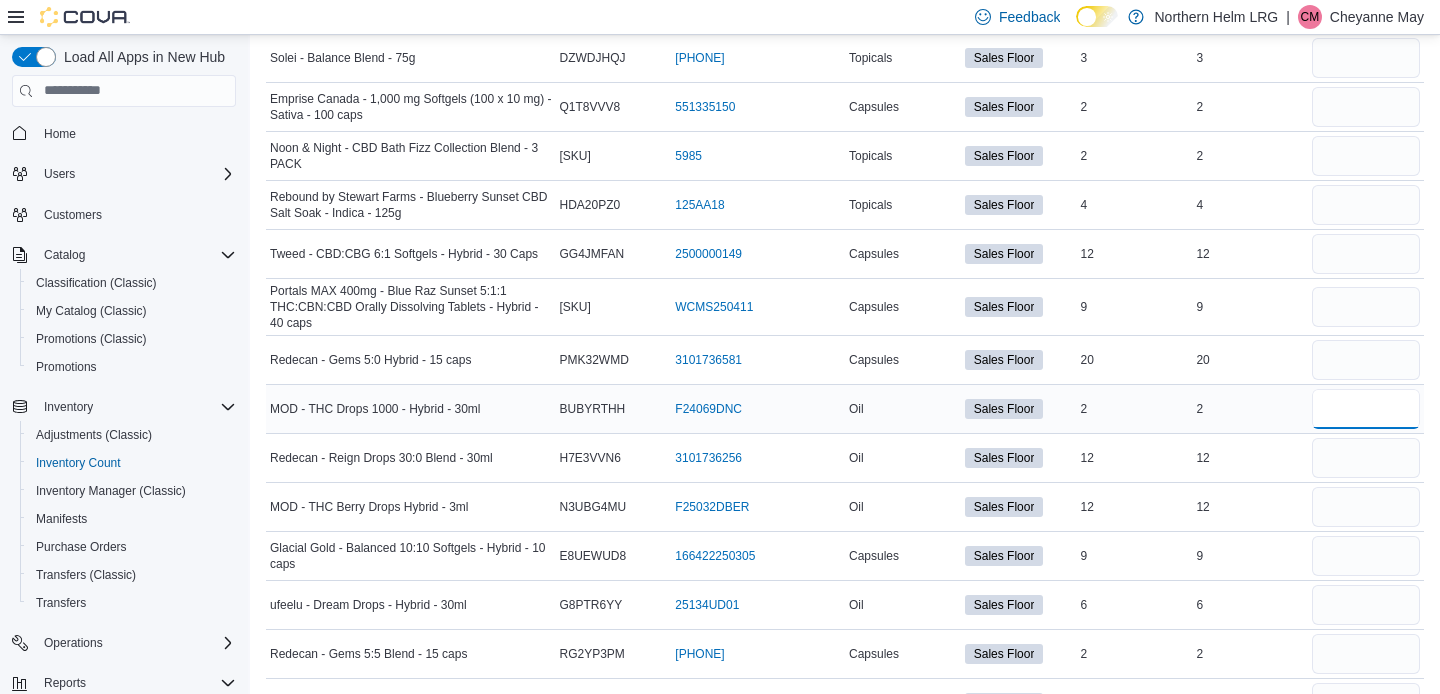click at bounding box center [1366, 409] 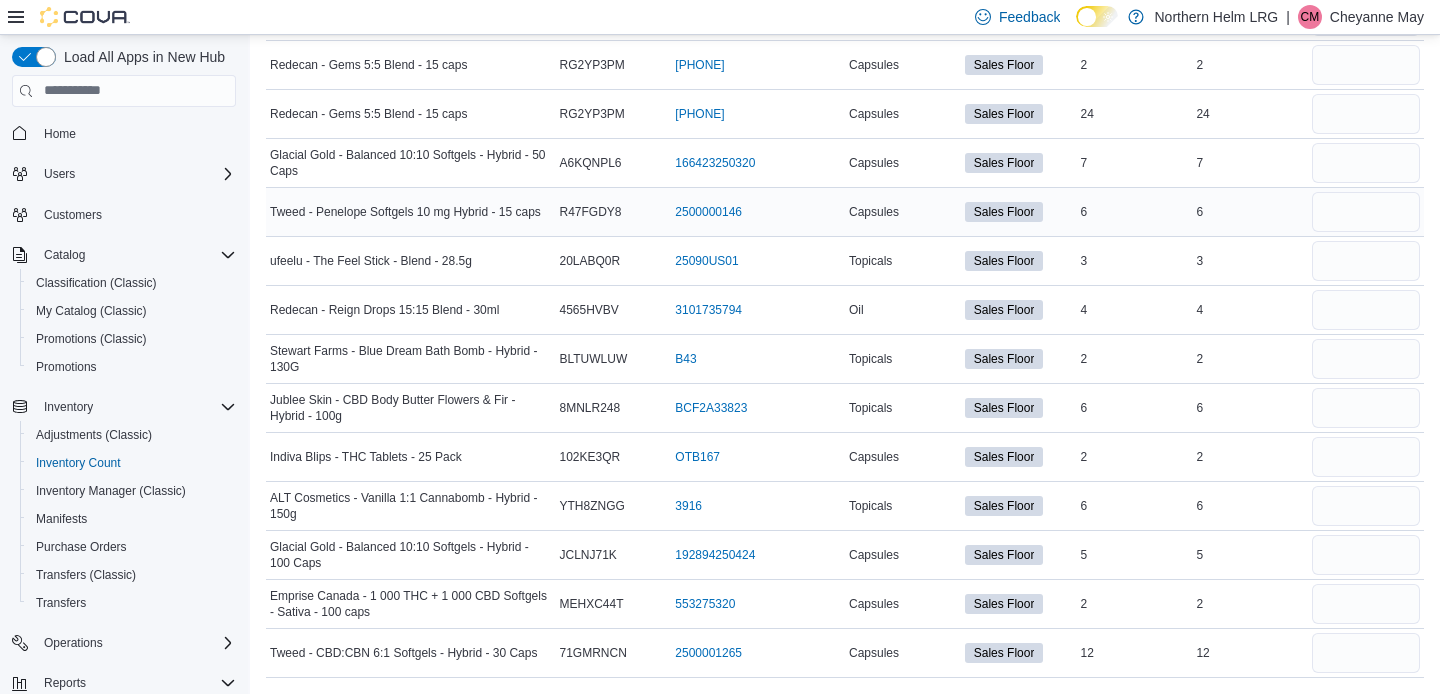 scroll, scrollTop: 1143, scrollLeft: 0, axis: vertical 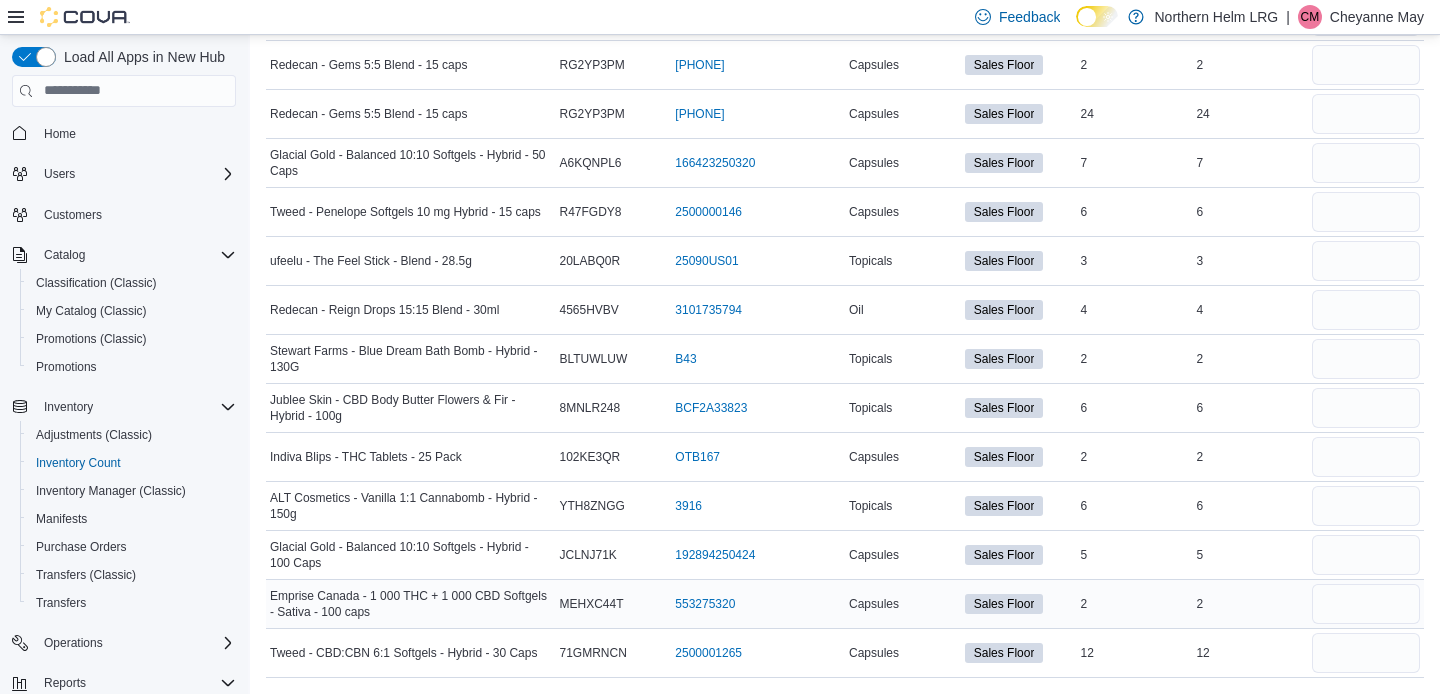 type on "*" 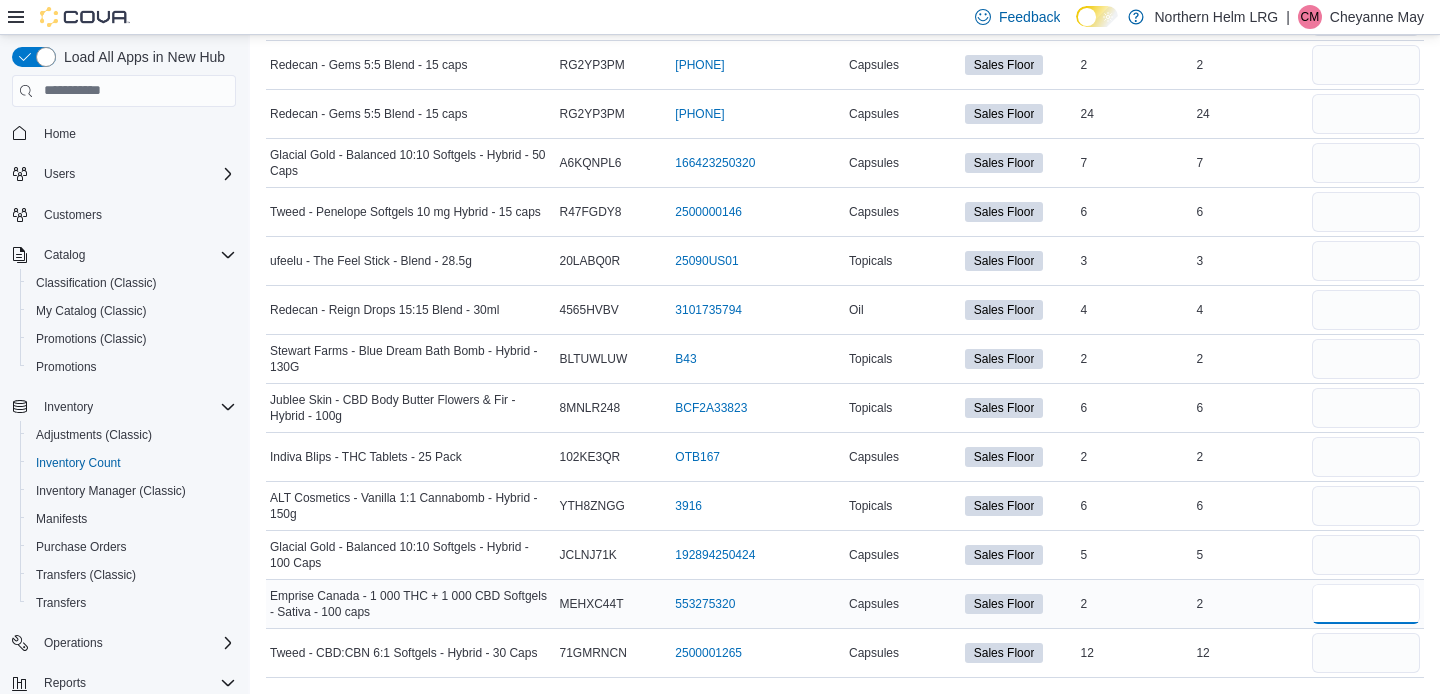 click at bounding box center [1366, 604] 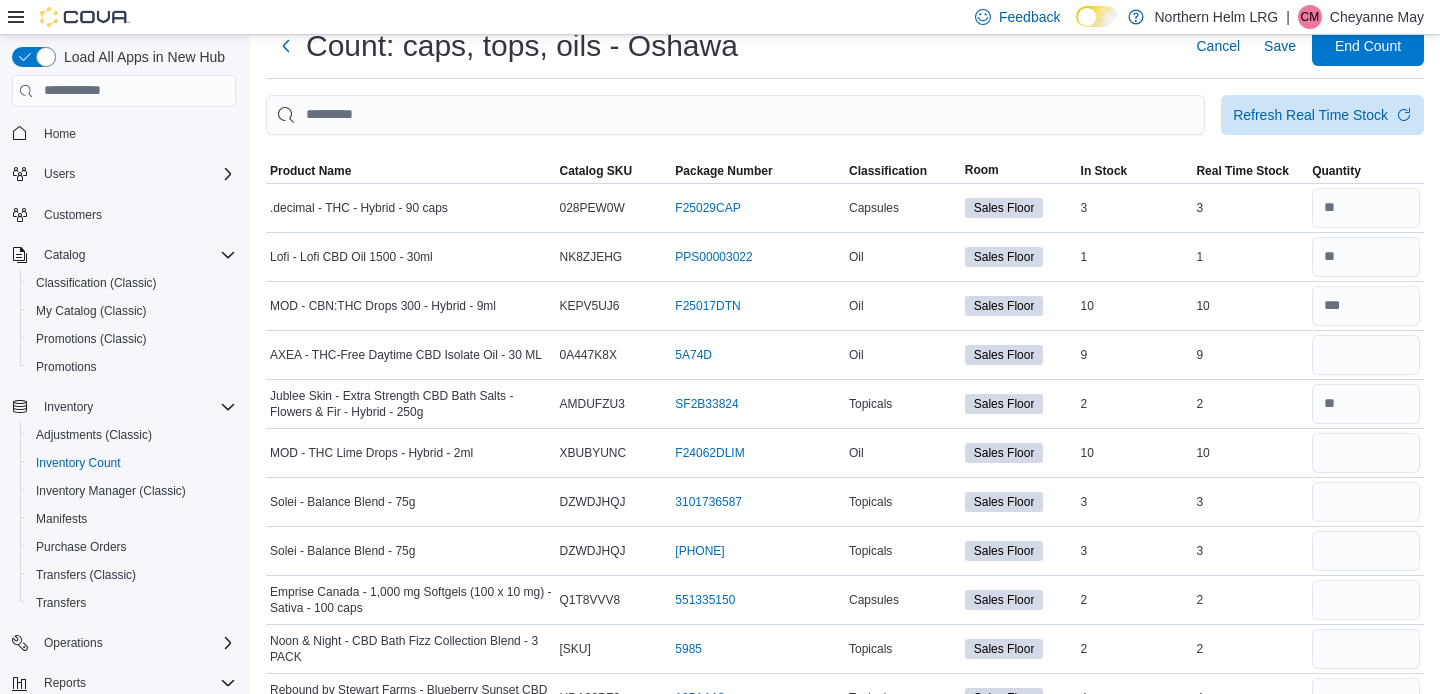 scroll, scrollTop: 64, scrollLeft: 0, axis: vertical 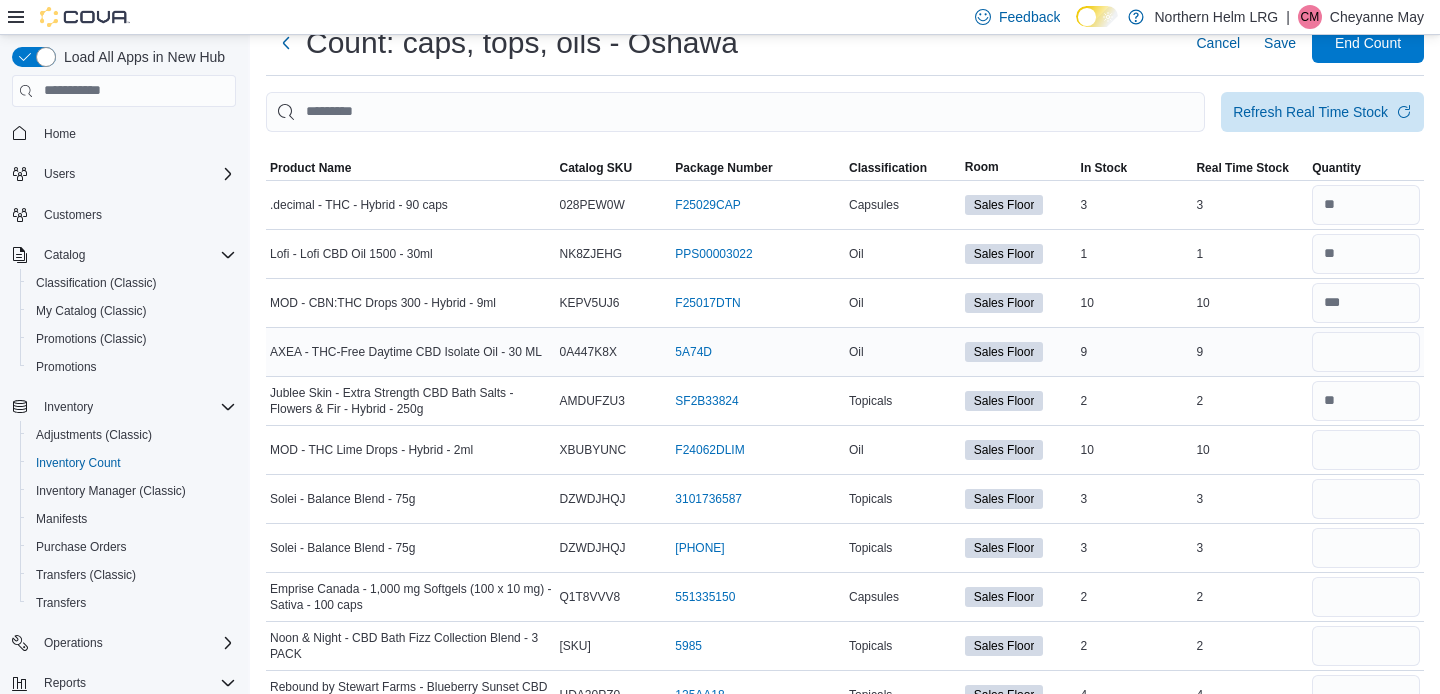 type on "*" 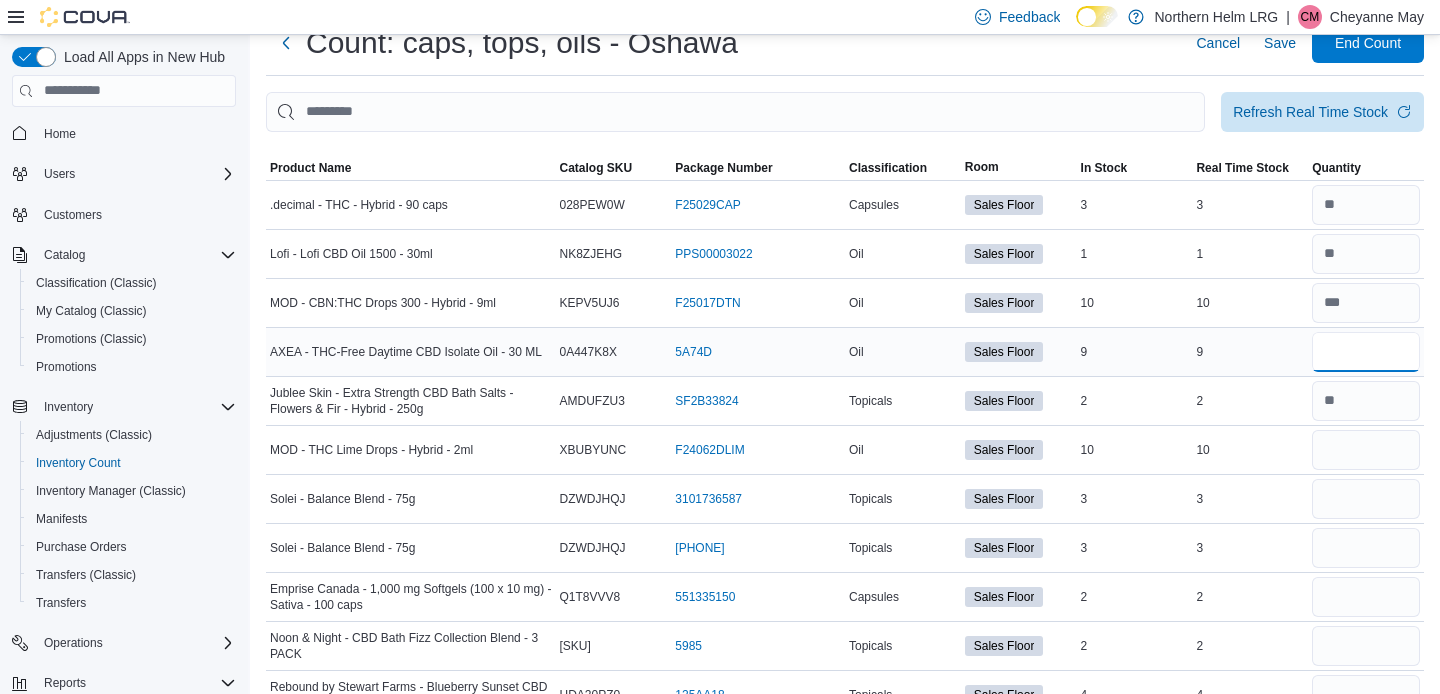 type 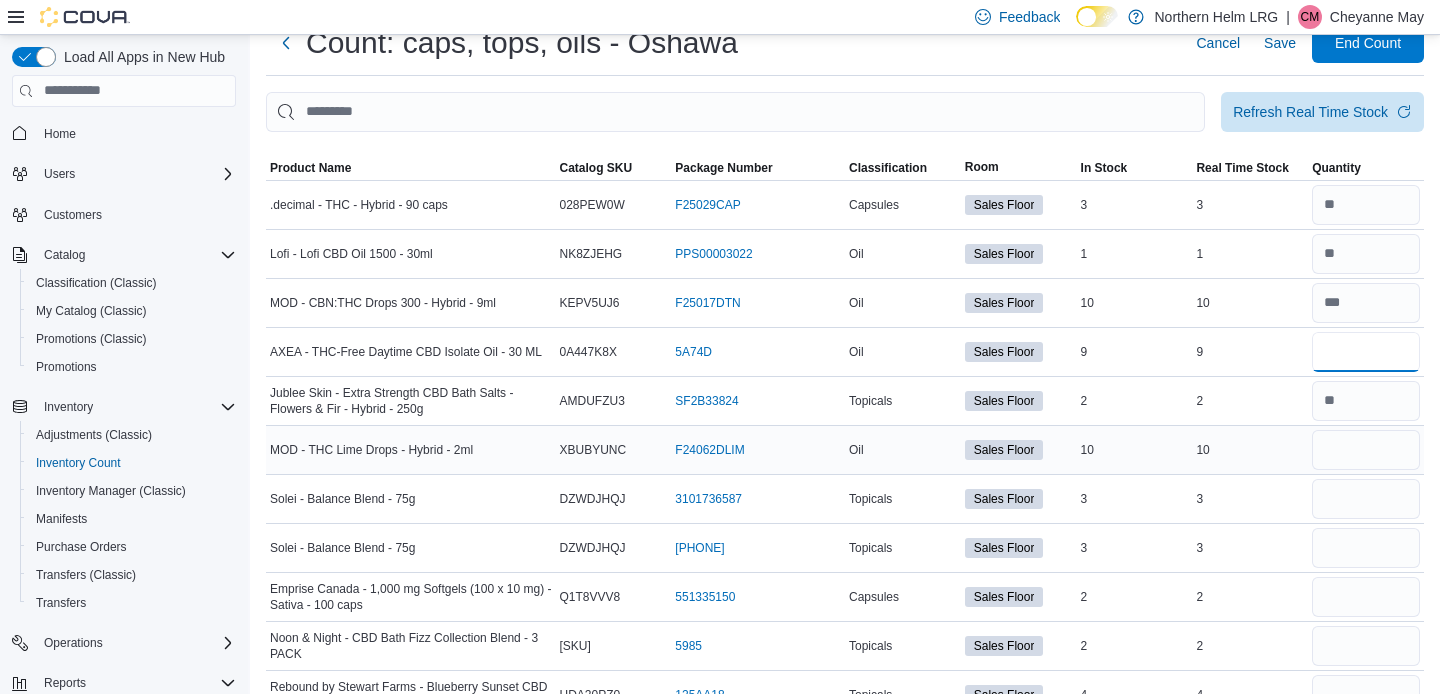 type on "*" 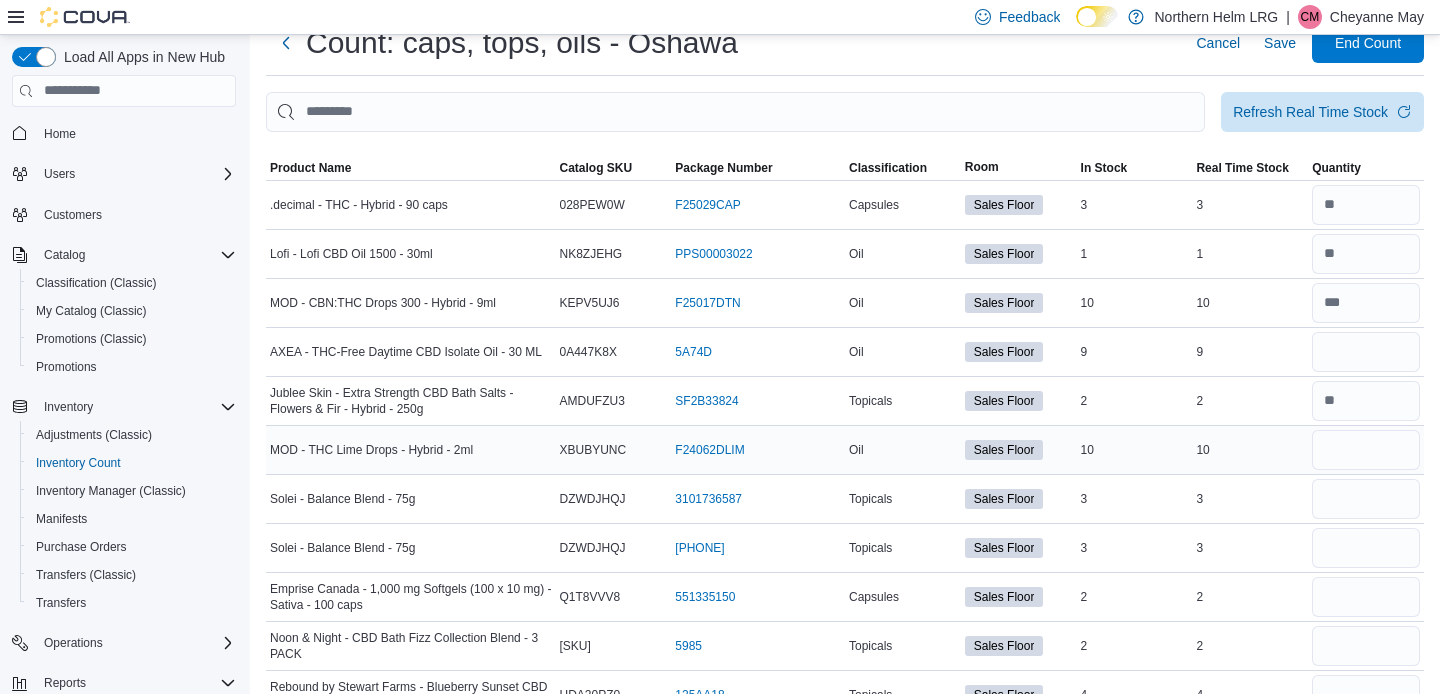 type 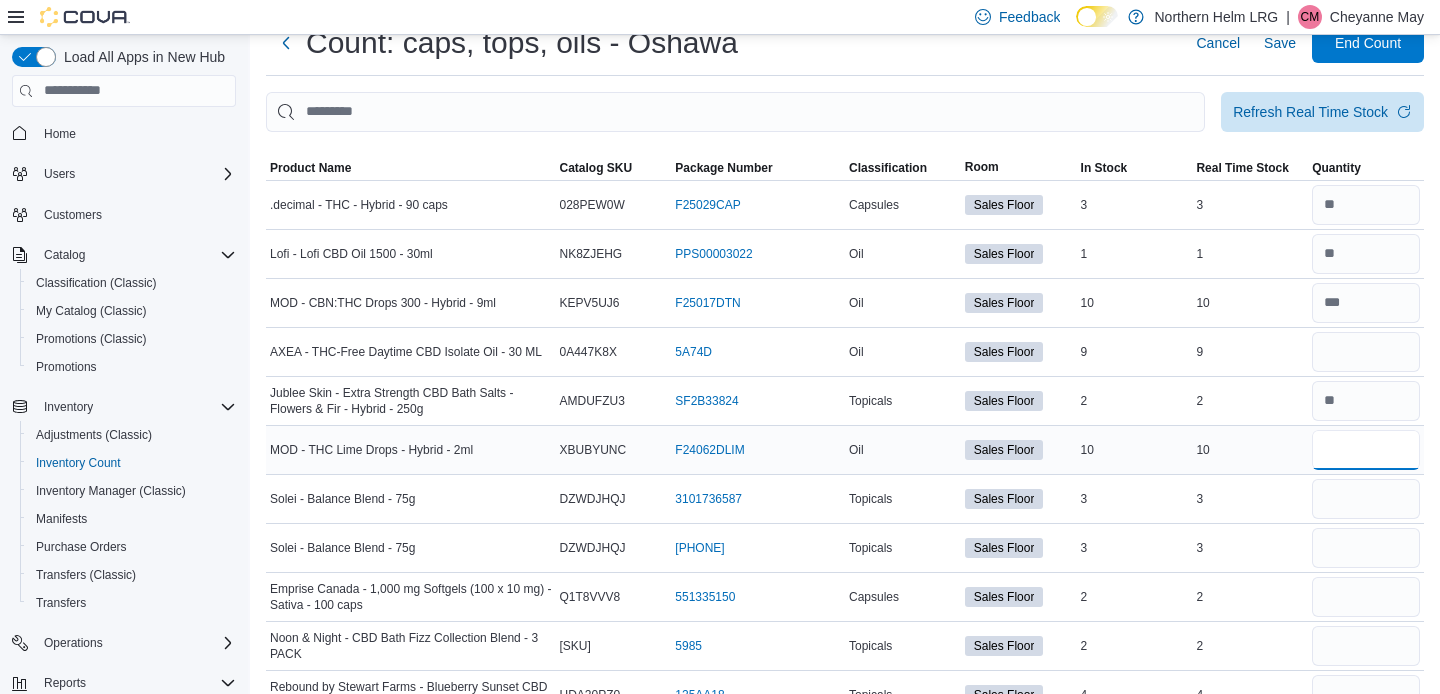 click at bounding box center (1366, 450) 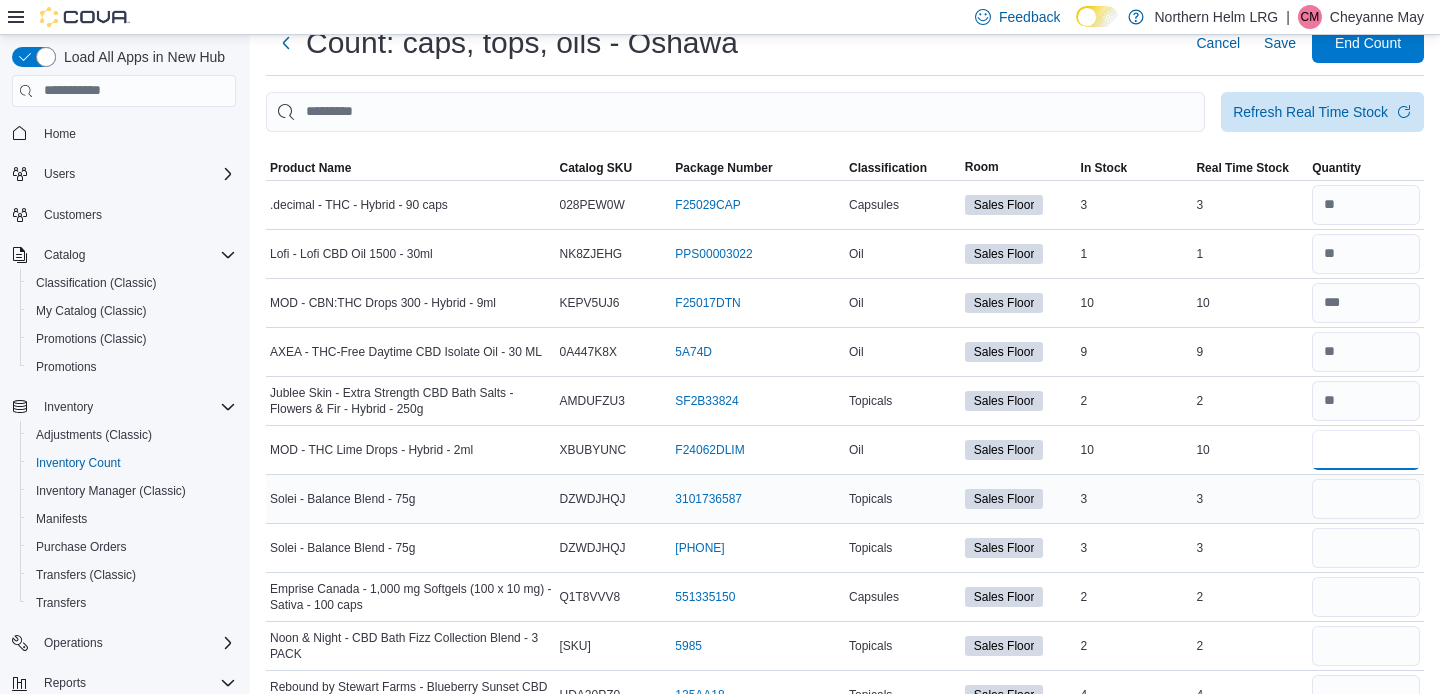 type on "**" 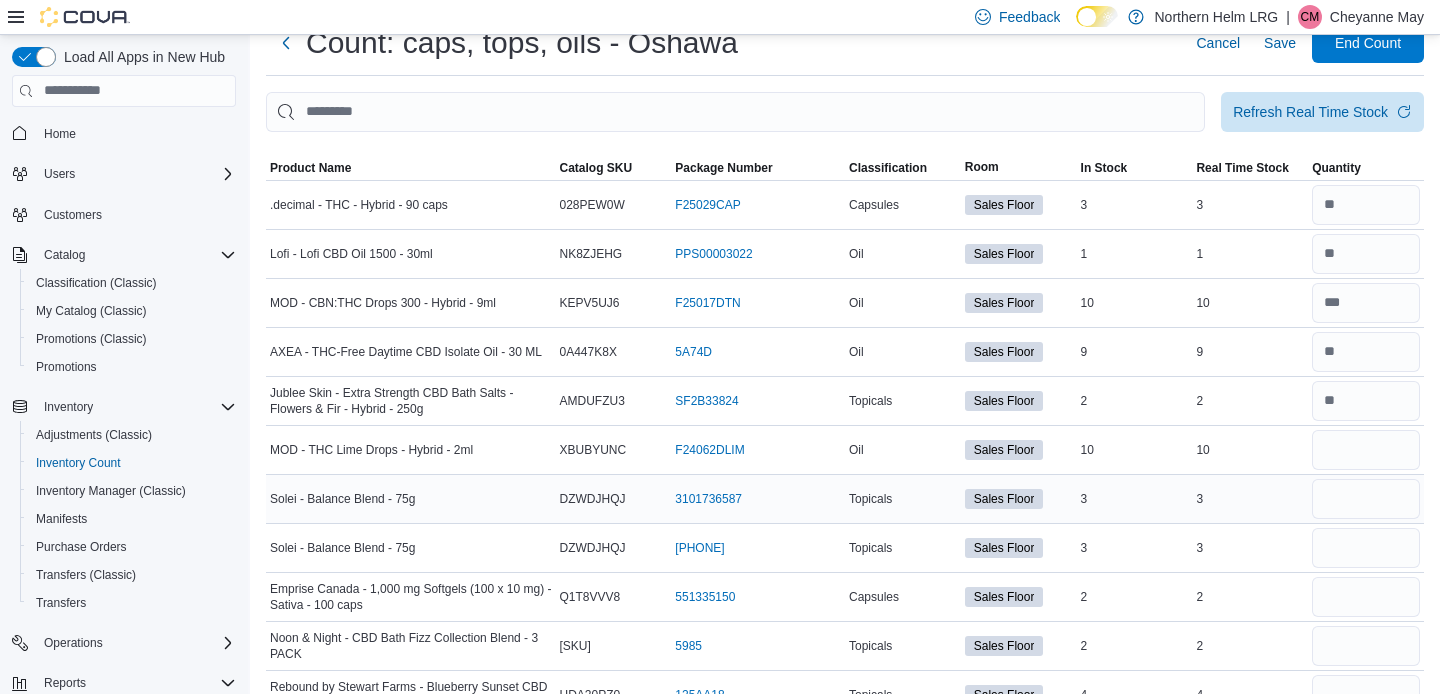 type 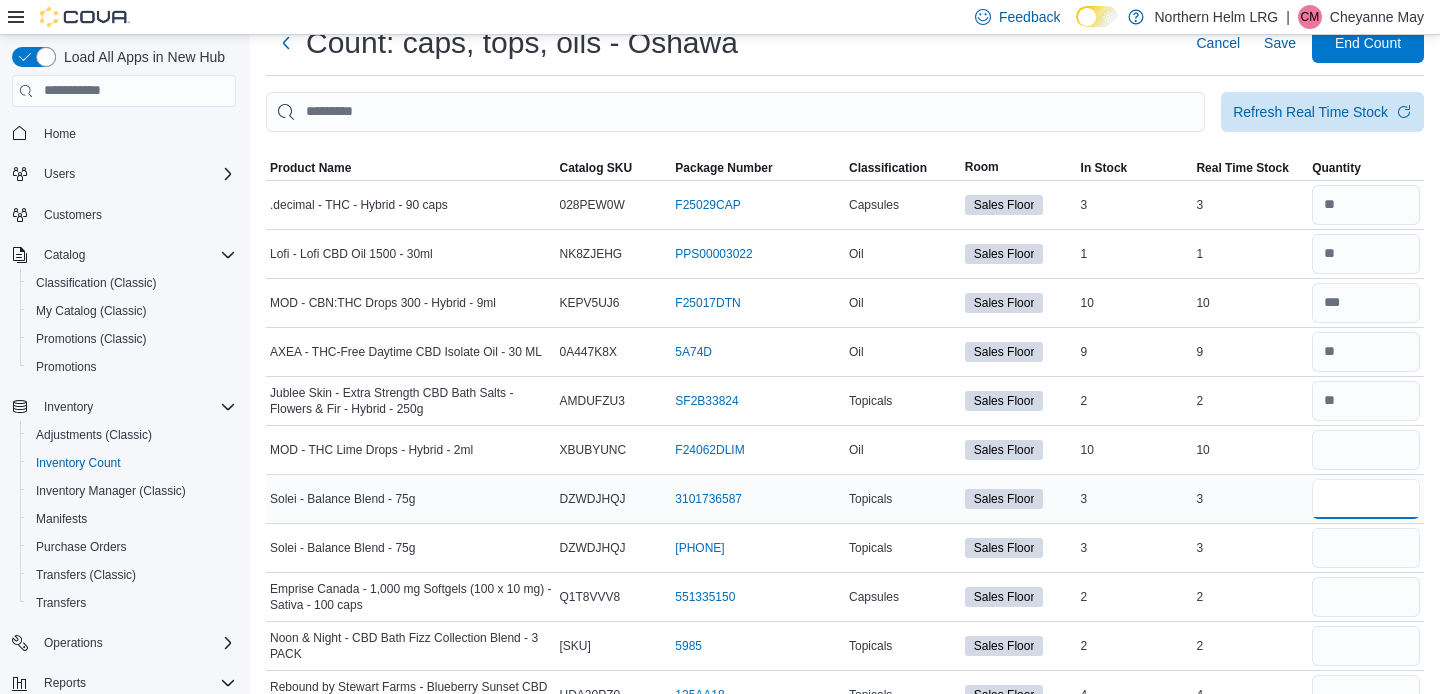 click at bounding box center [1366, 499] 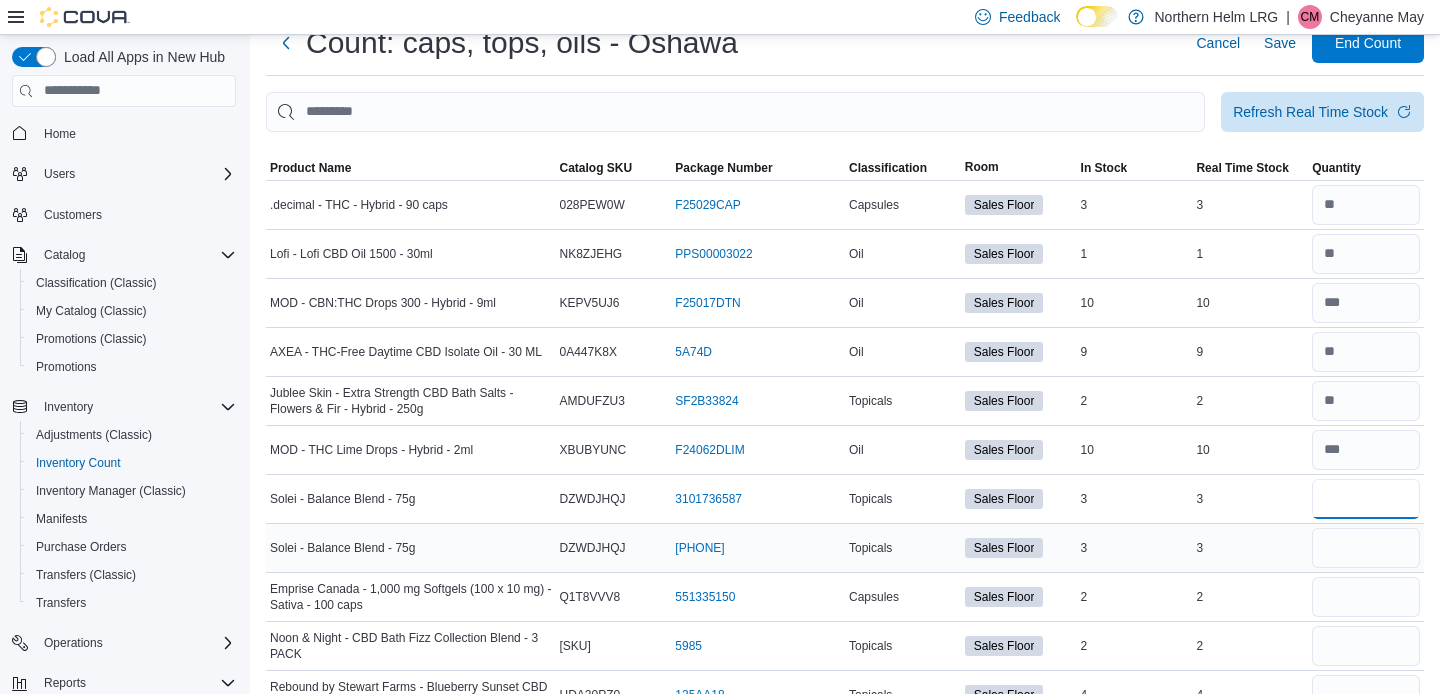 type on "*" 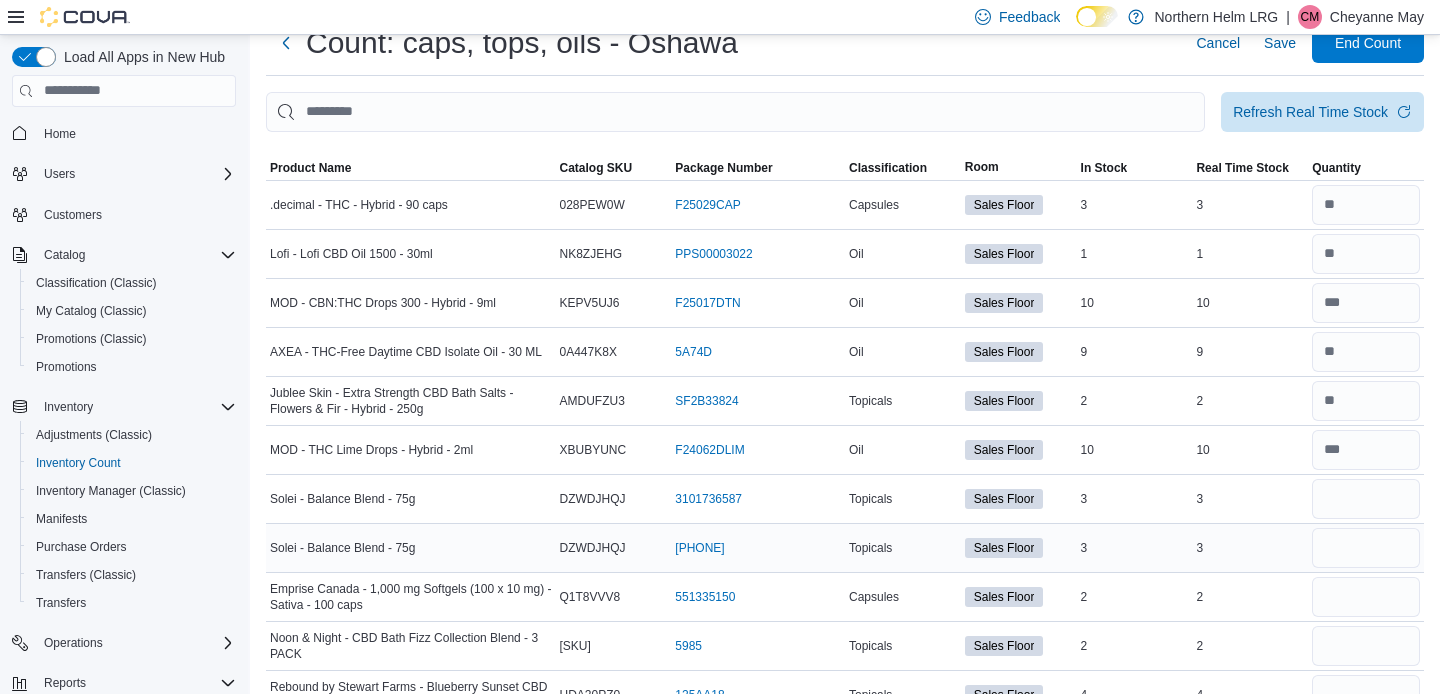 type 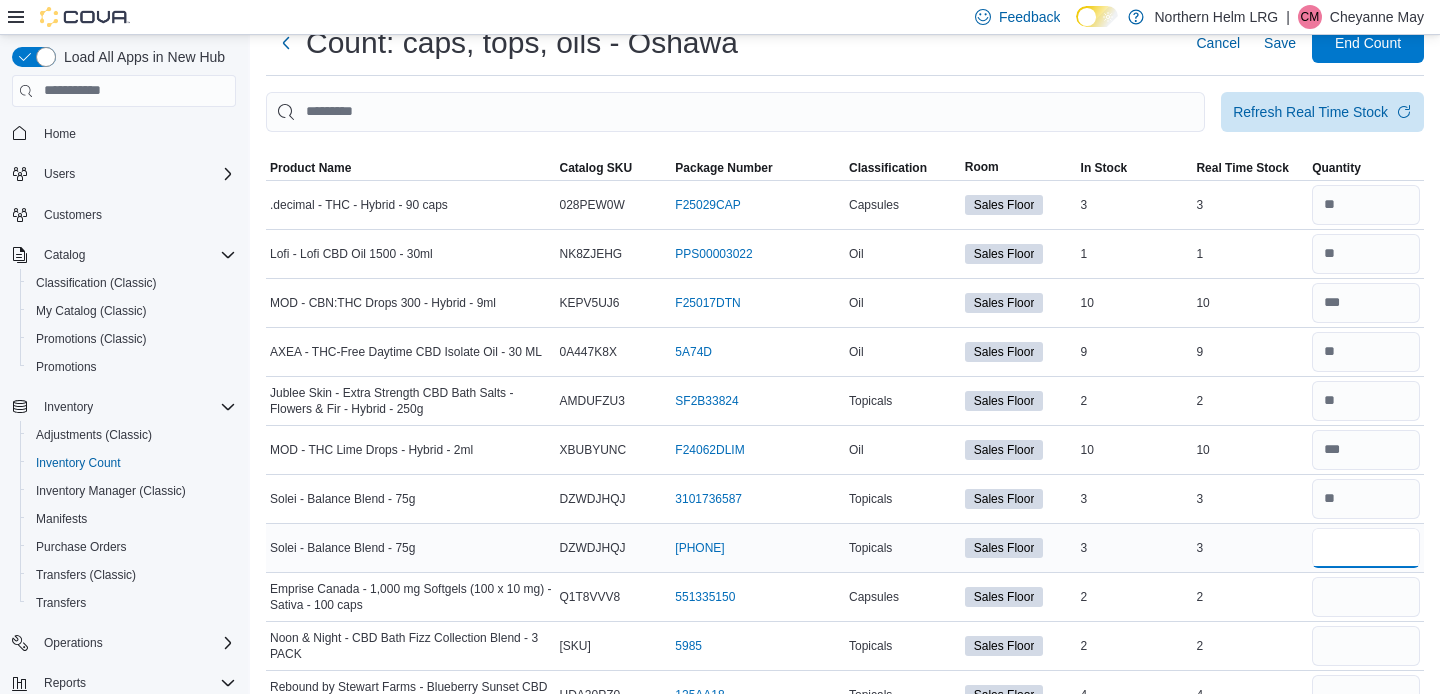 click at bounding box center (1366, 548) 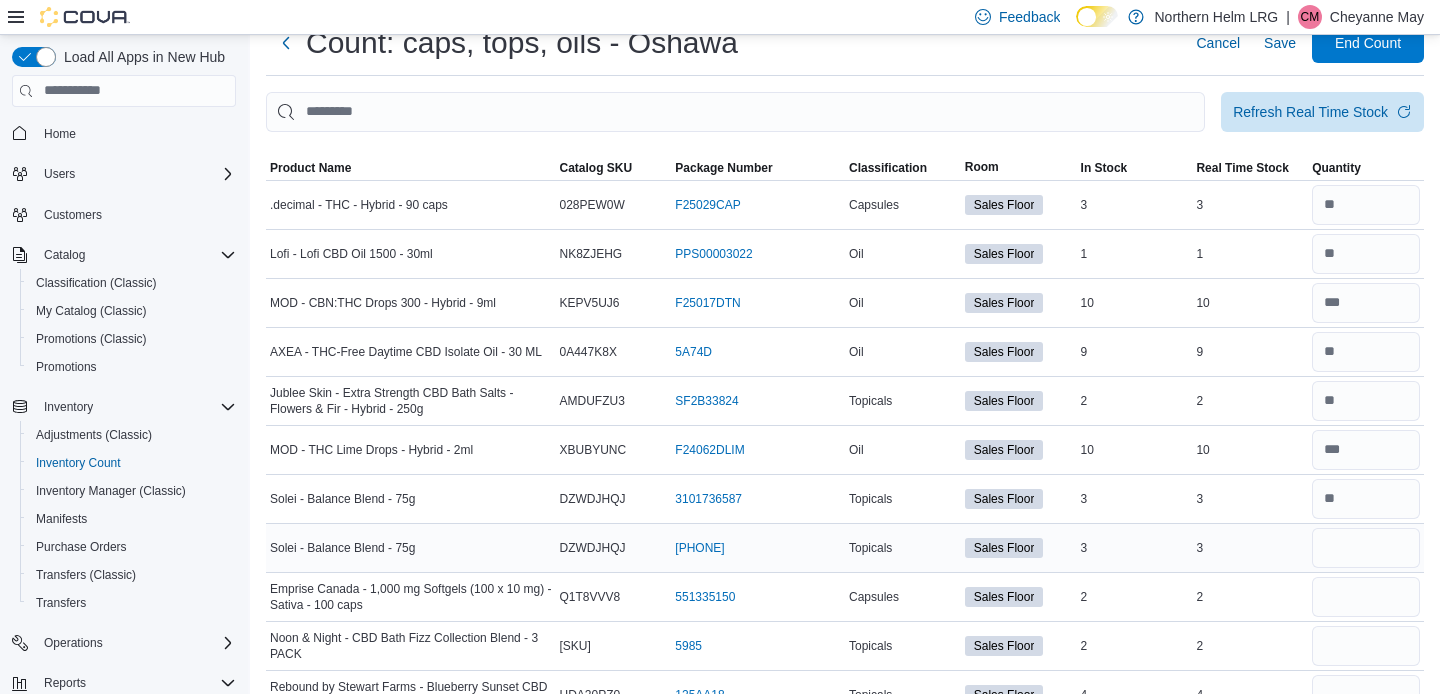 type 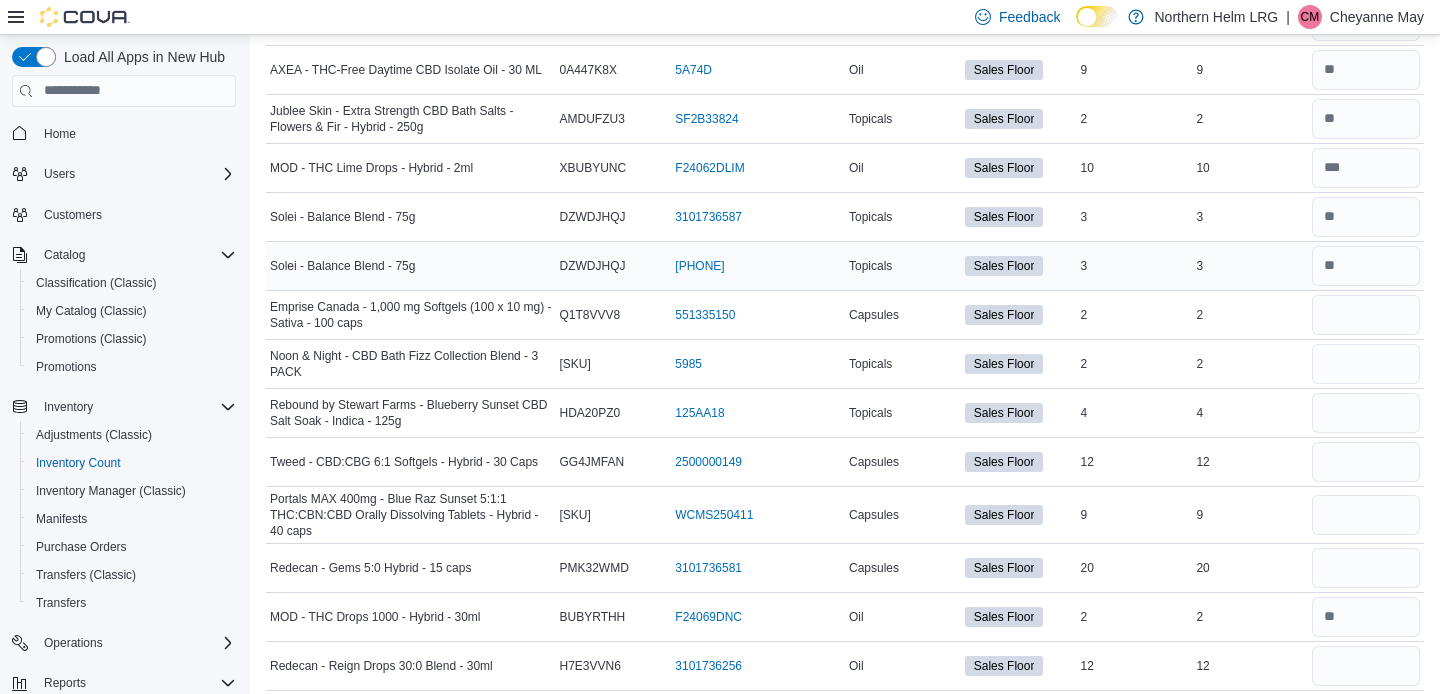 scroll, scrollTop: 368, scrollLeft: 0, axis: vertical 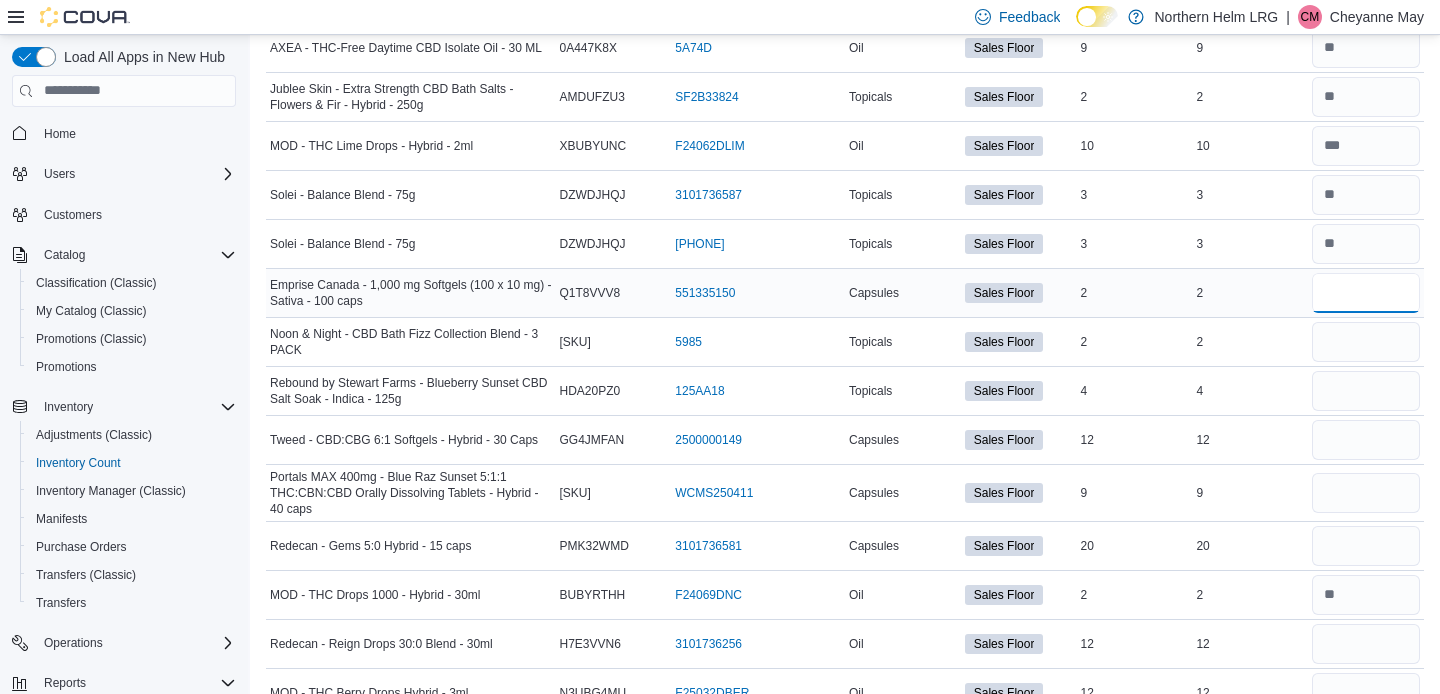 click at bounding box center (1366, 293) 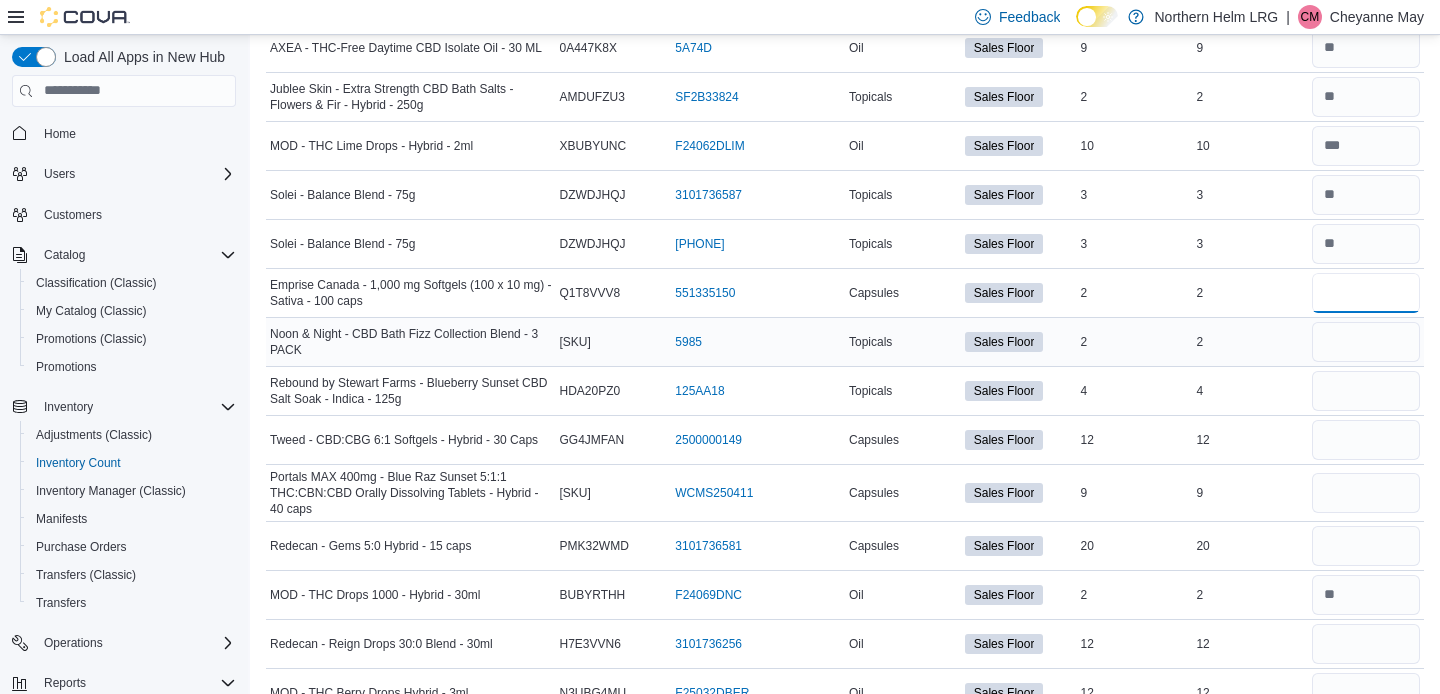 type on "*" 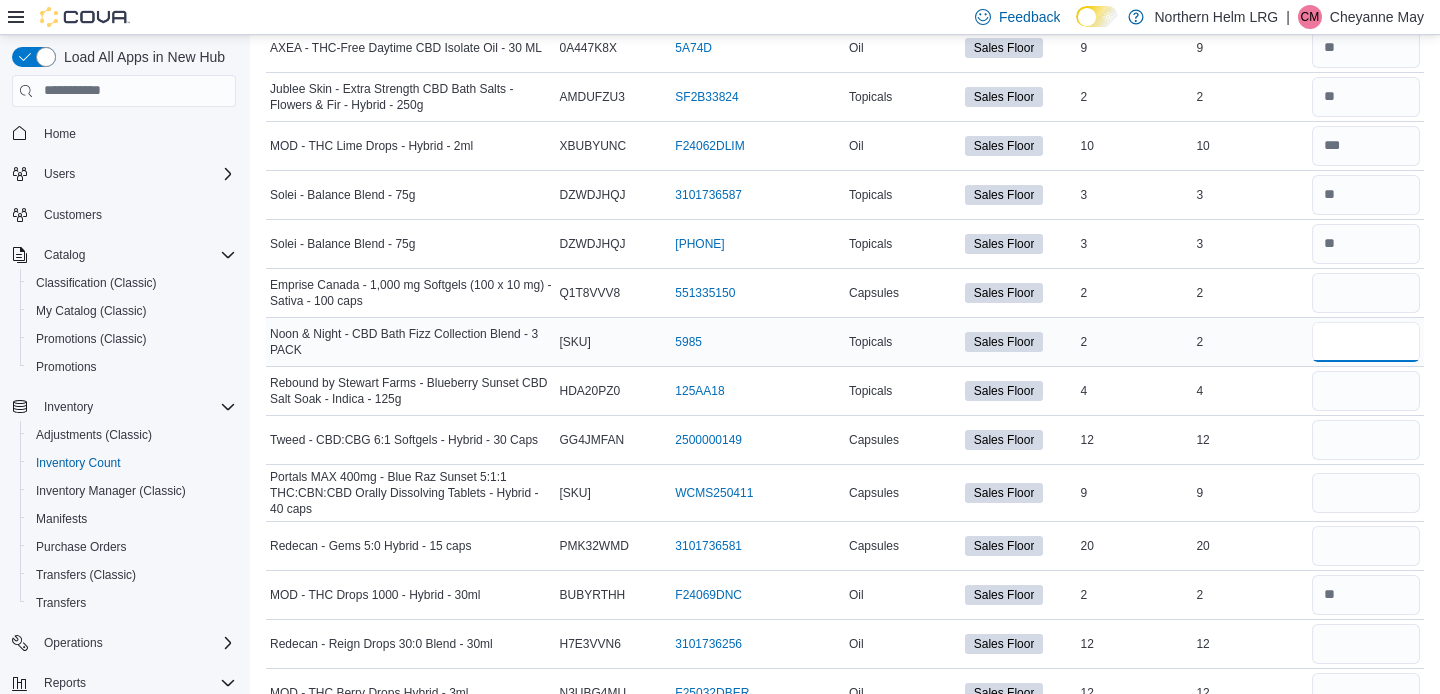 type 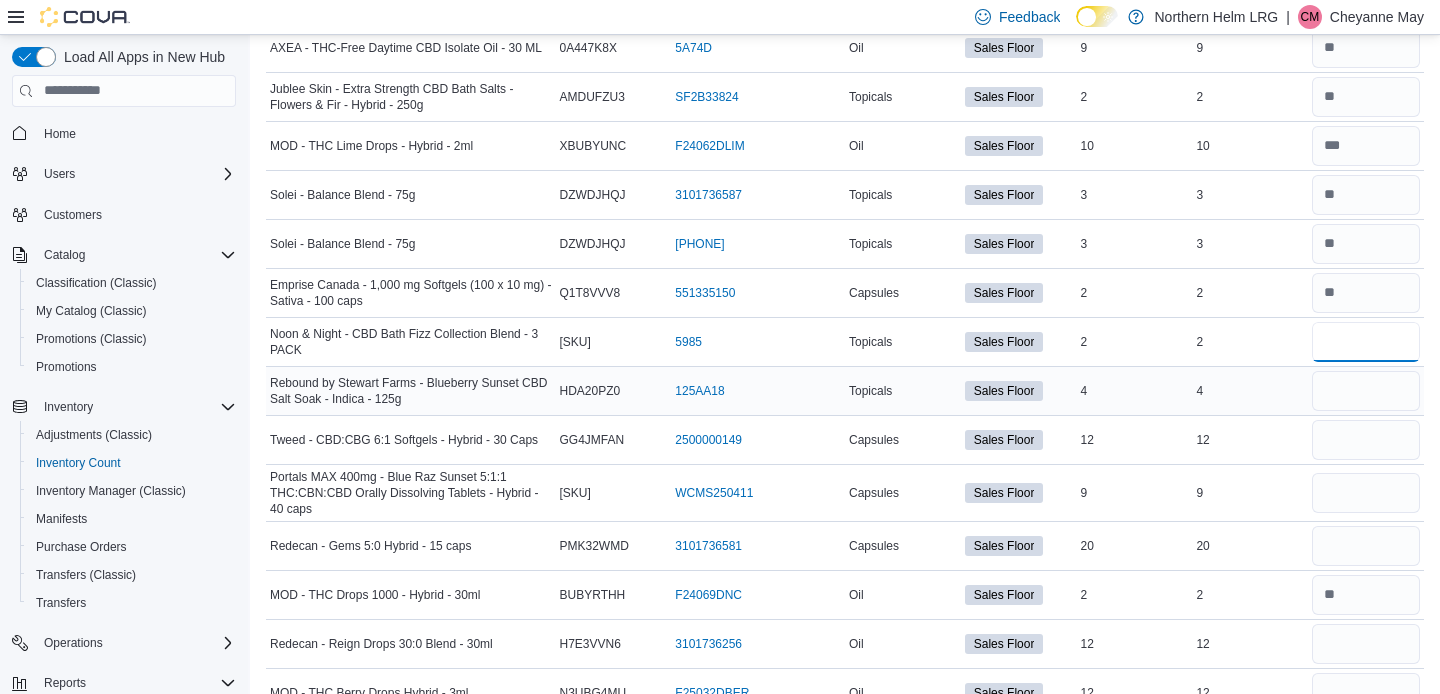 type on "*" 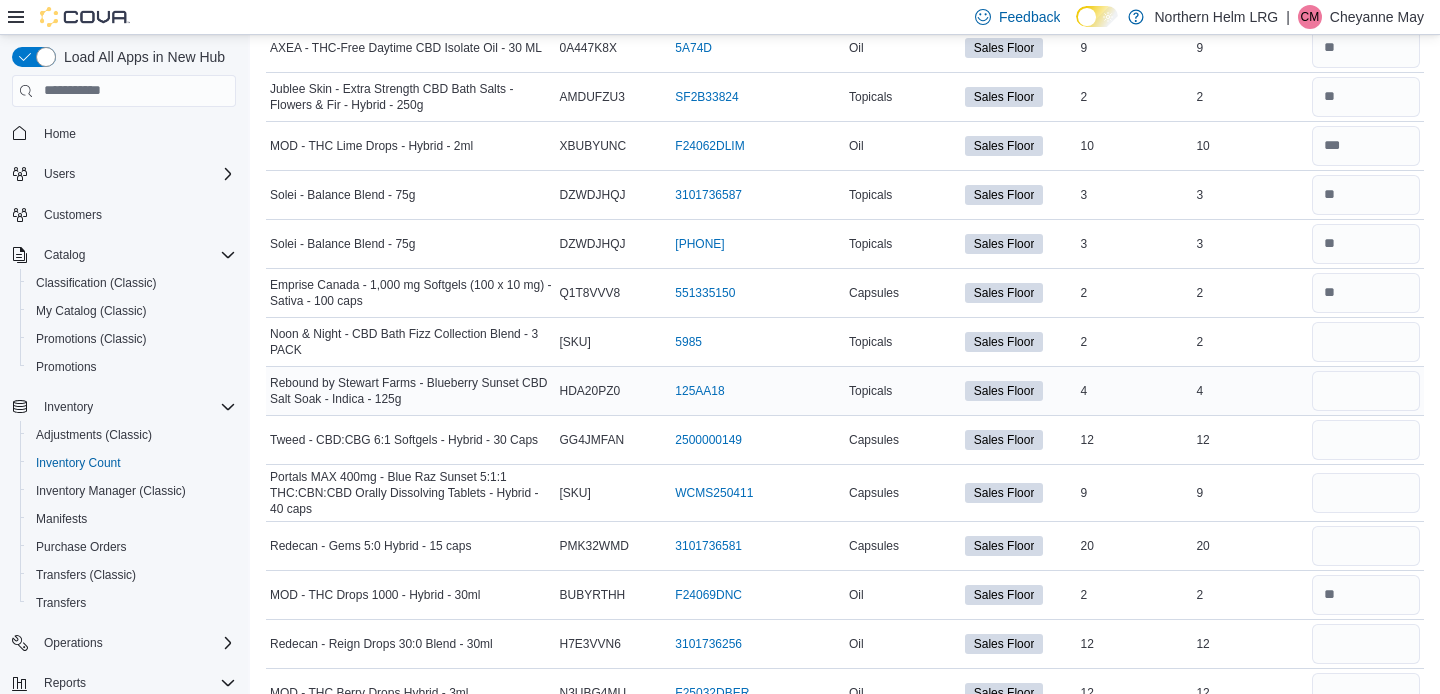 type 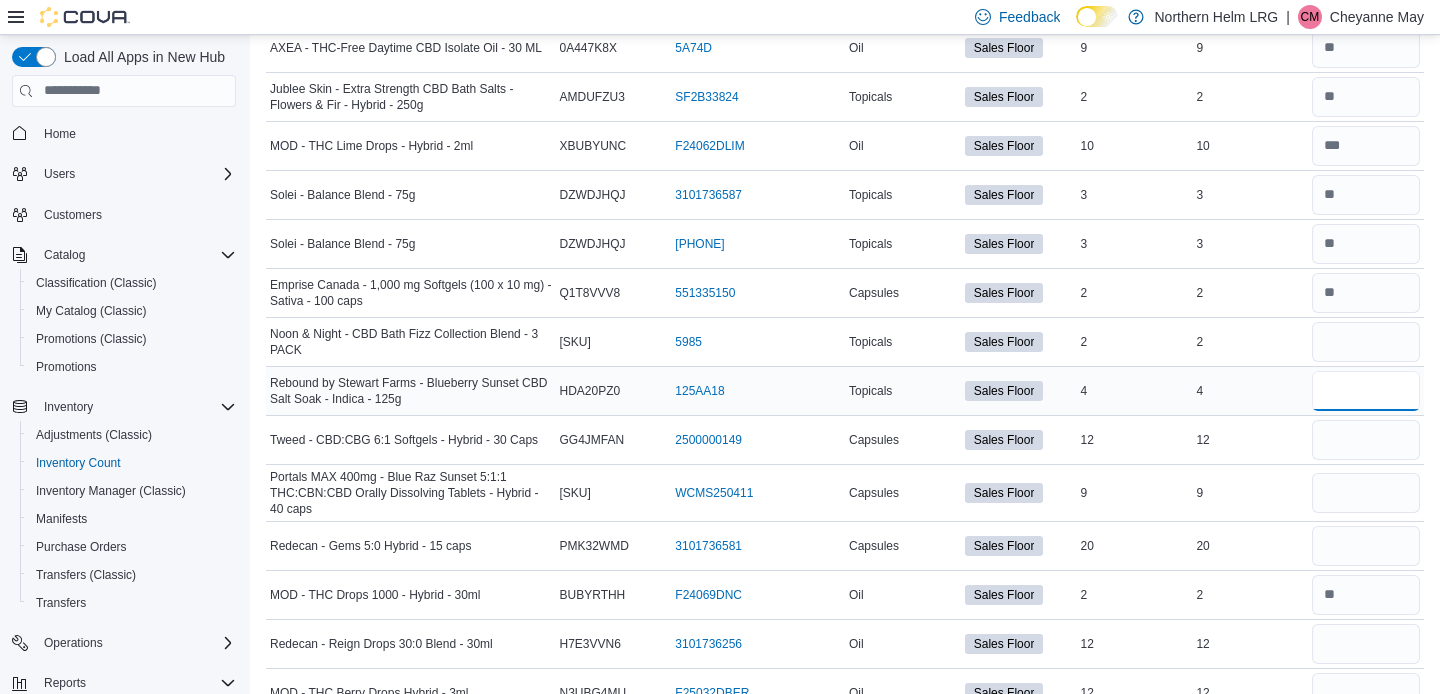 click at bounding box center [1366, 391] 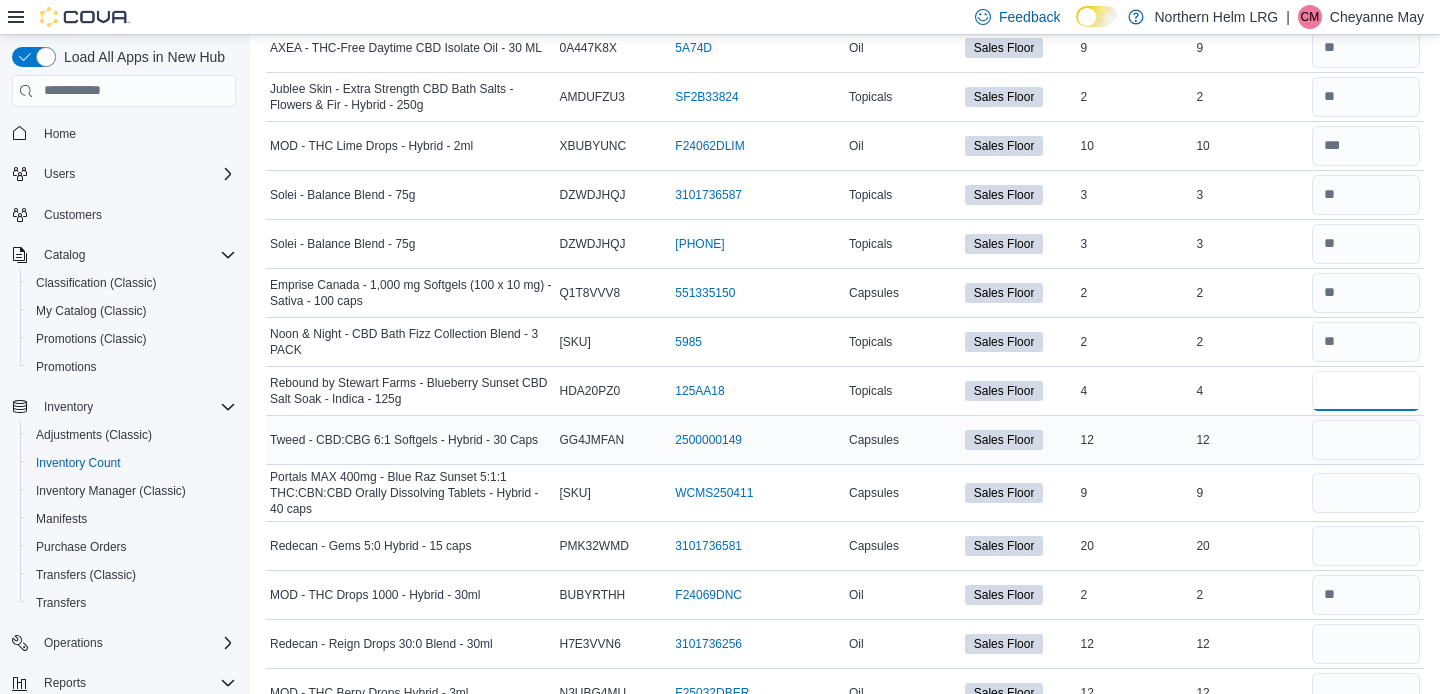 type on "*" 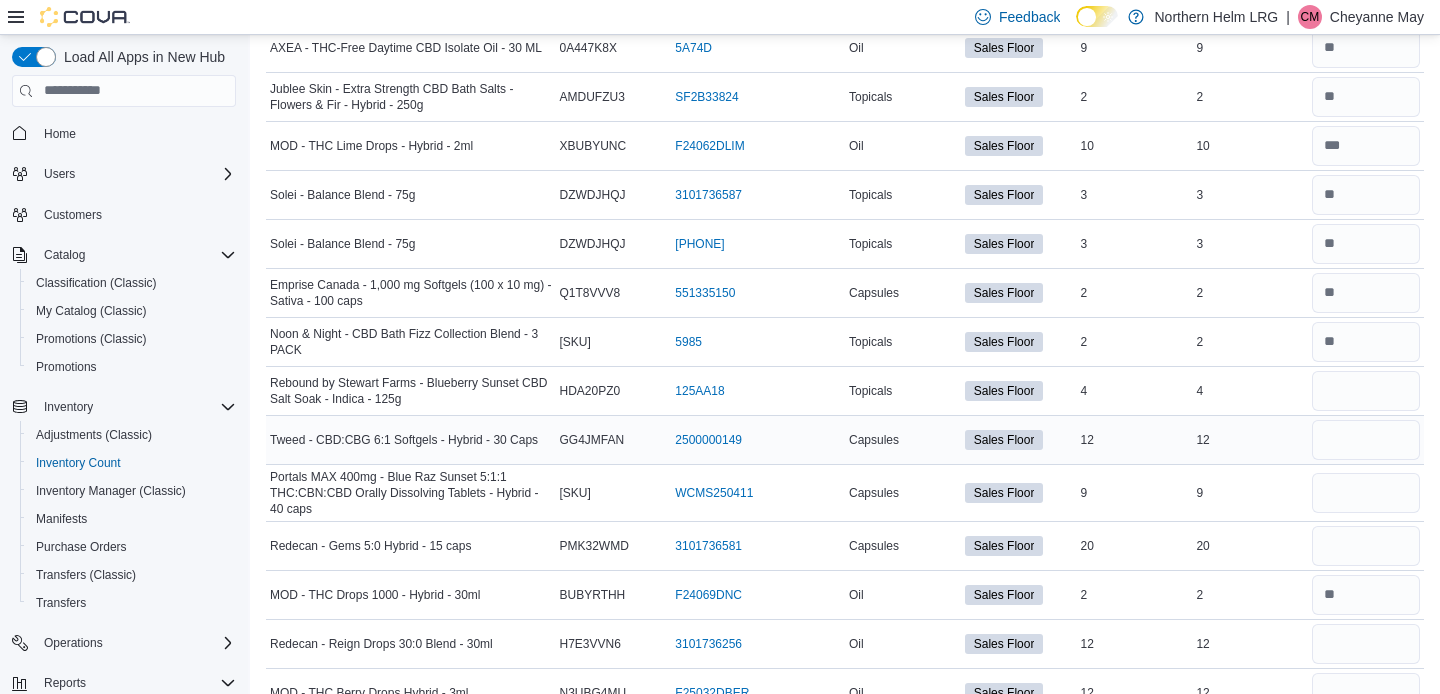 type 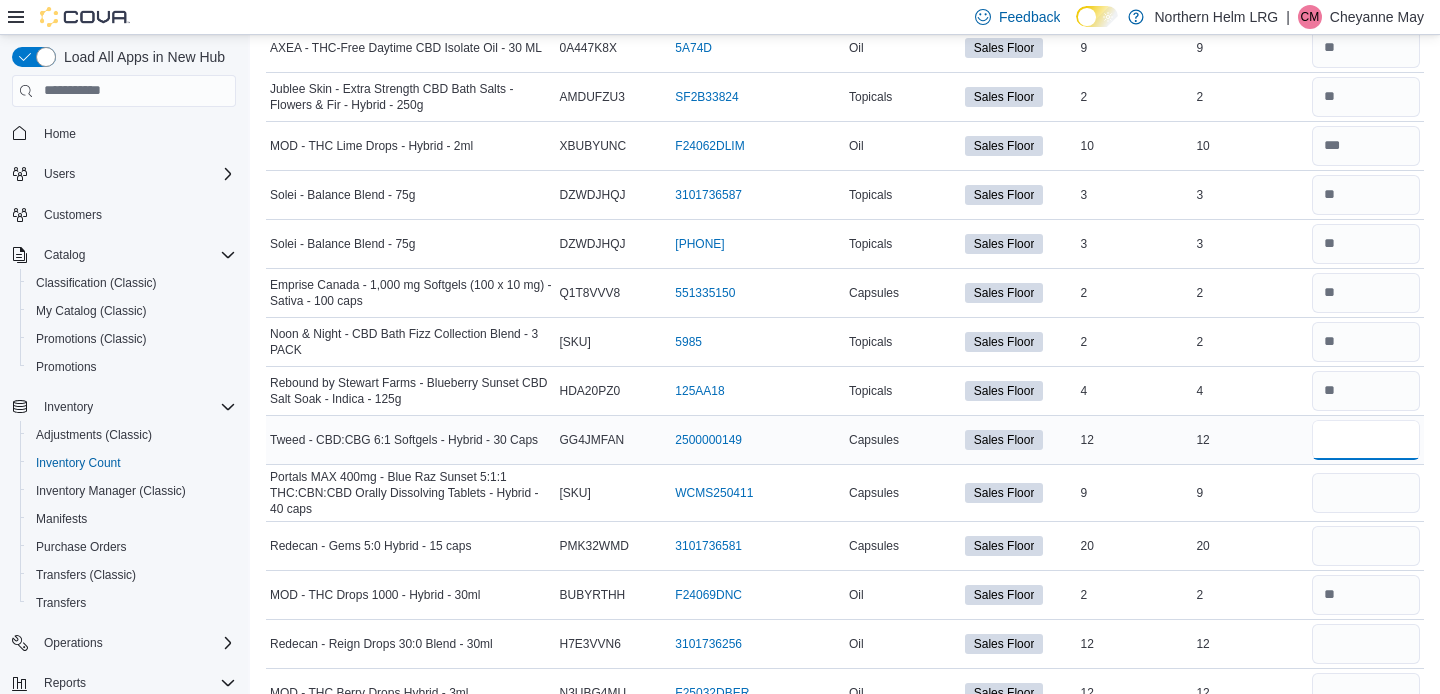 click at bounding box center [1366, 440] 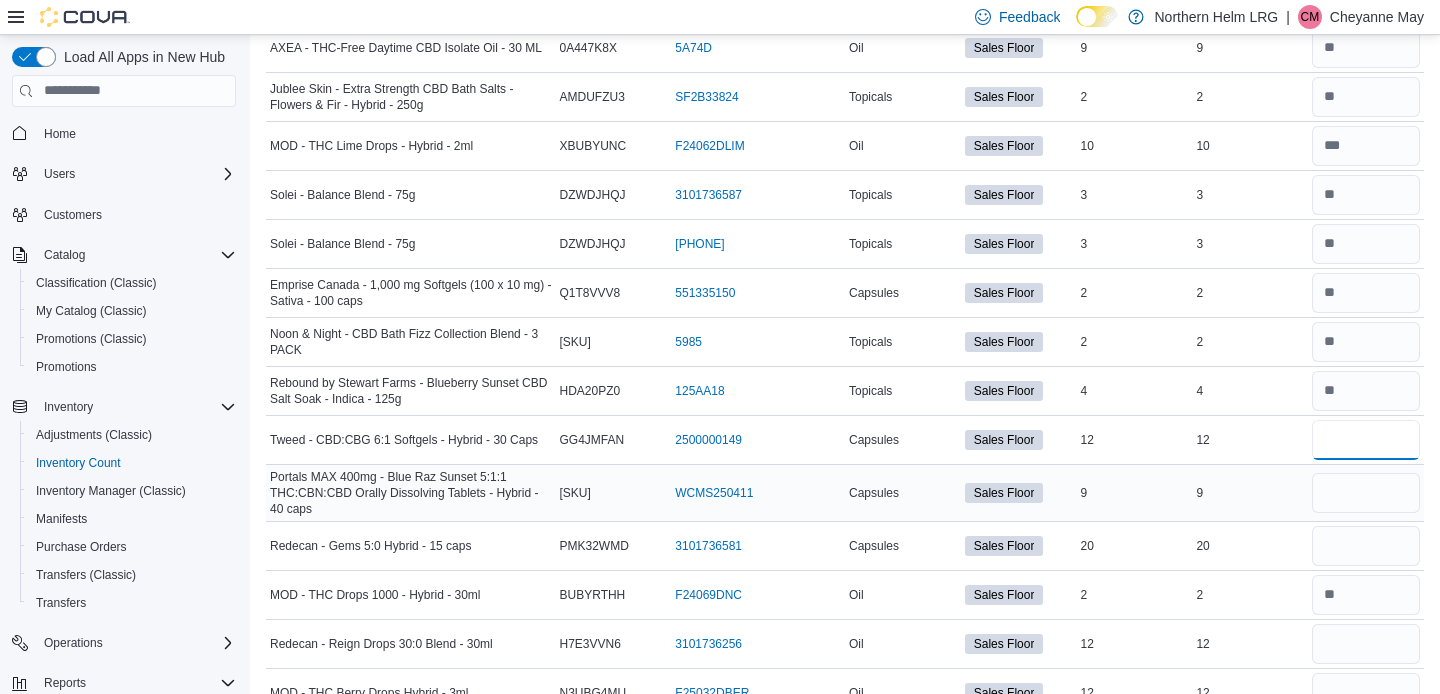 type on "**" 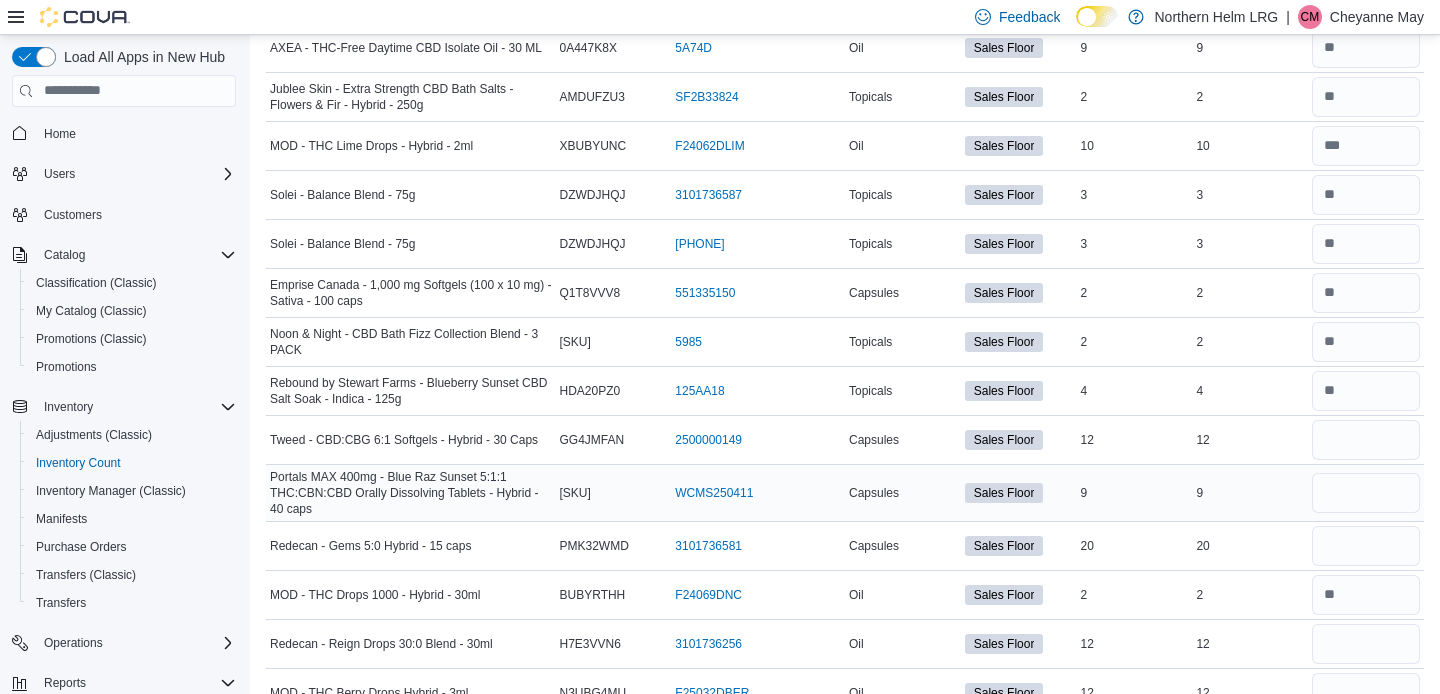 type 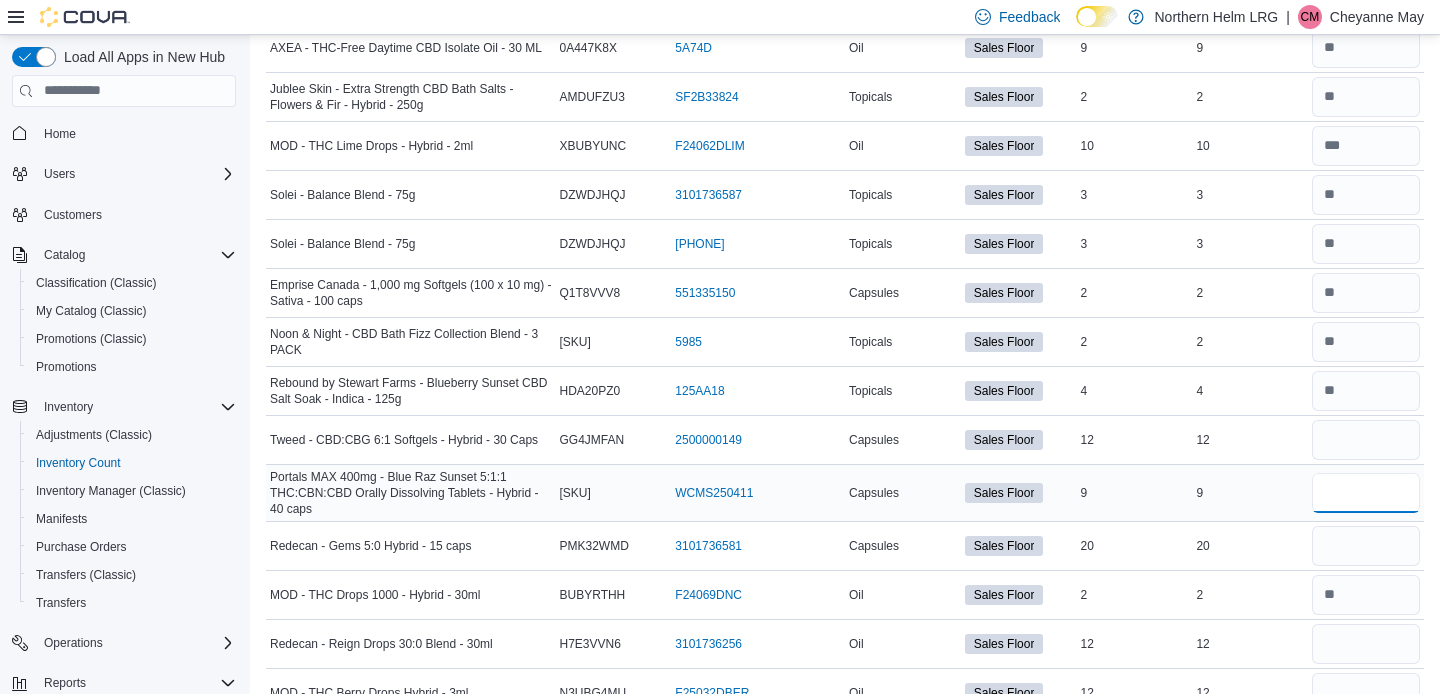 click at bounding box center [1366, 493] 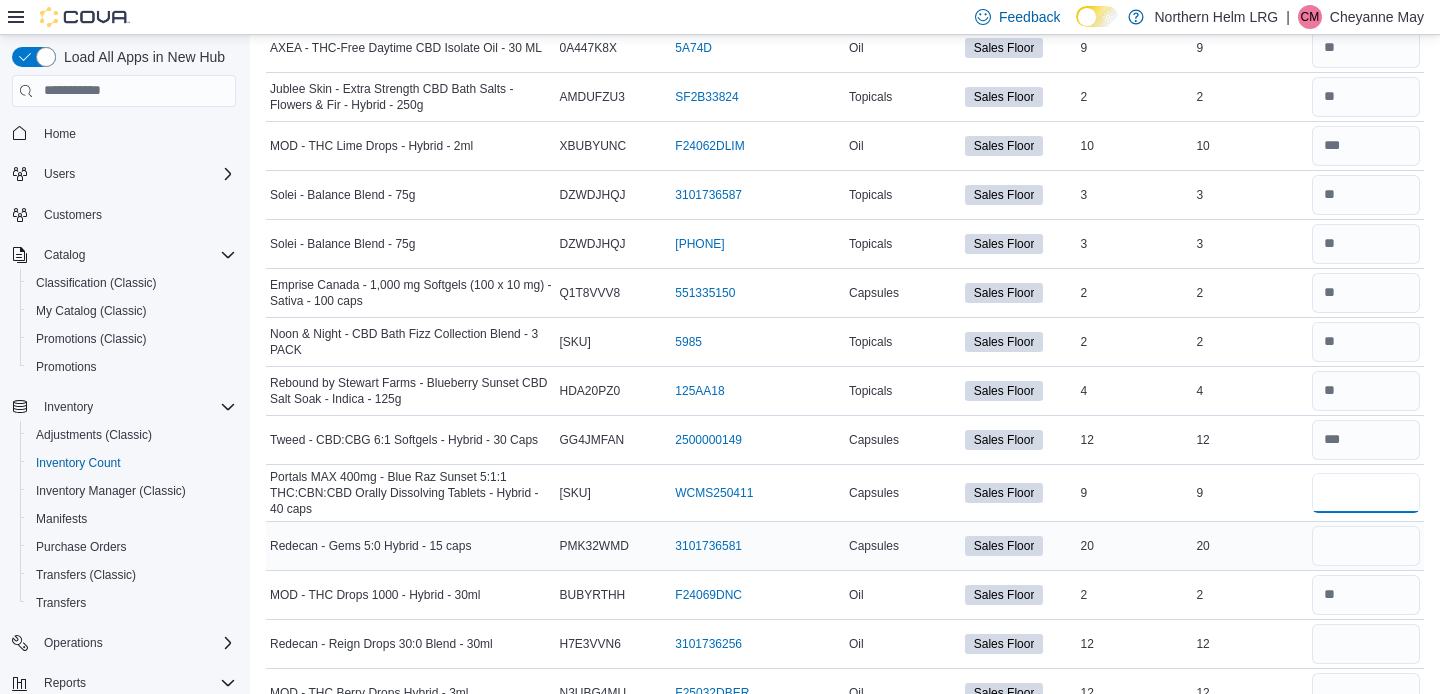 type on "*" 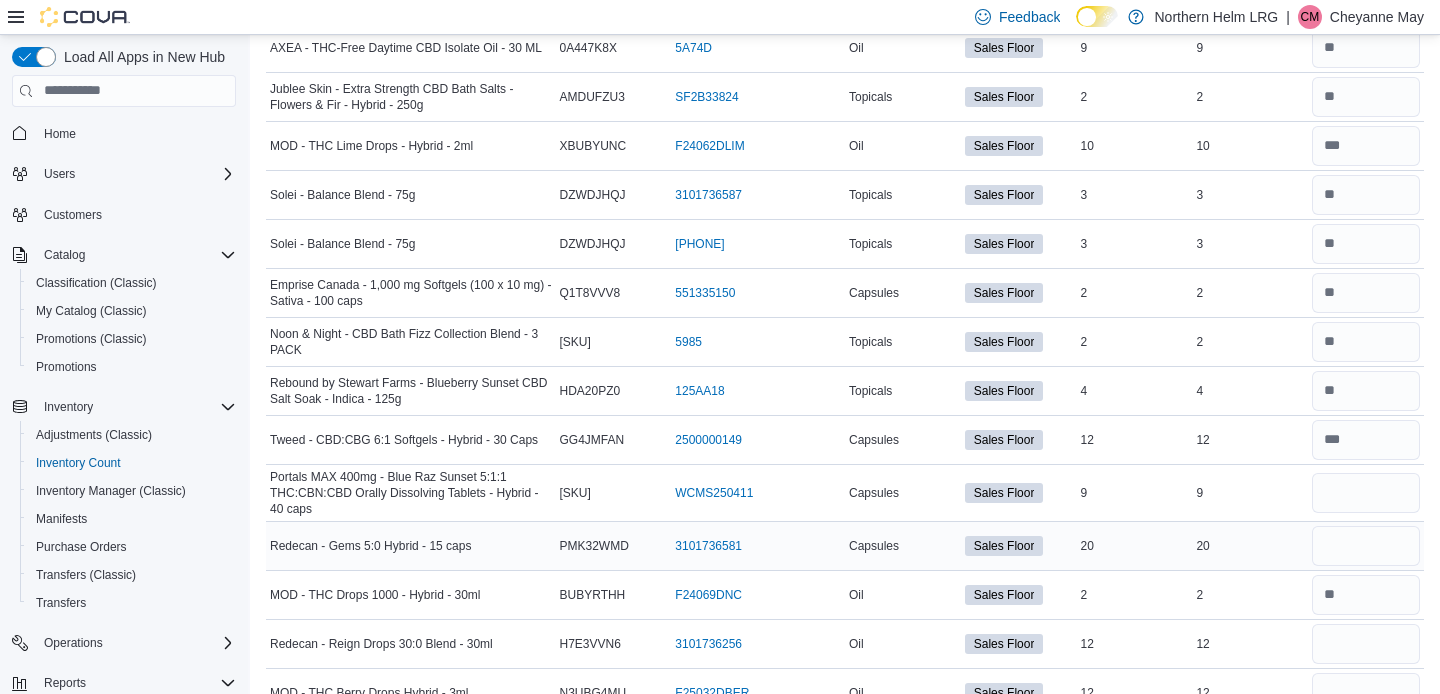 type 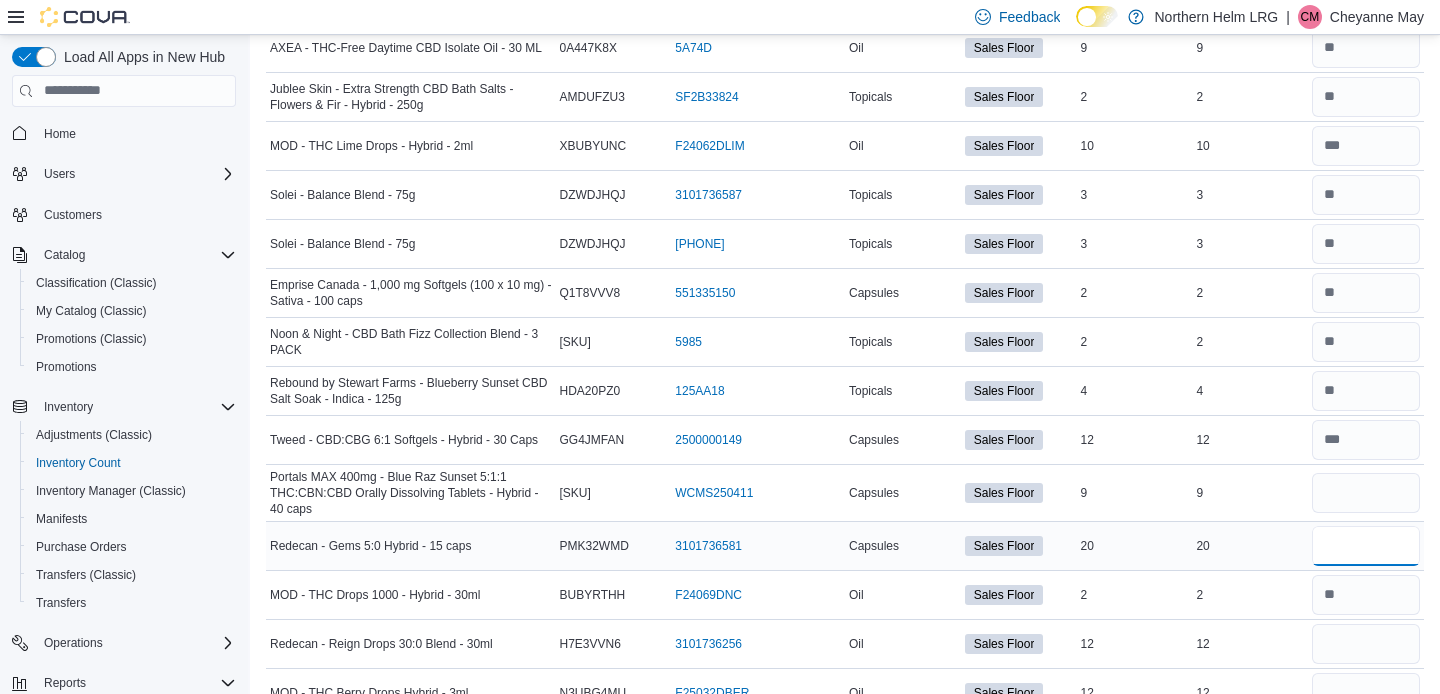 click at bounding box center (1366, 546) 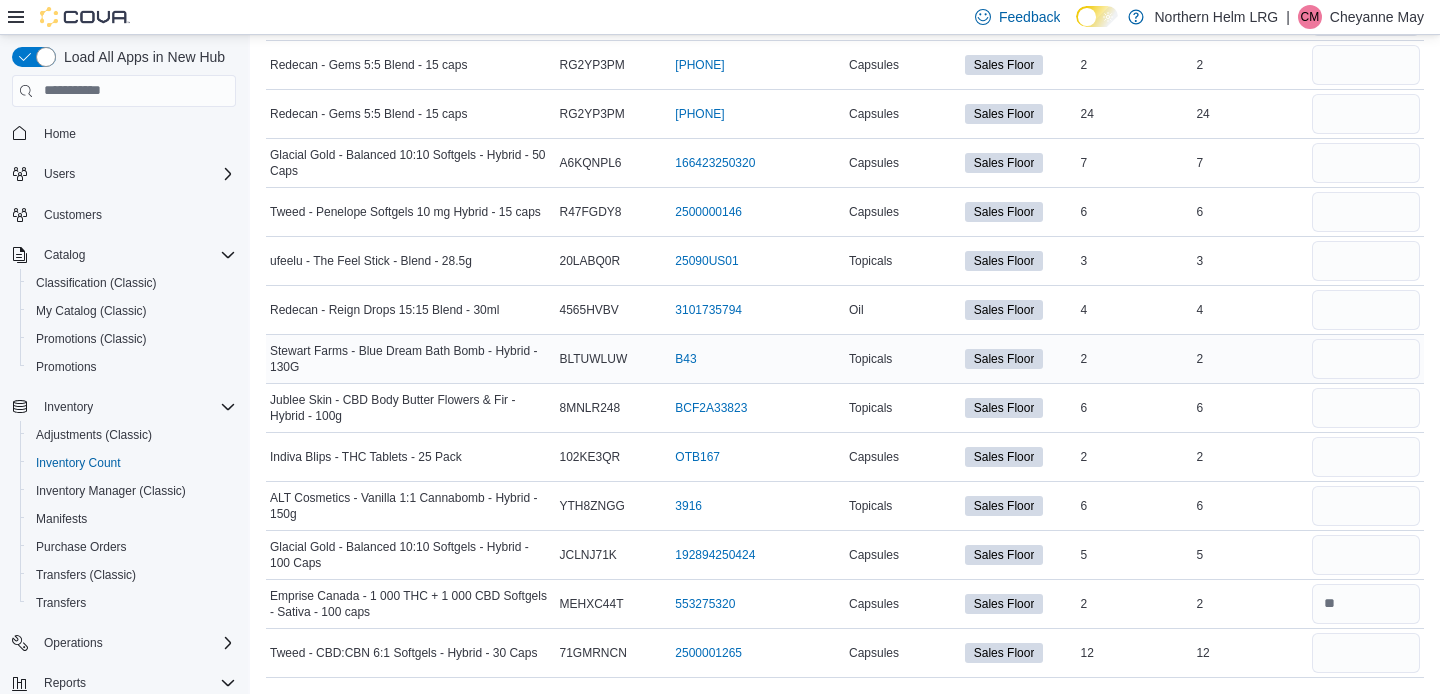 scroll, scrollTop: 1143, scrollLeft: 0, axis: vertical 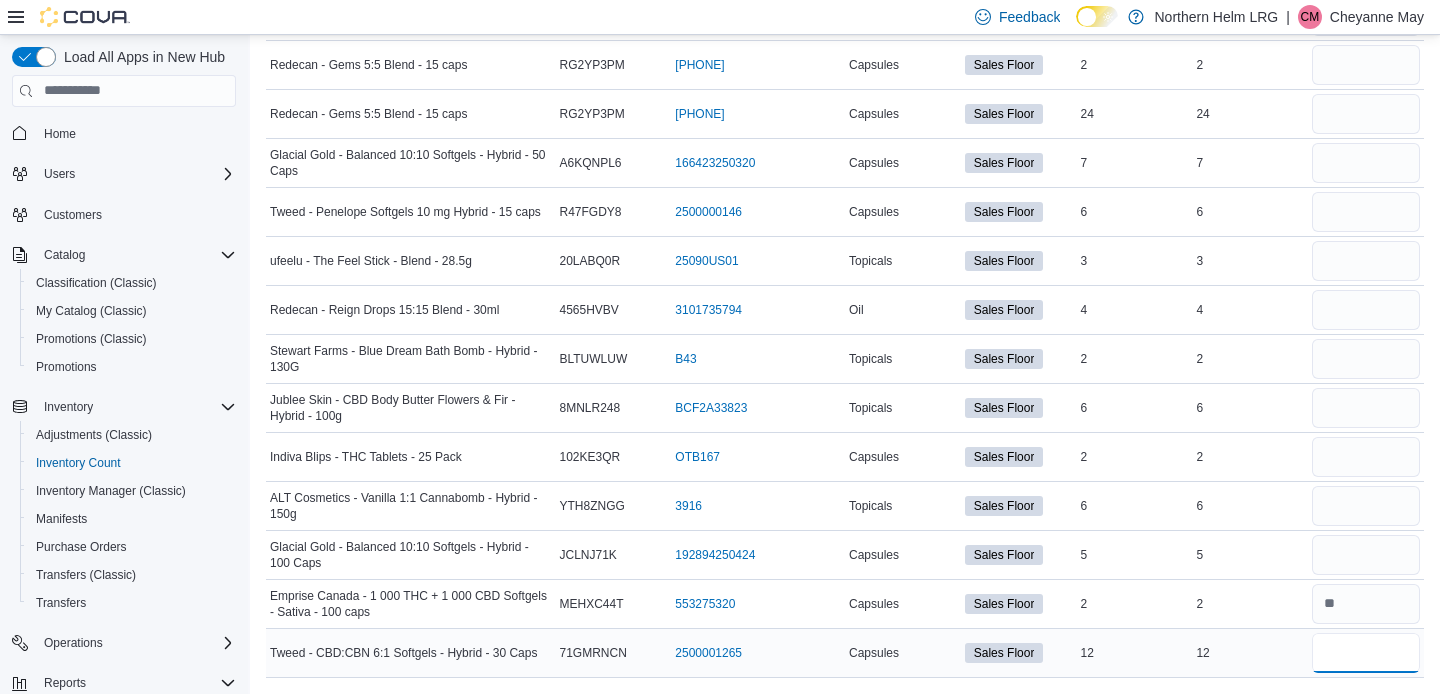 click at bounding box center (1366, 653) 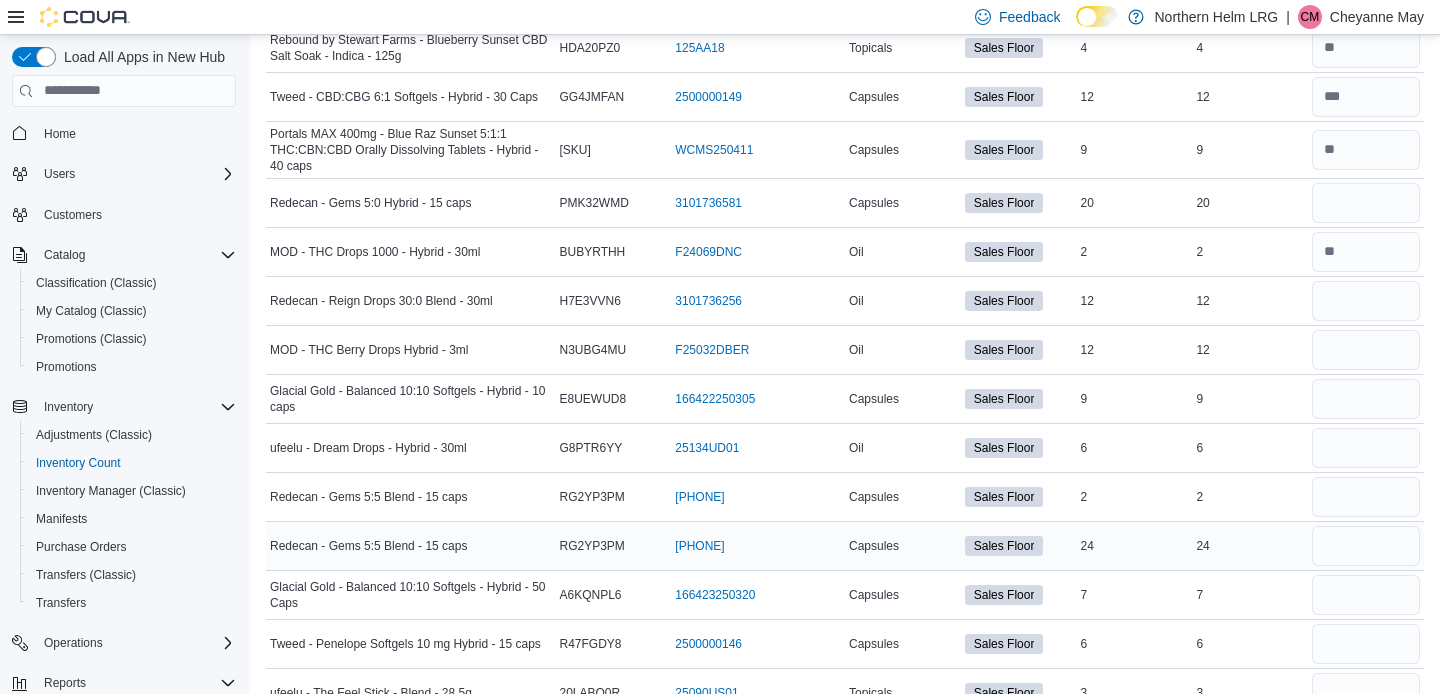 scroll, scrollTop: 707, scrollLeft: 0, axis: vertical 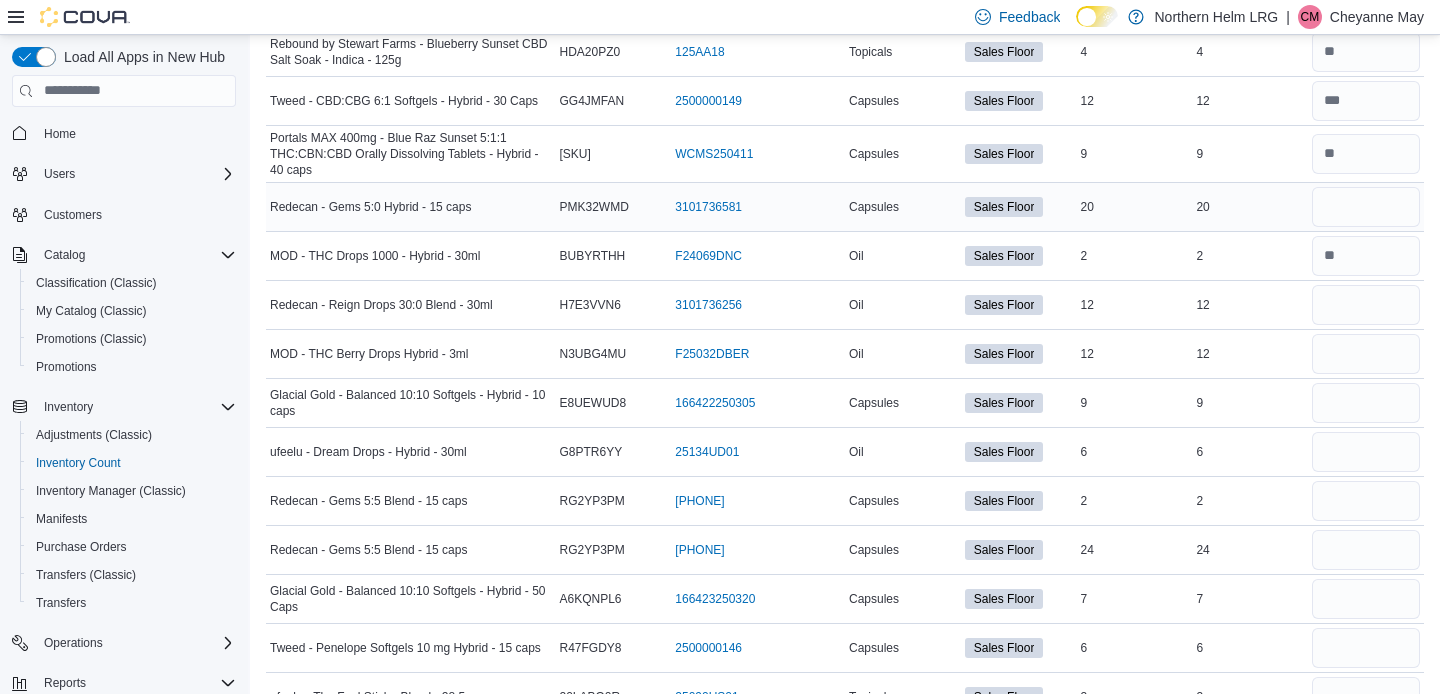 type on "**" 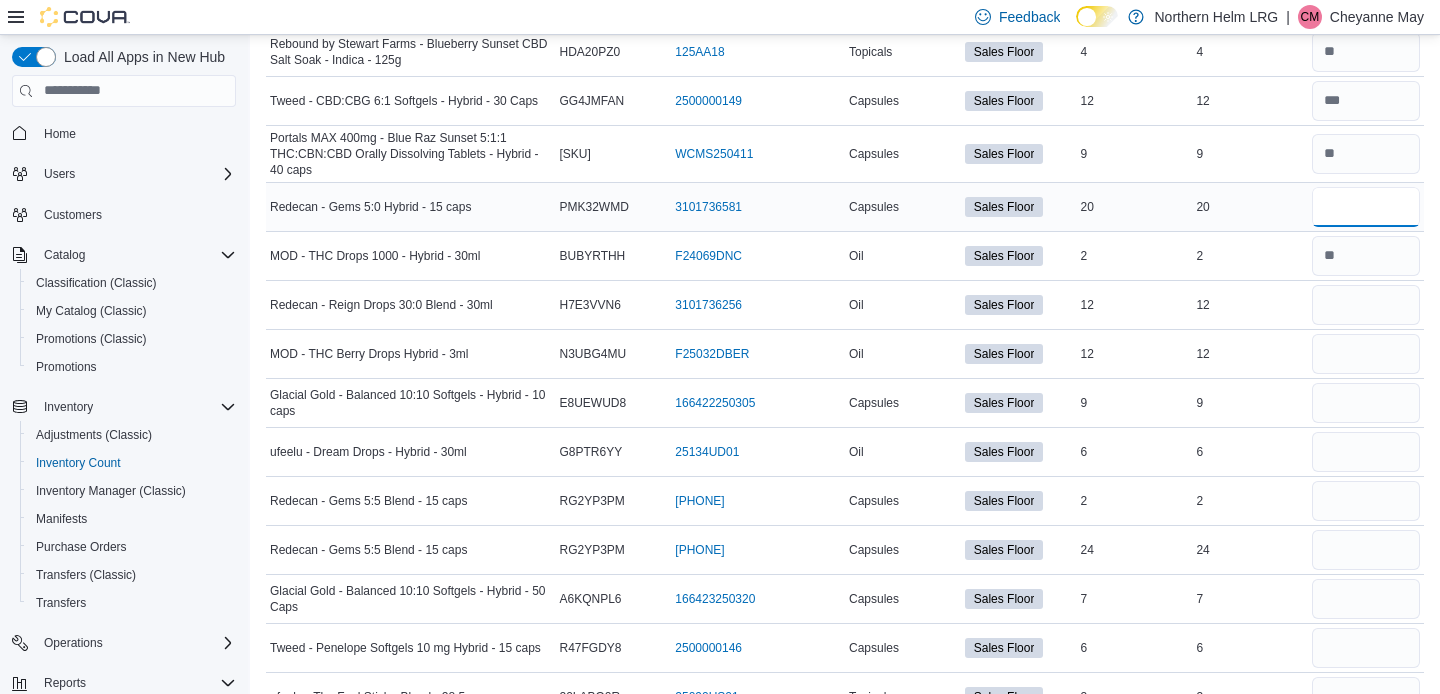 click at bounding box center (1366, 207) 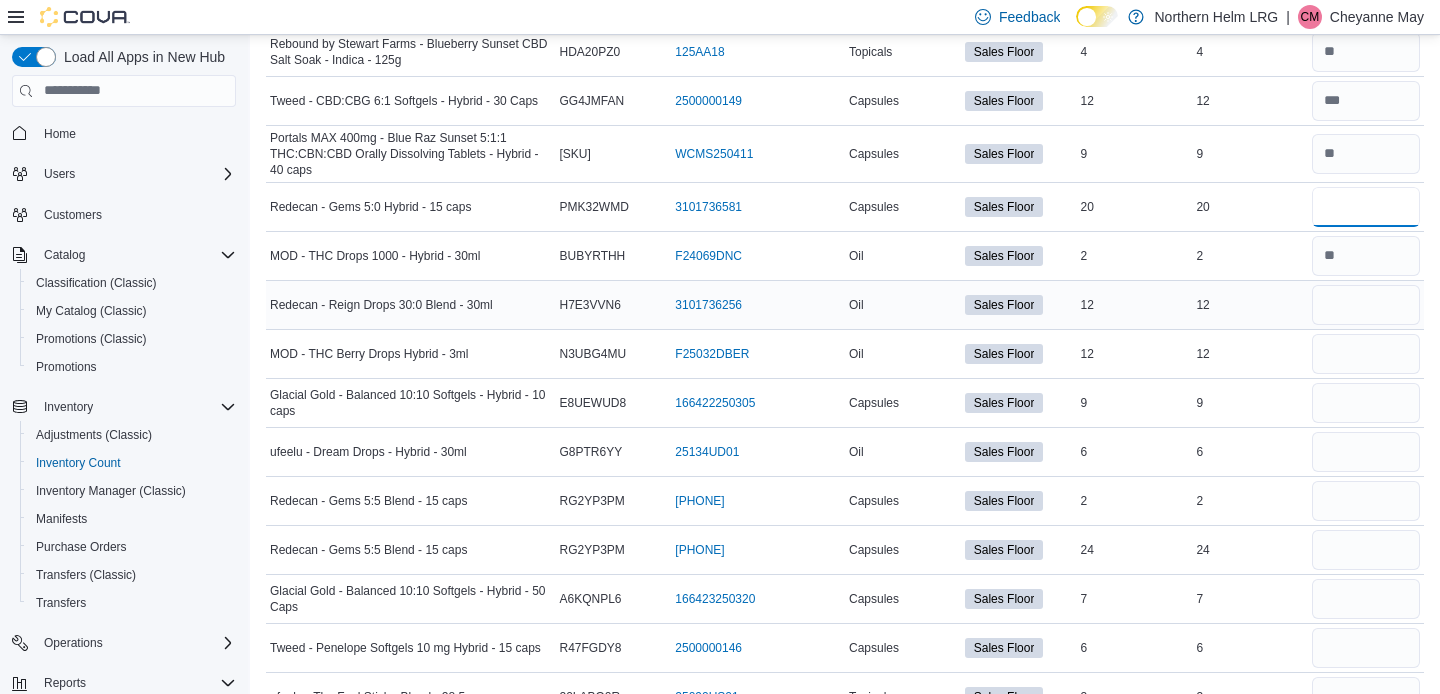 type on "**" 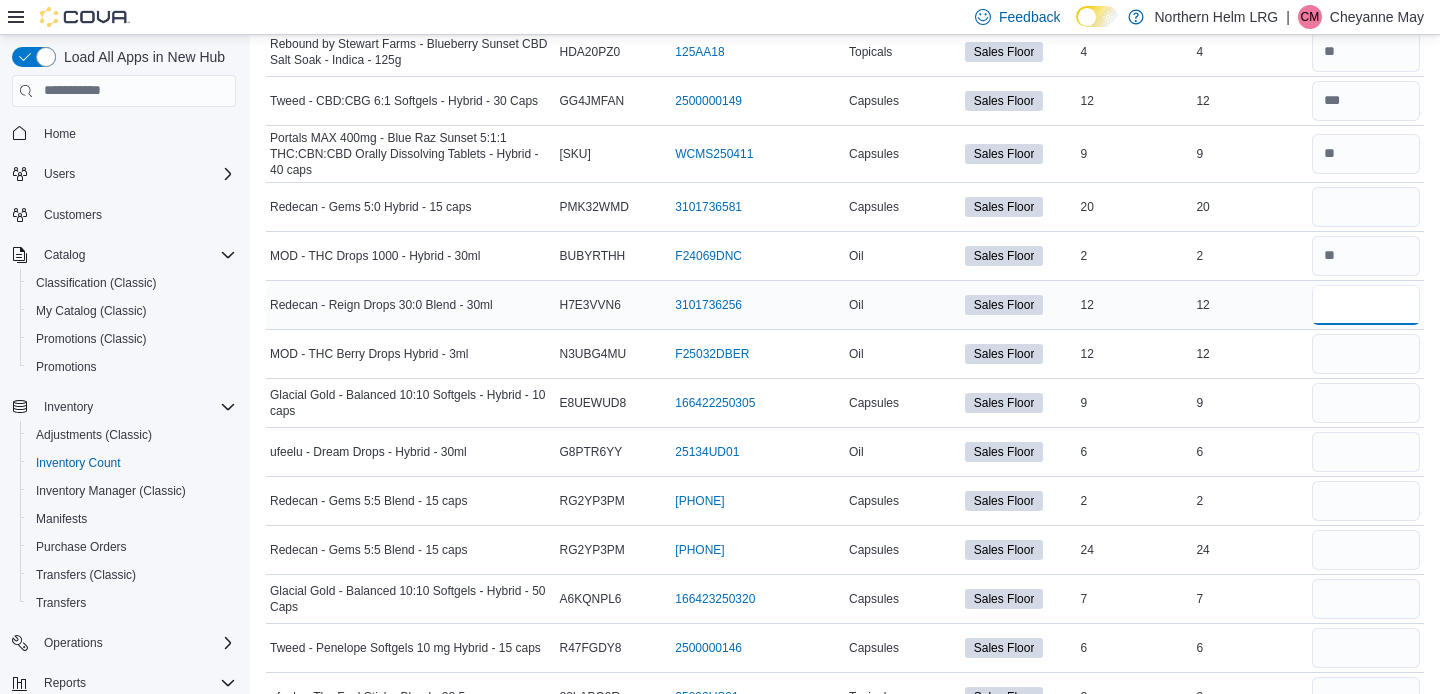 type 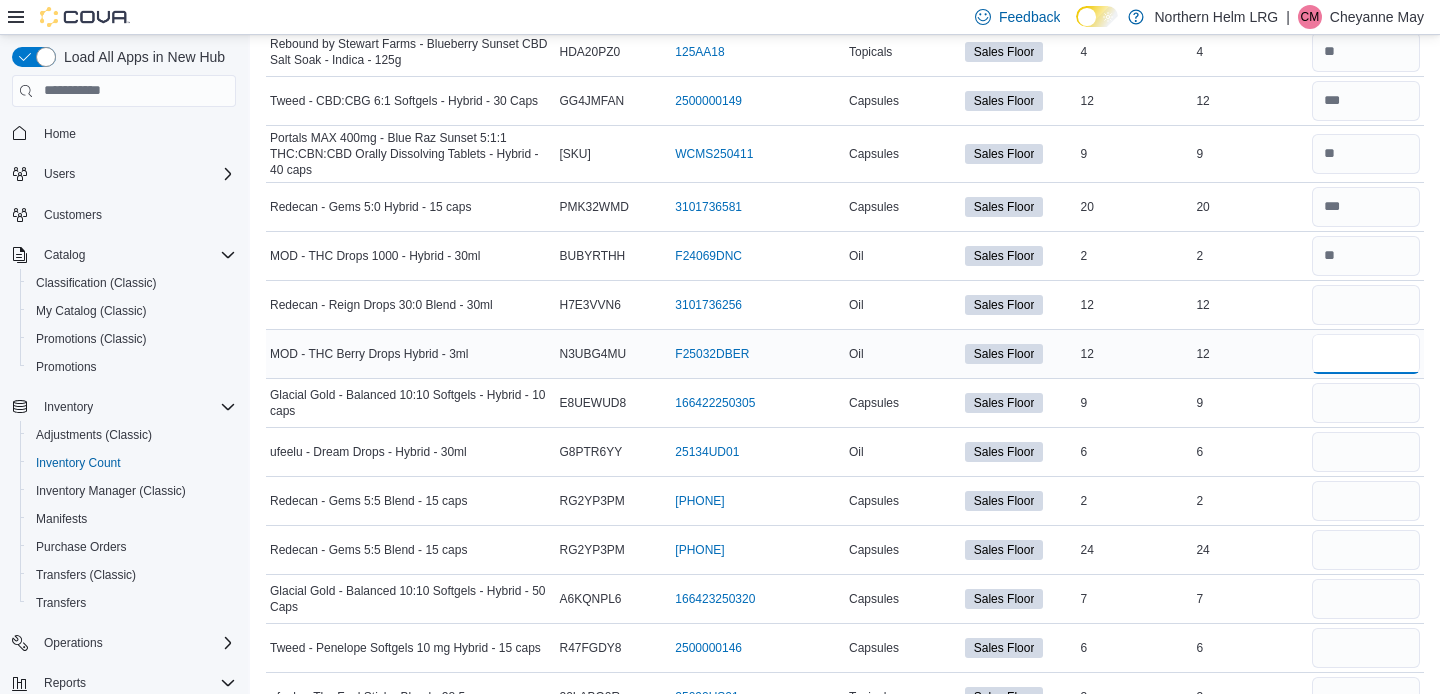 click at bounding box center (1366, 354) 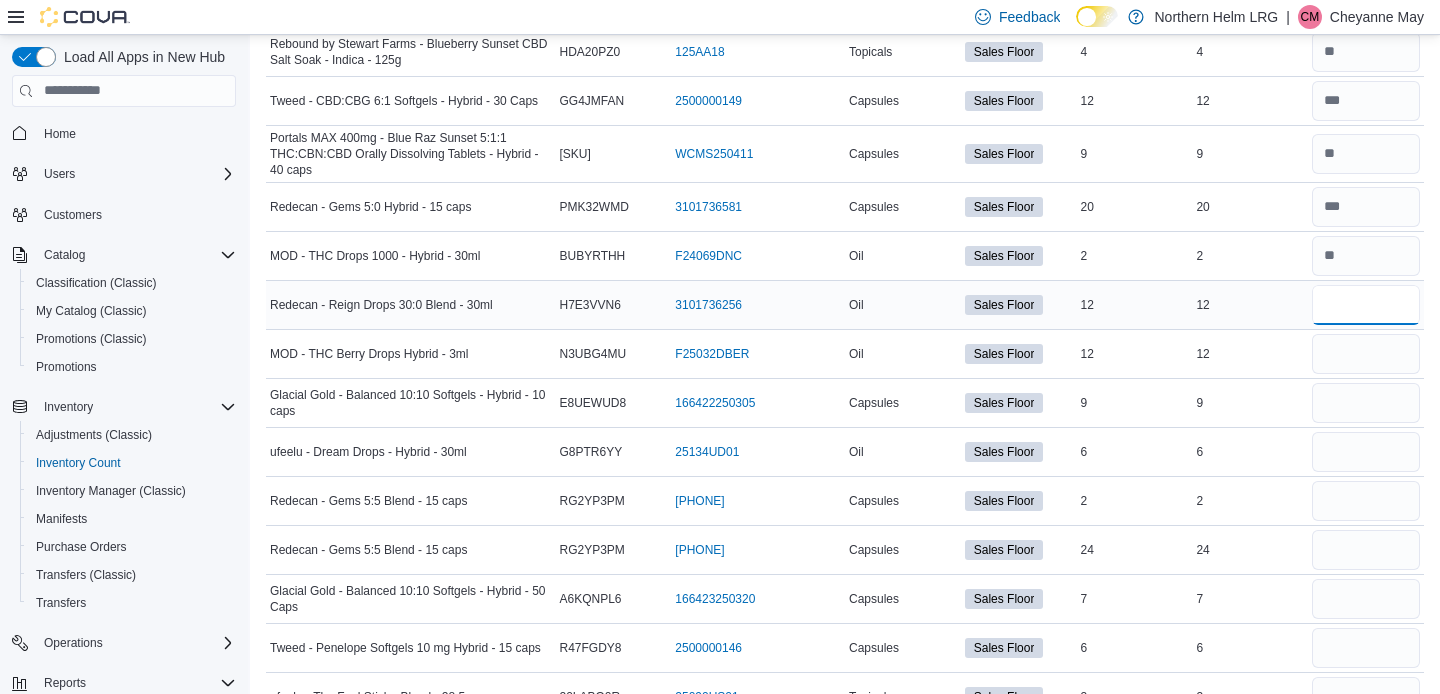 click at bounding box center [1366, 305] 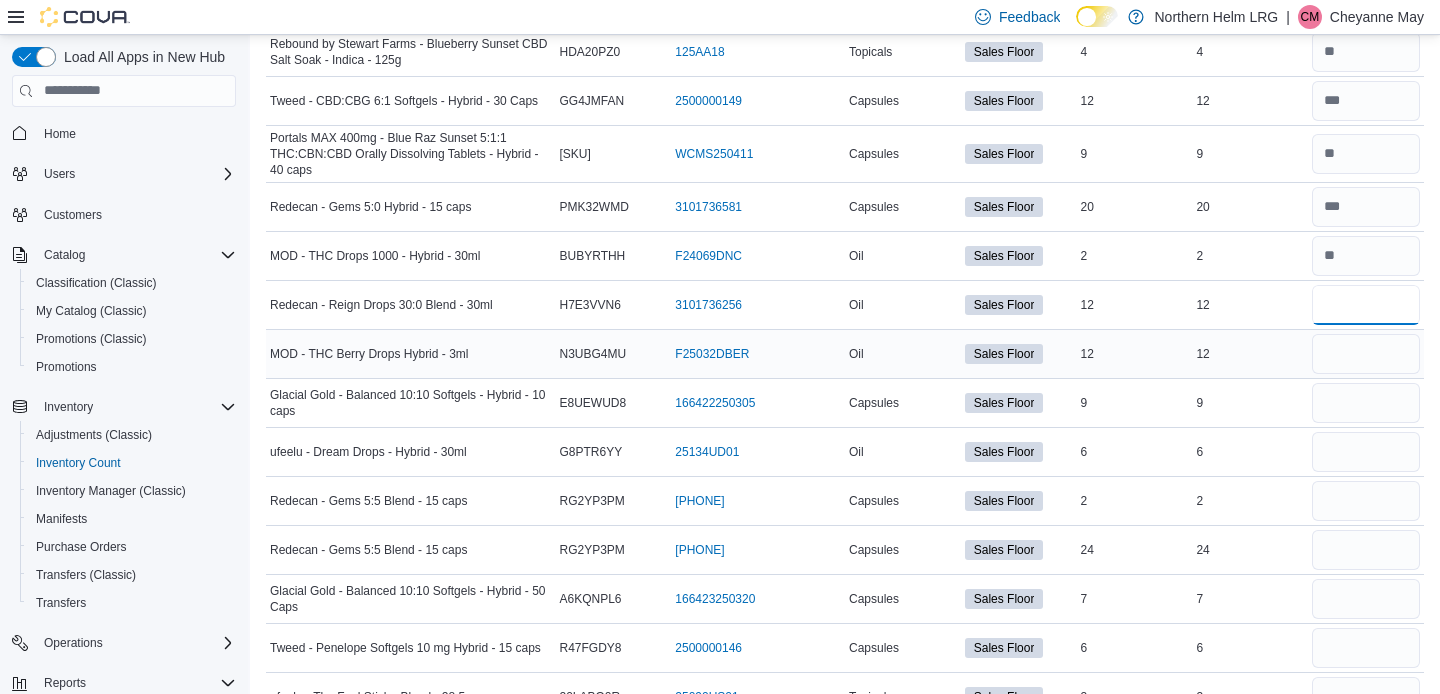 type on "**" 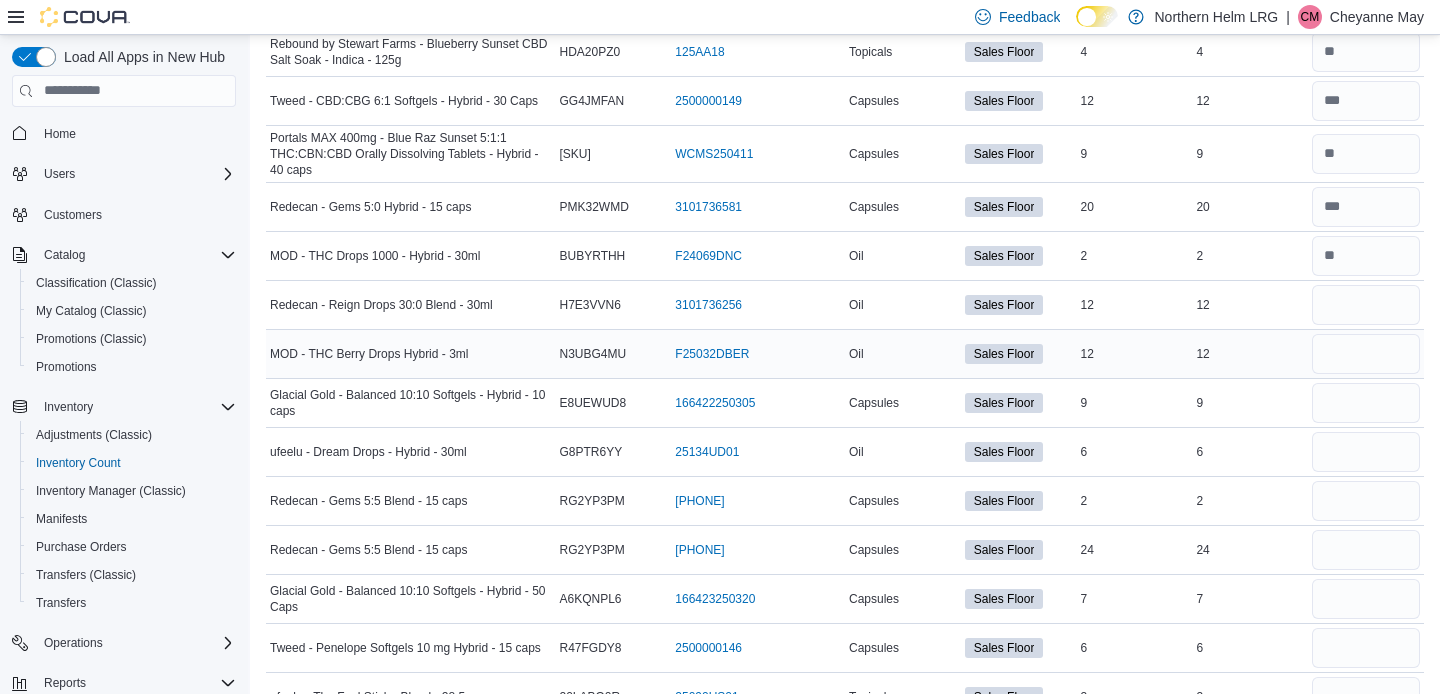 type 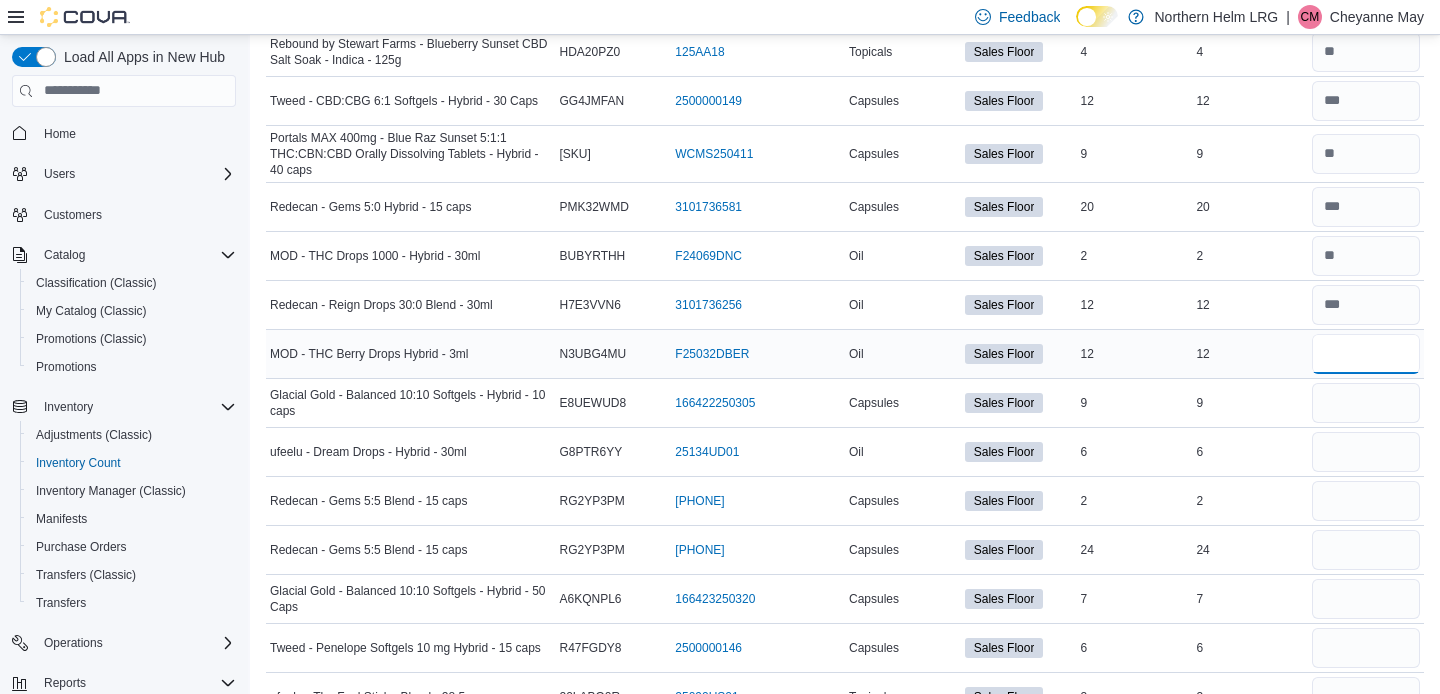 click at bounding box center (1366, 354) 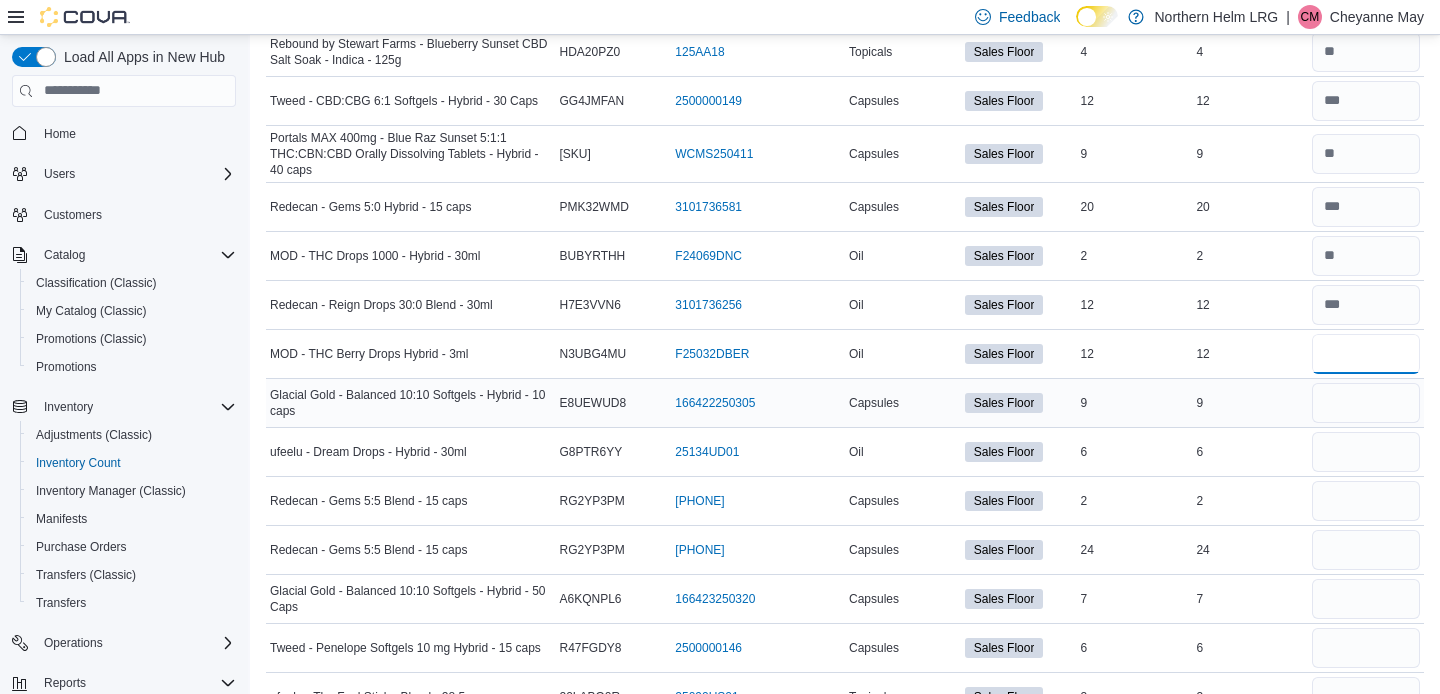 type on "**" 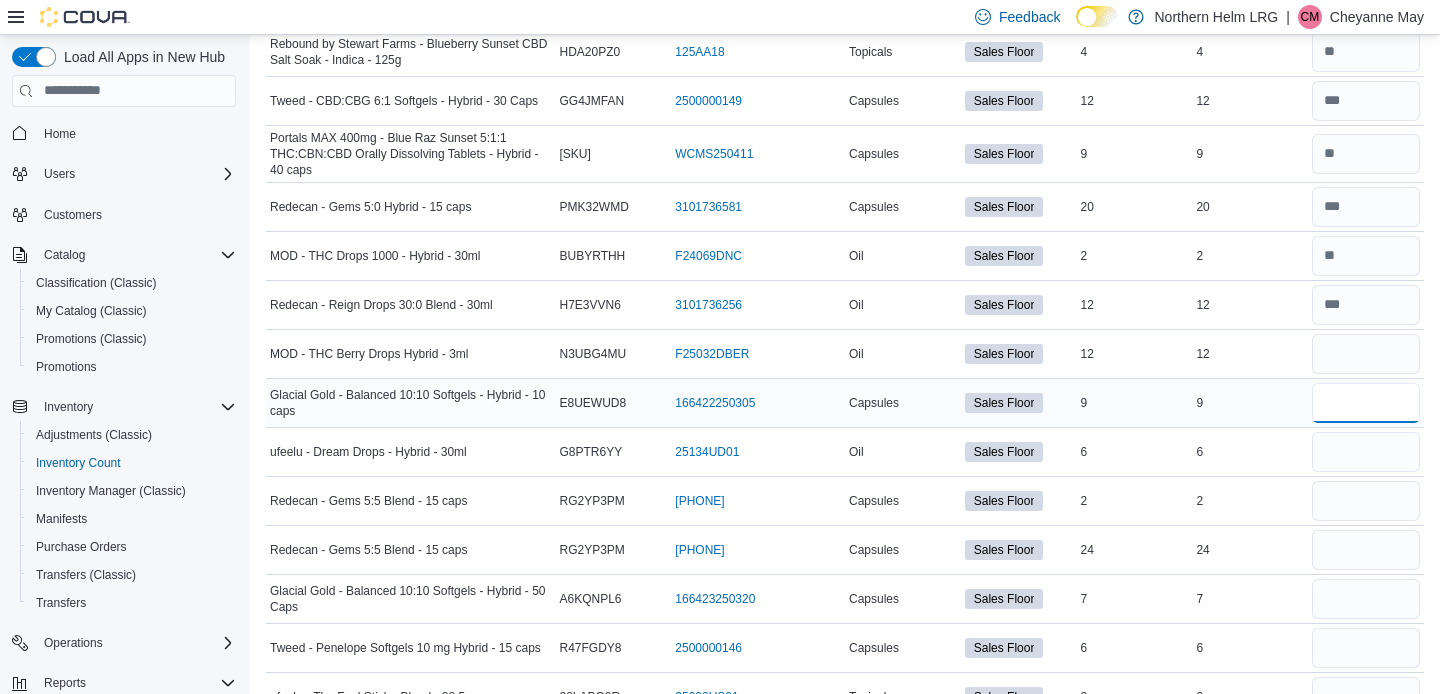 type 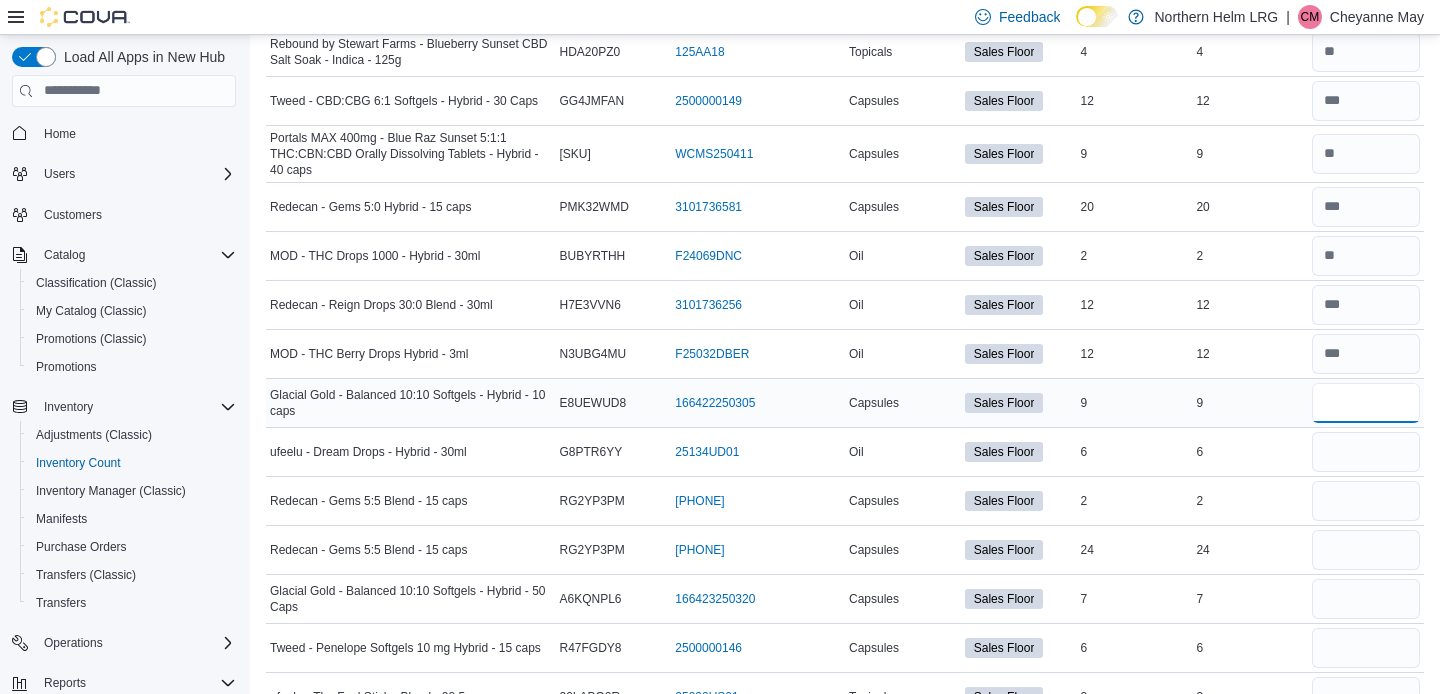 click at bounding box center [1366, 403] 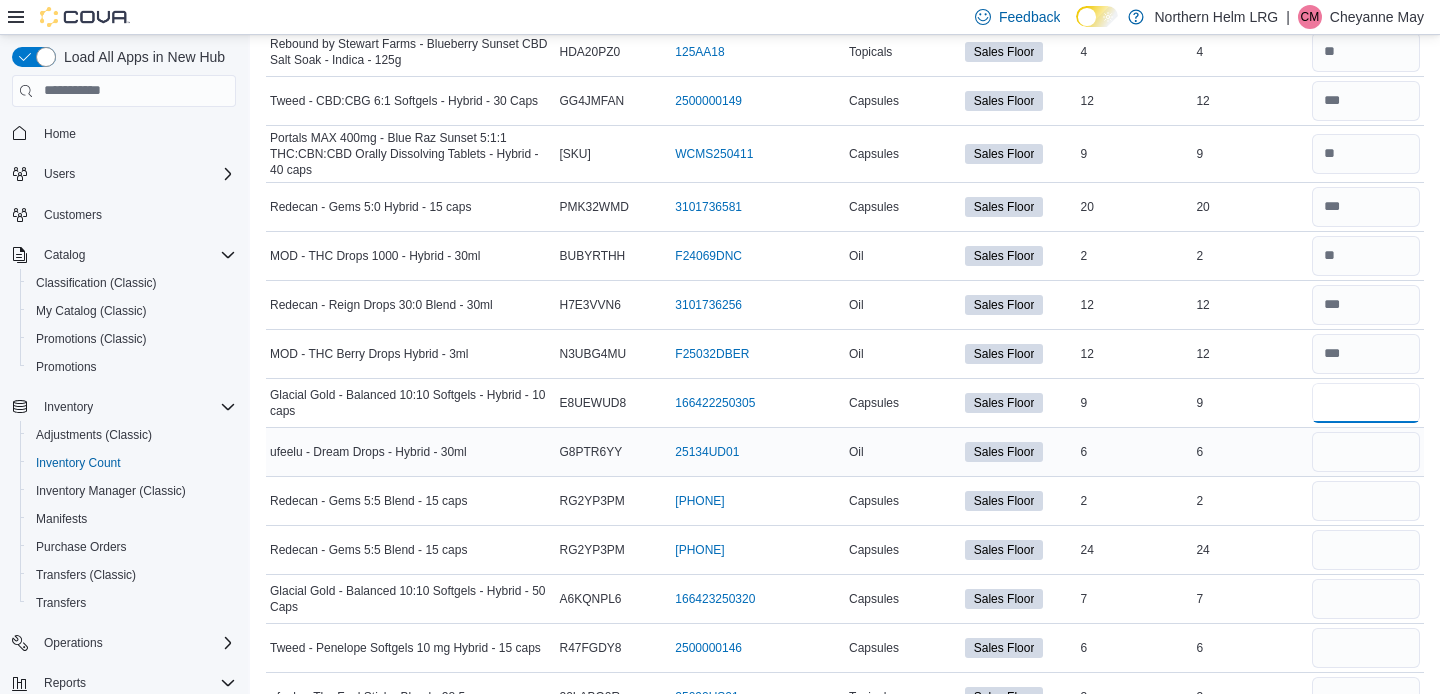 type on "*" 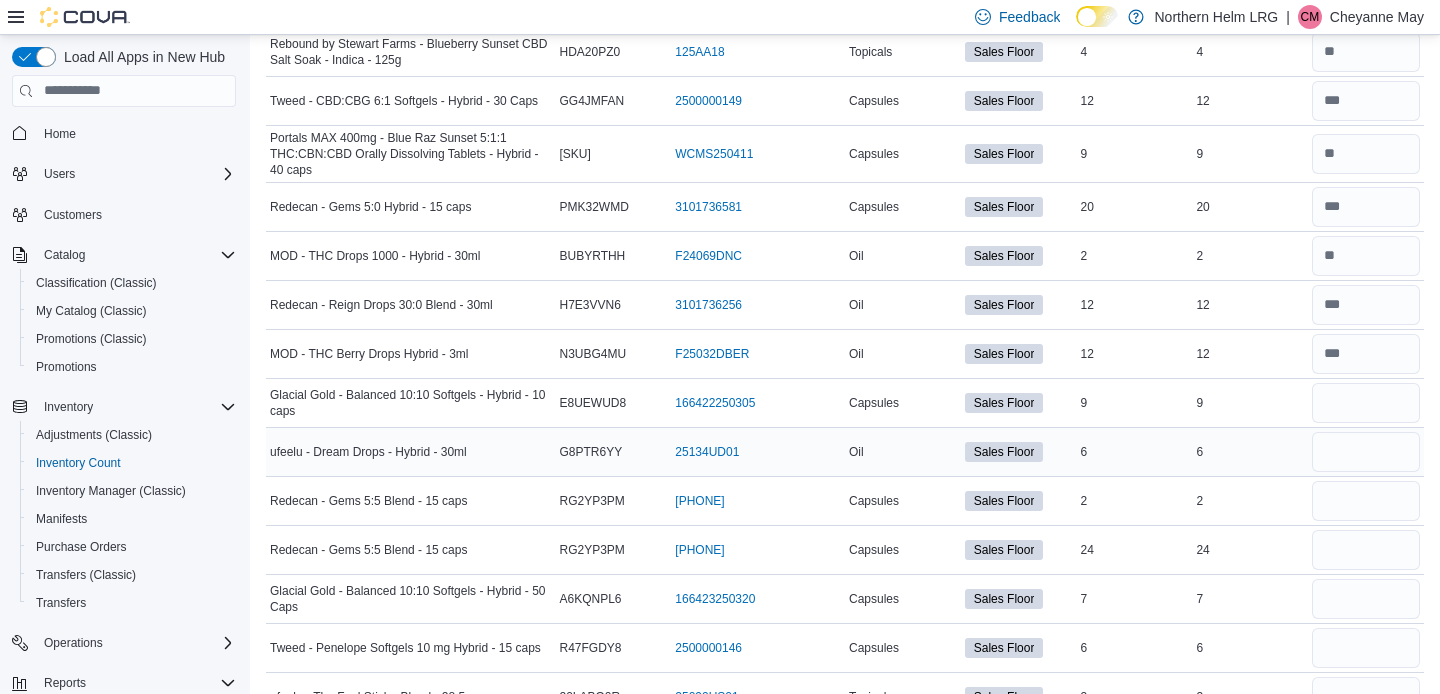 type 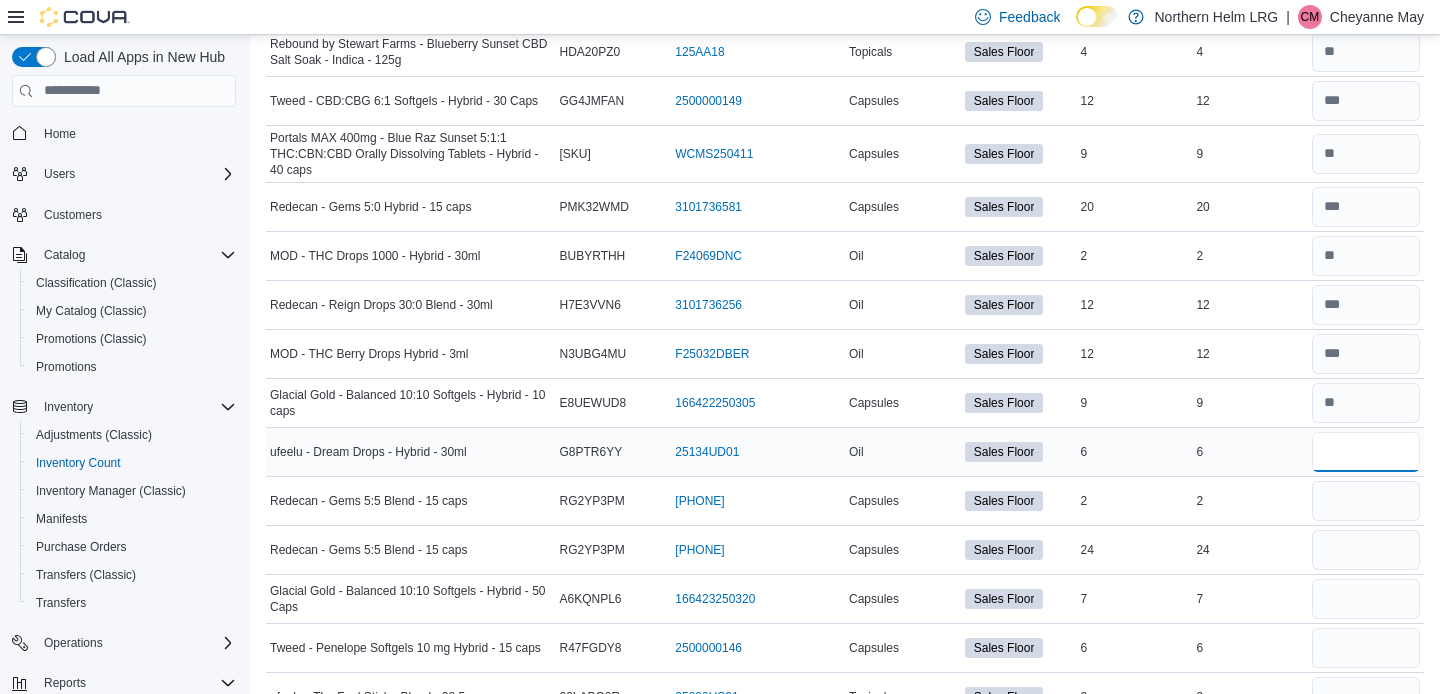 click at bounding box center (1366, 452) 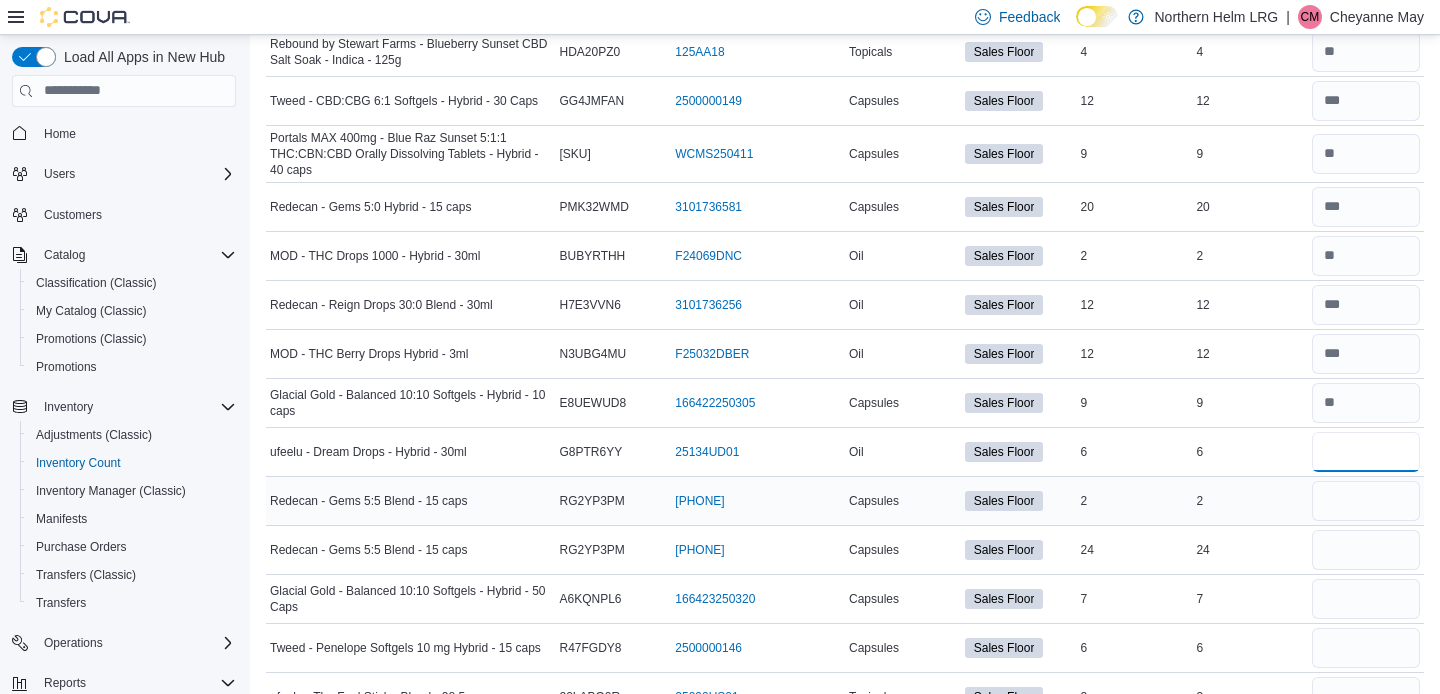type on "*" 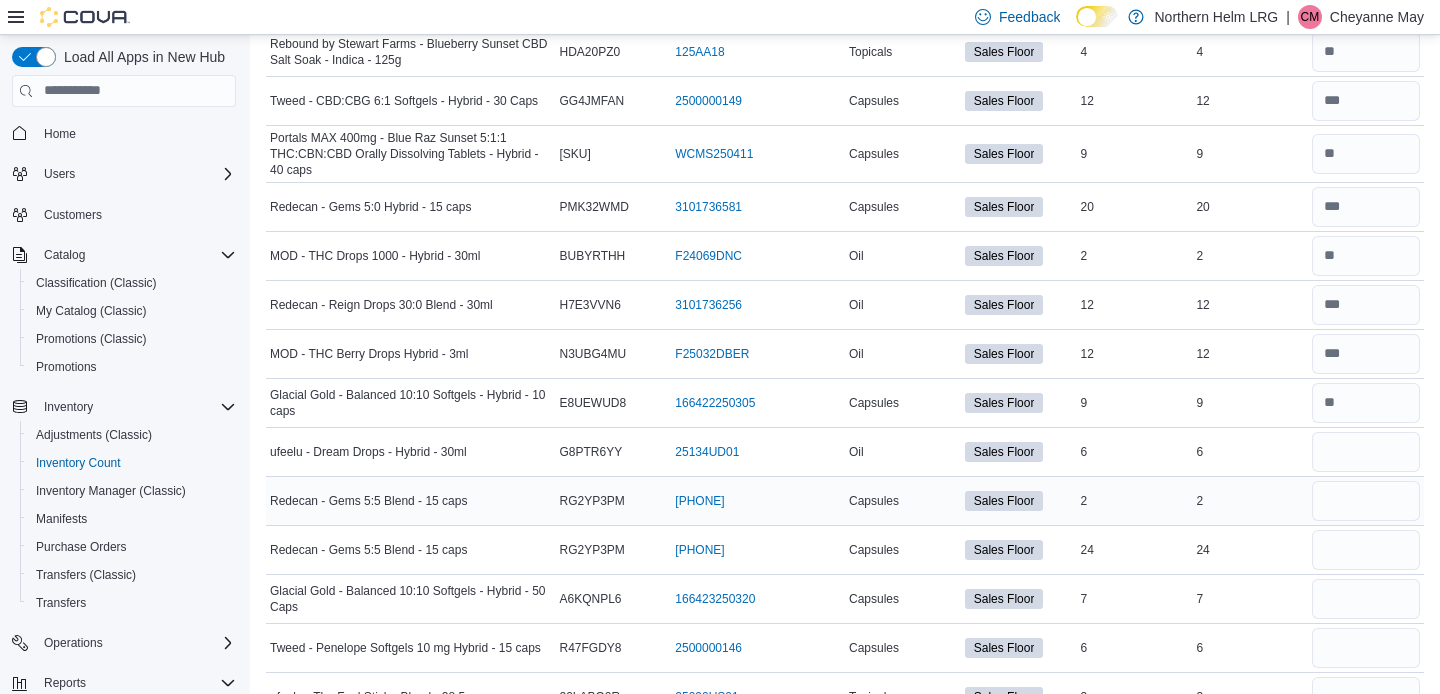 type 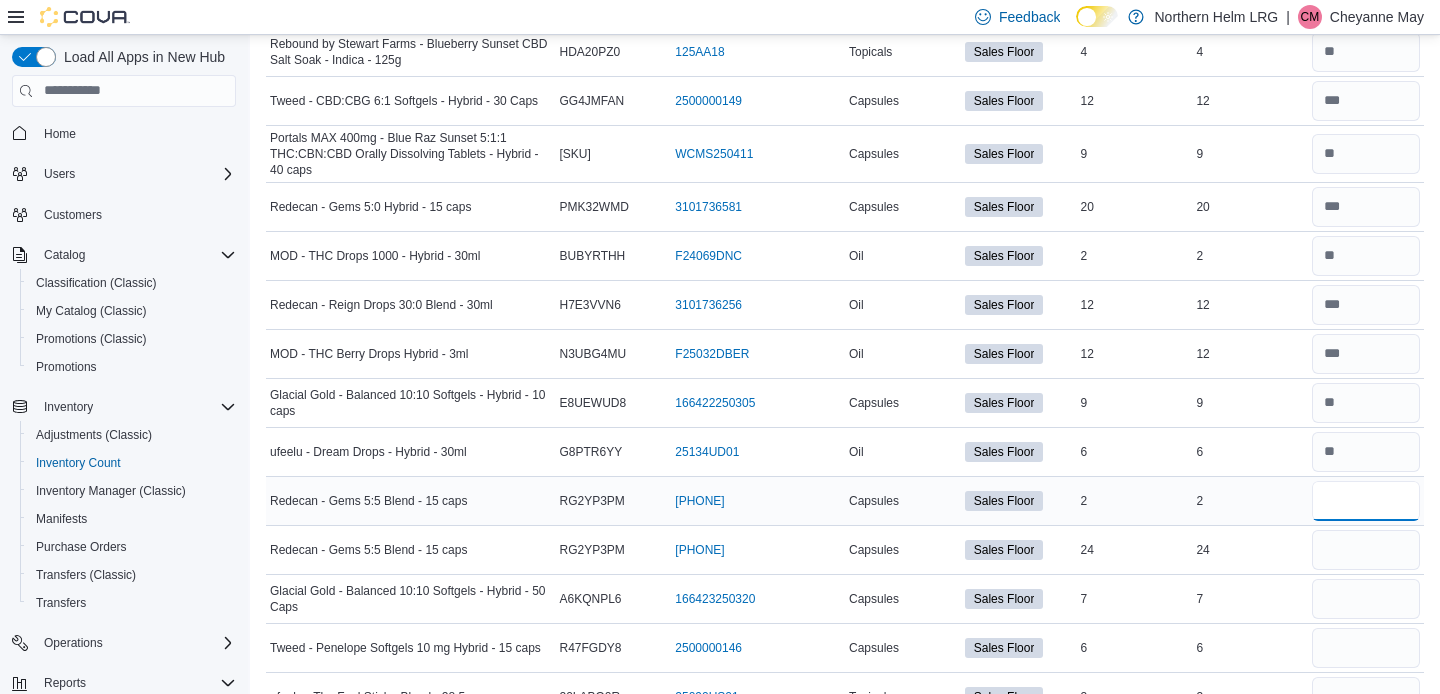 click at bounding box center [1366, 501] 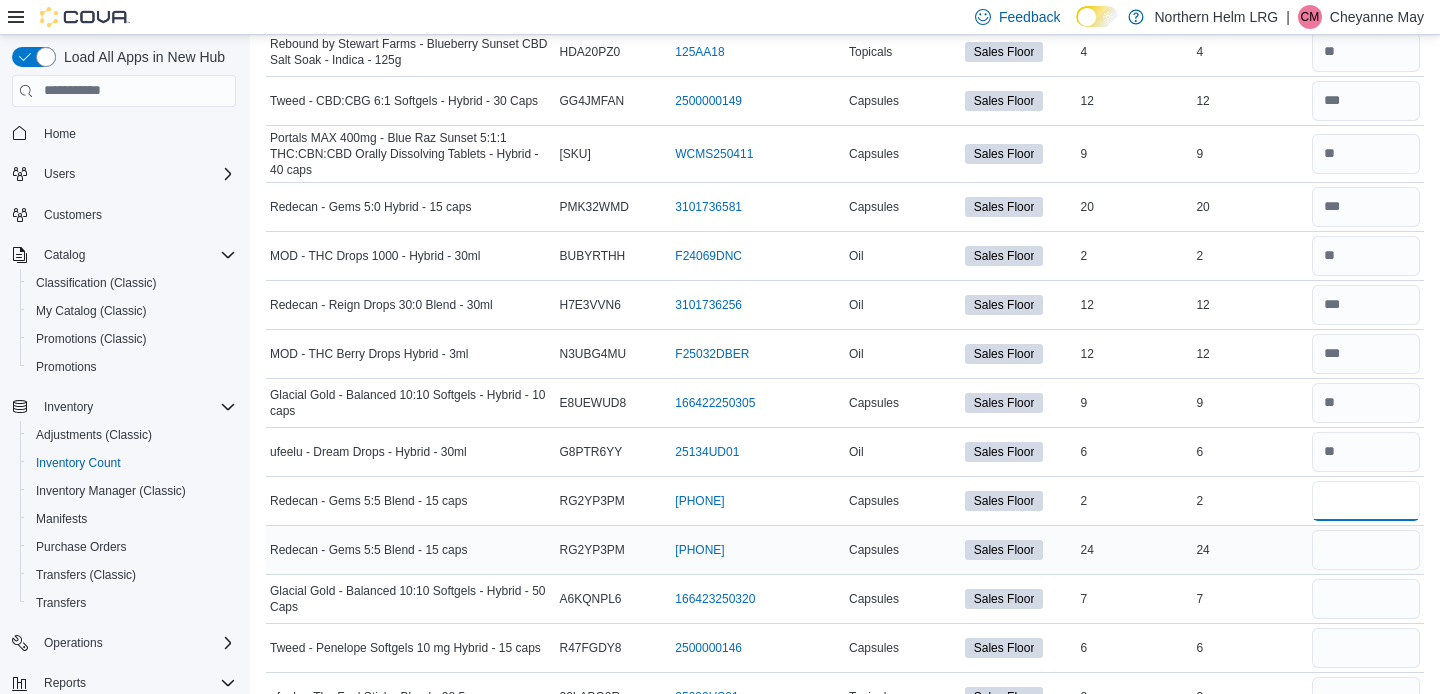 type on "*" 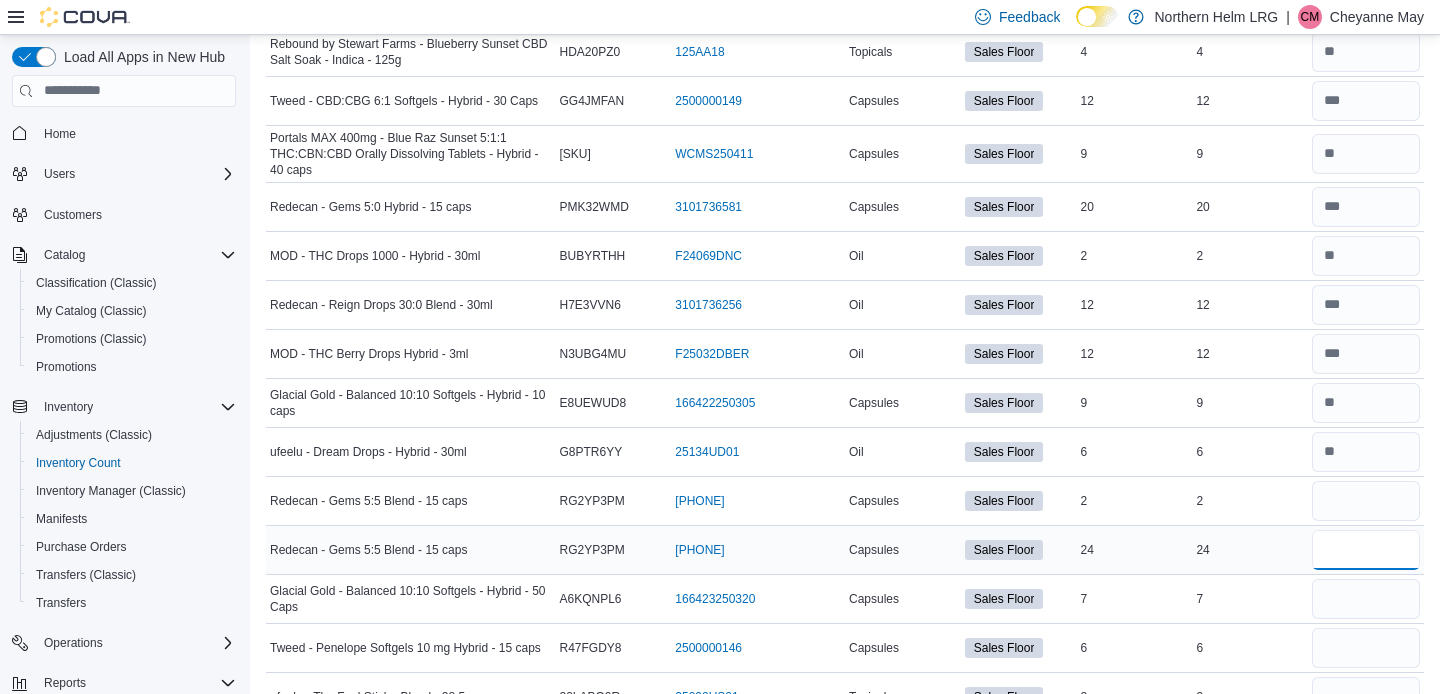type 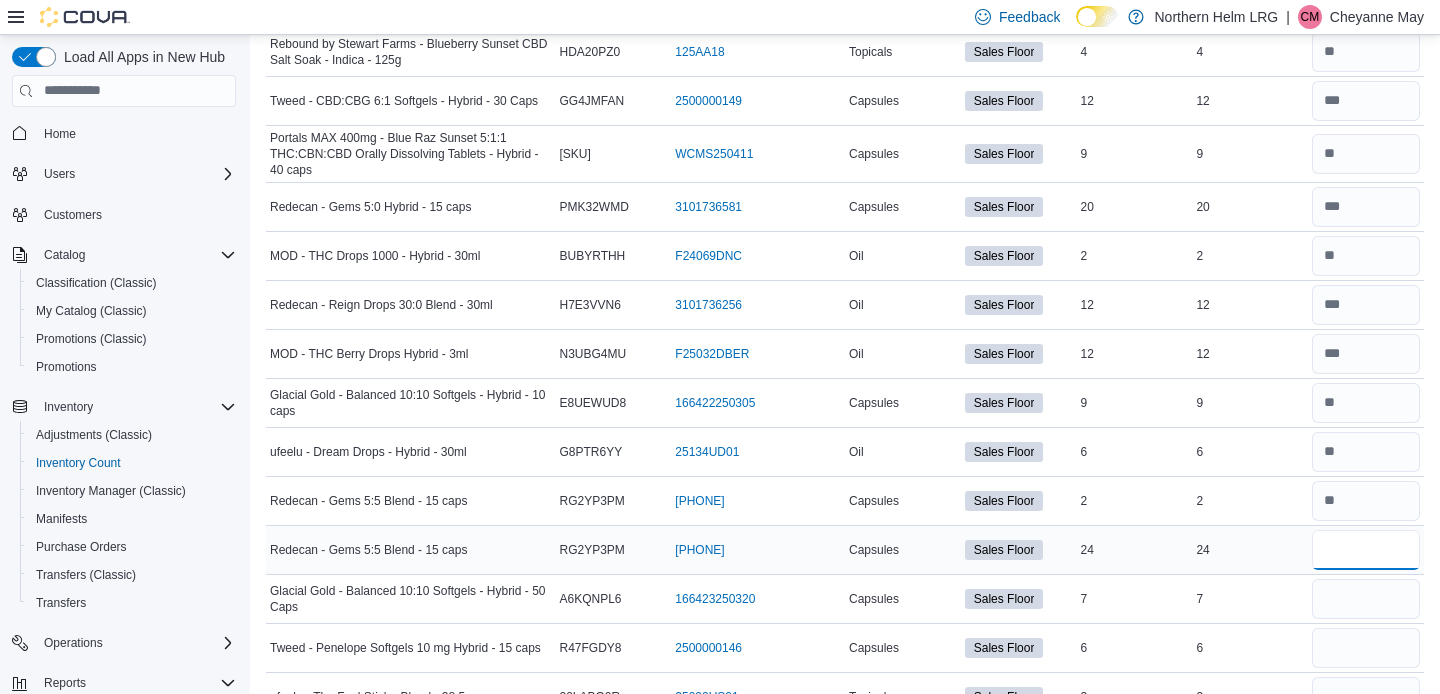 click at bounding box center (1366, 550) 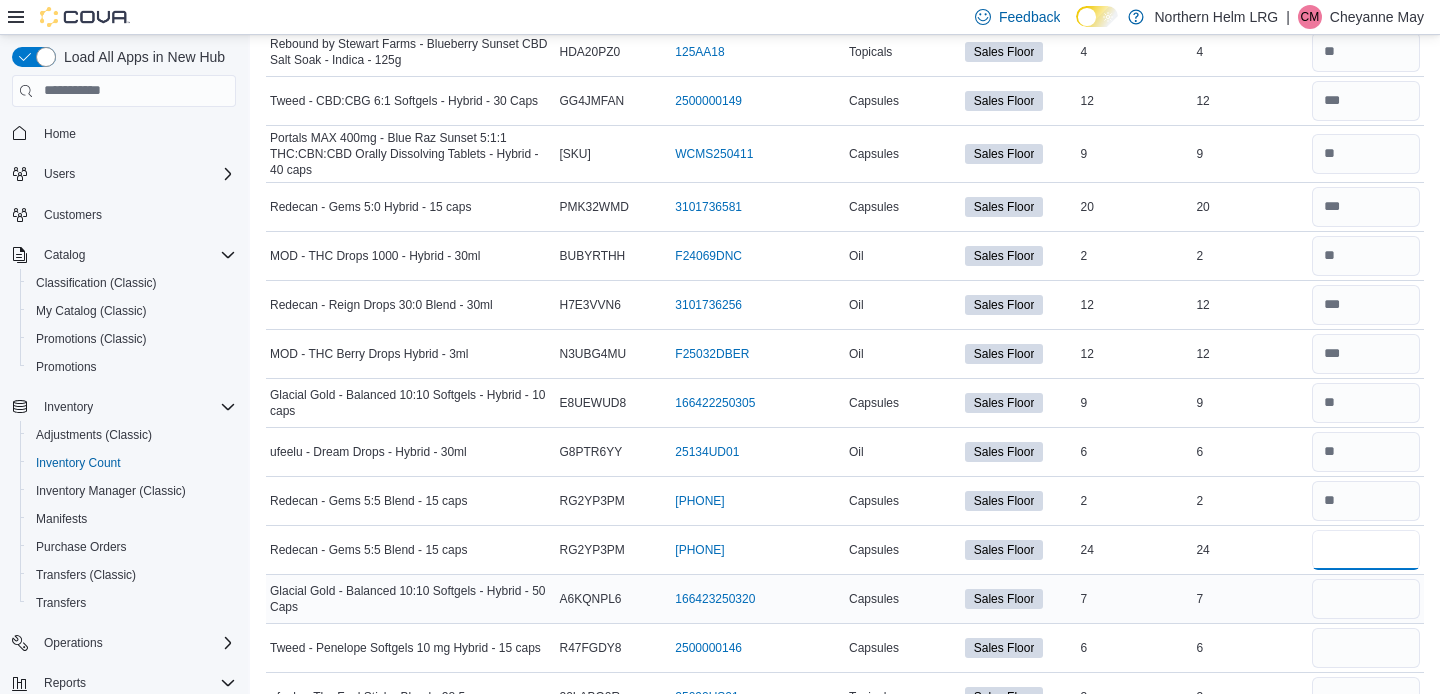 type on "**" 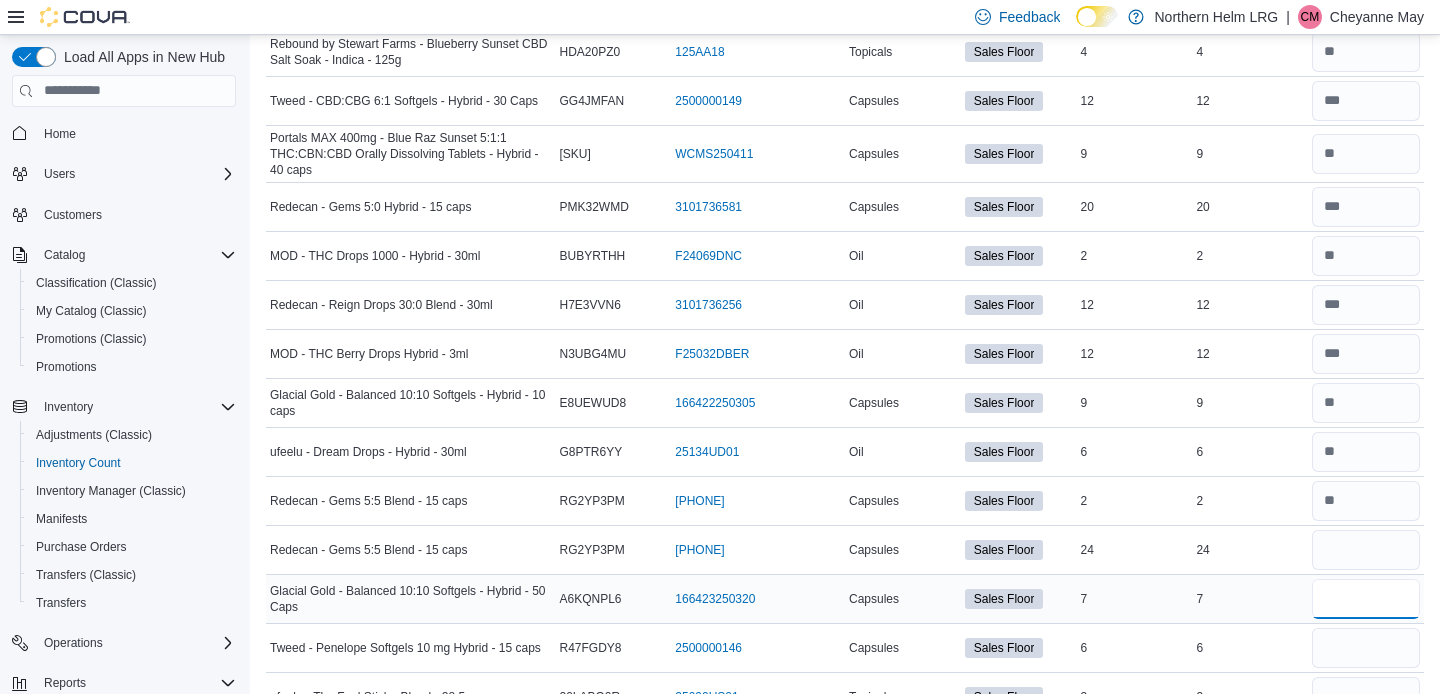 type 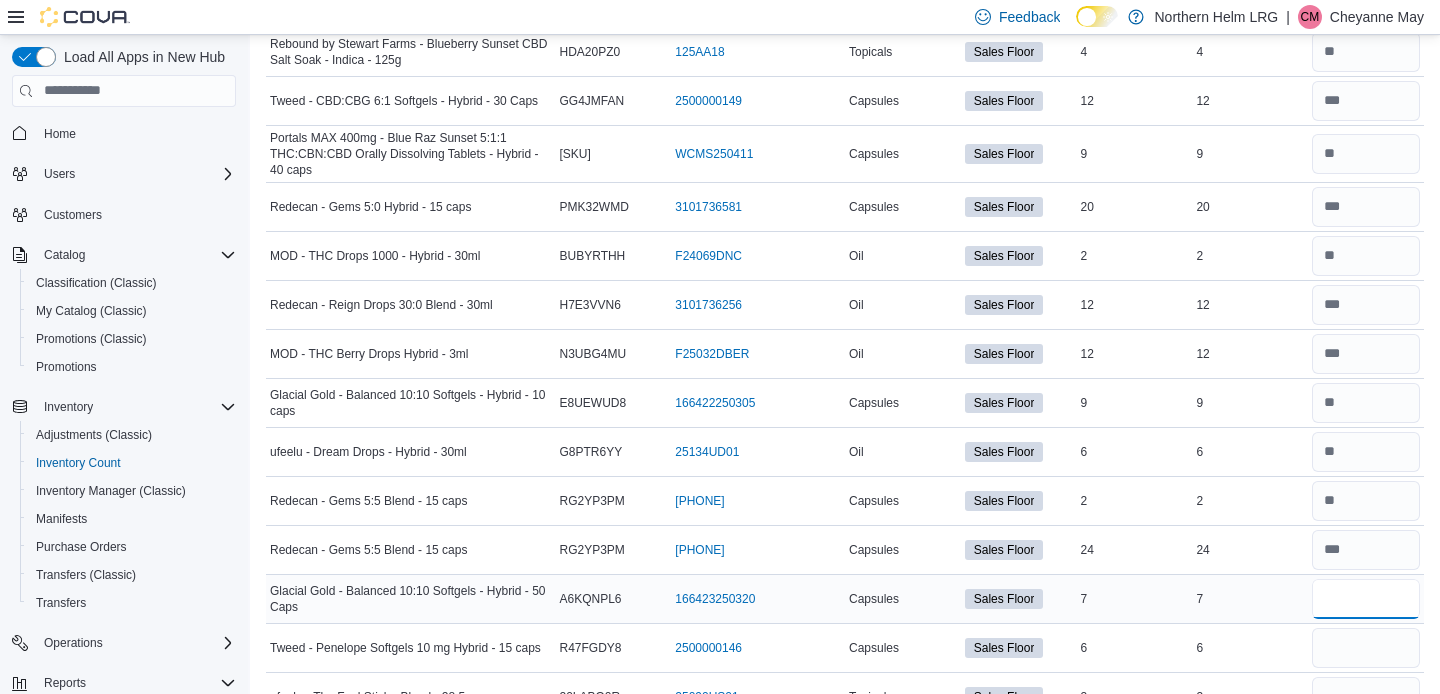type on "*" 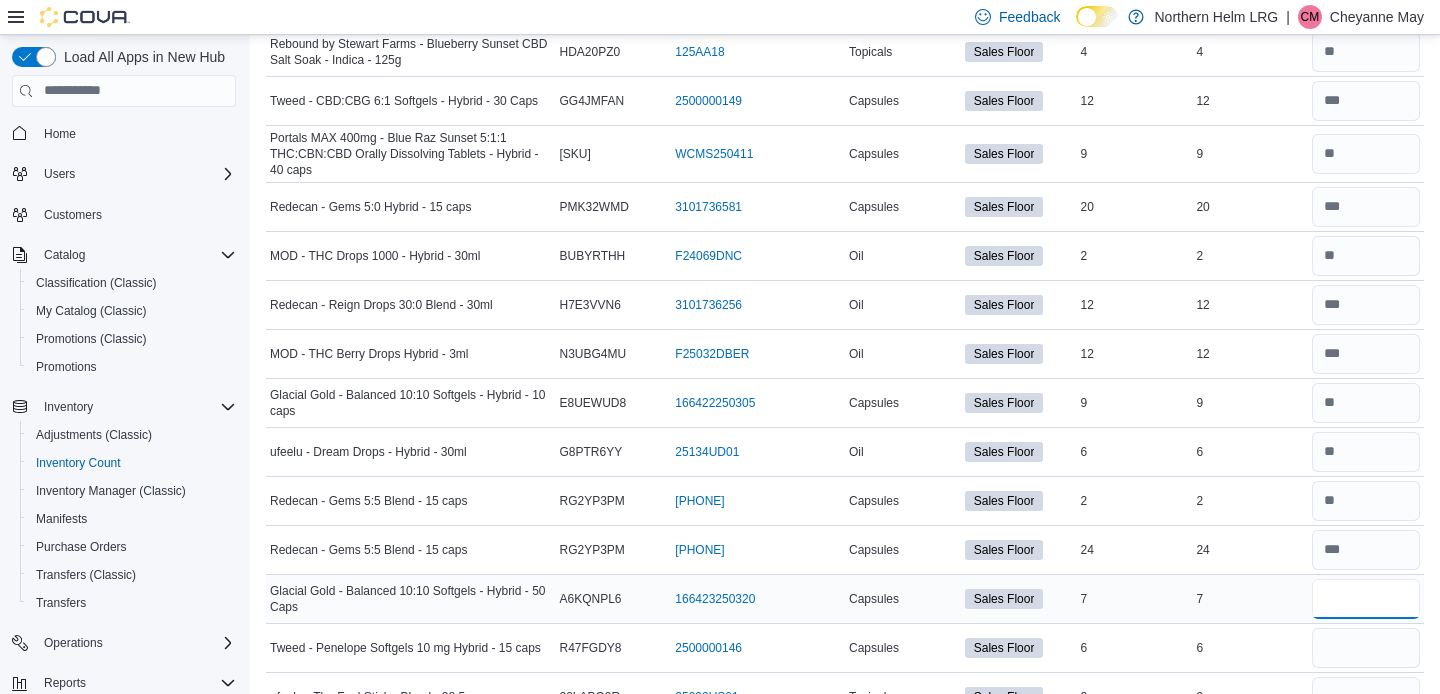 type on "*" 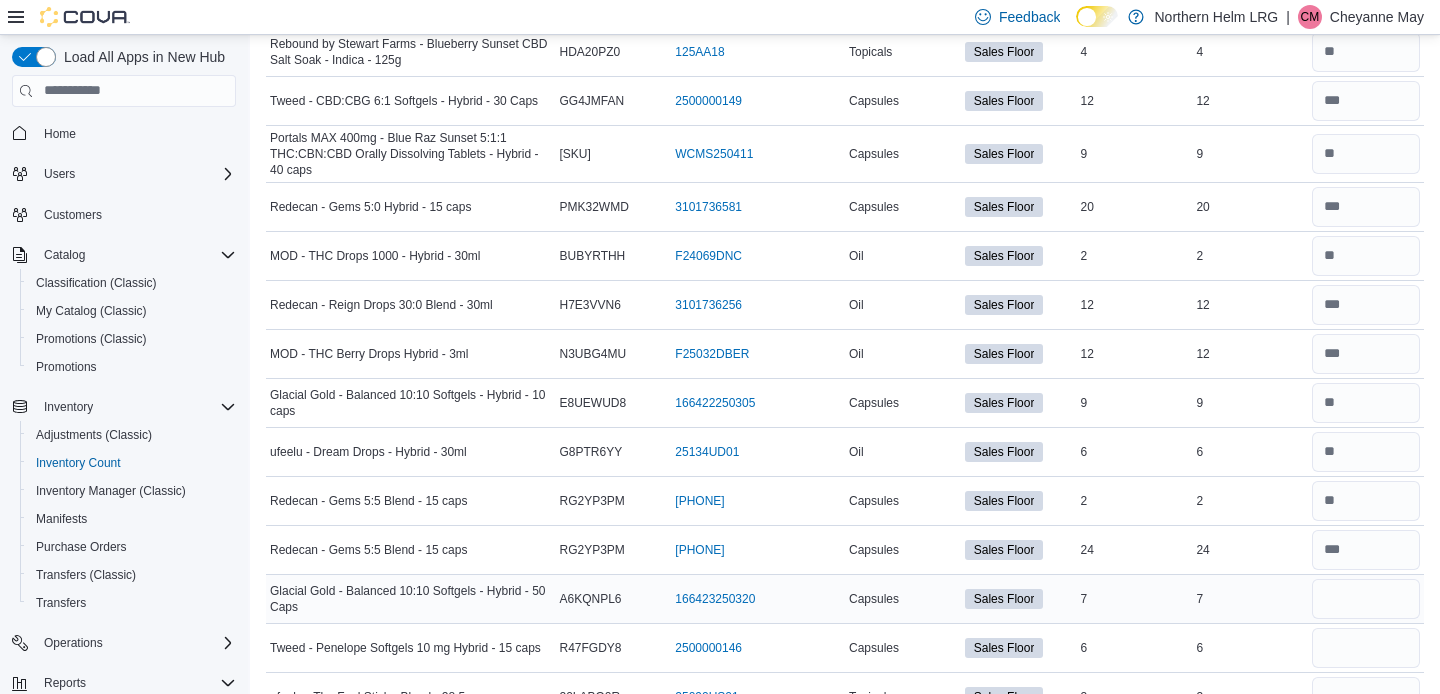 type 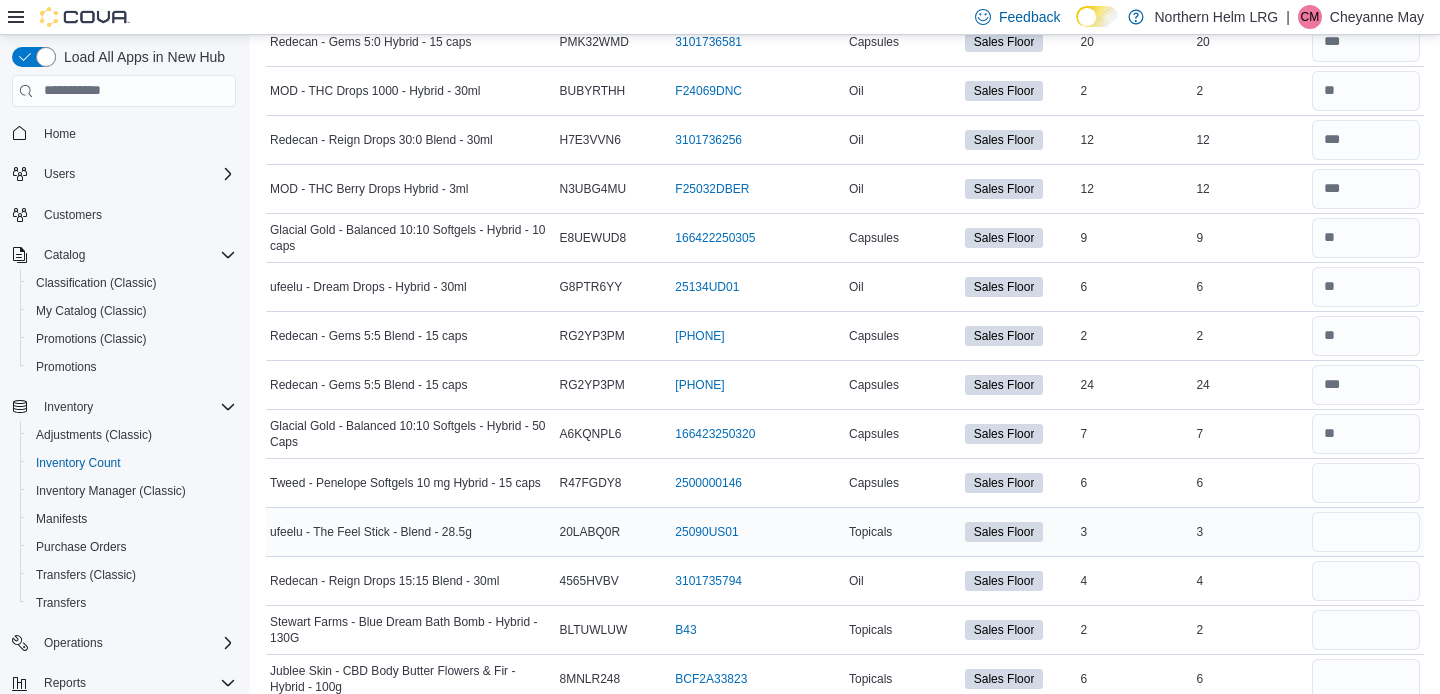 scroll, scrollTop: 878, scrollLeft: 0, axis: vertical 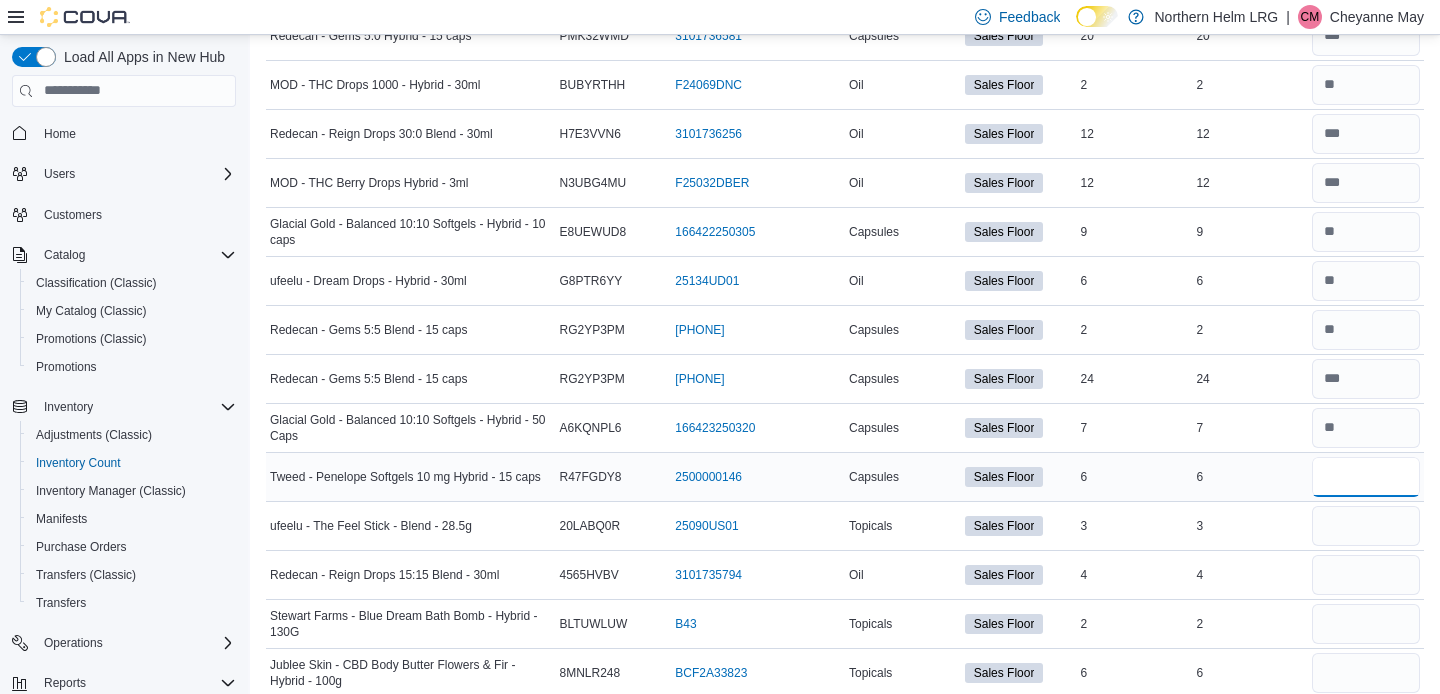 click at bounding box center (1366, 477) 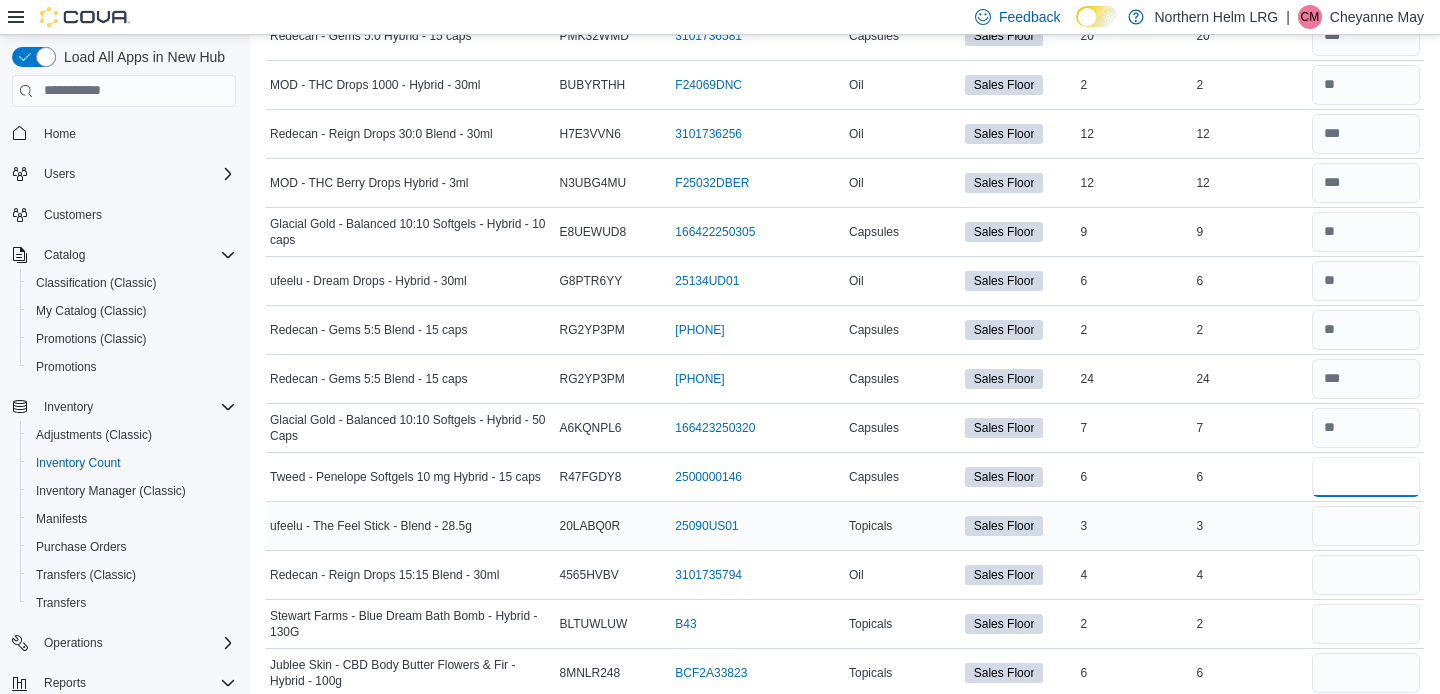 type on "*" 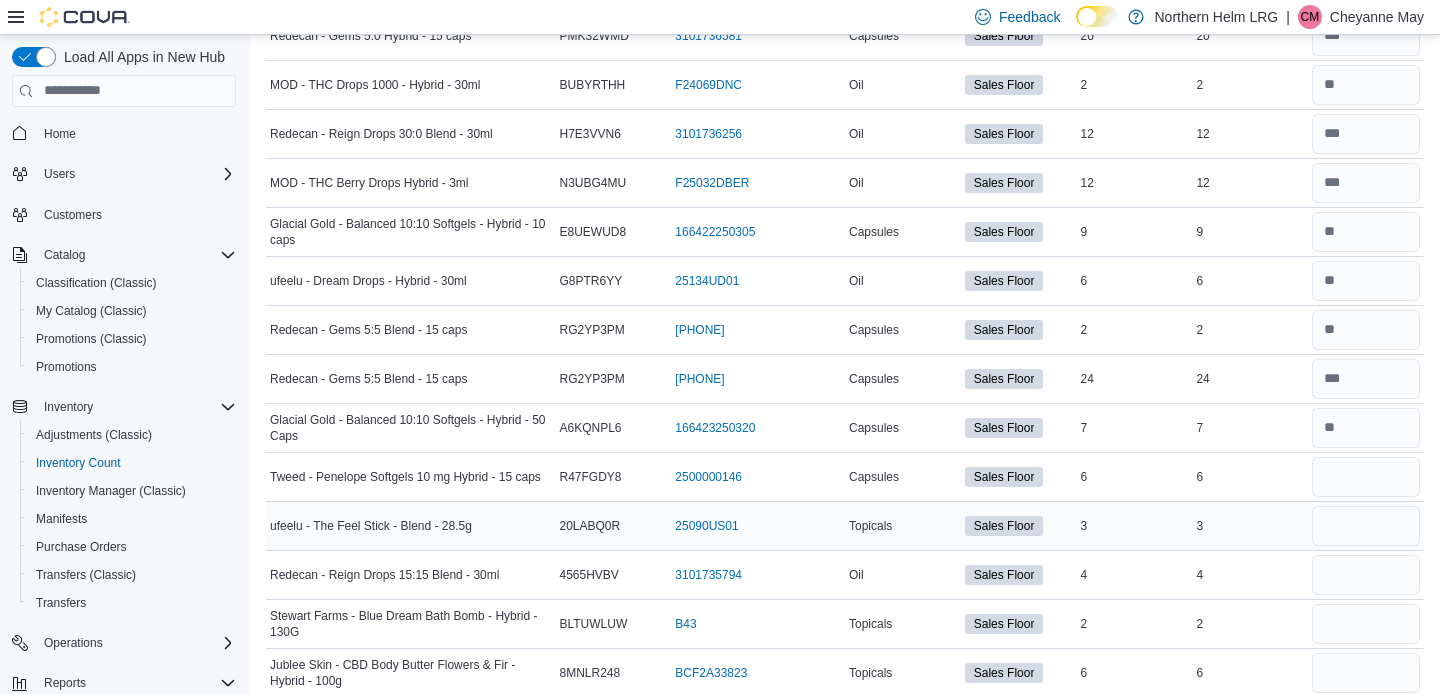 type 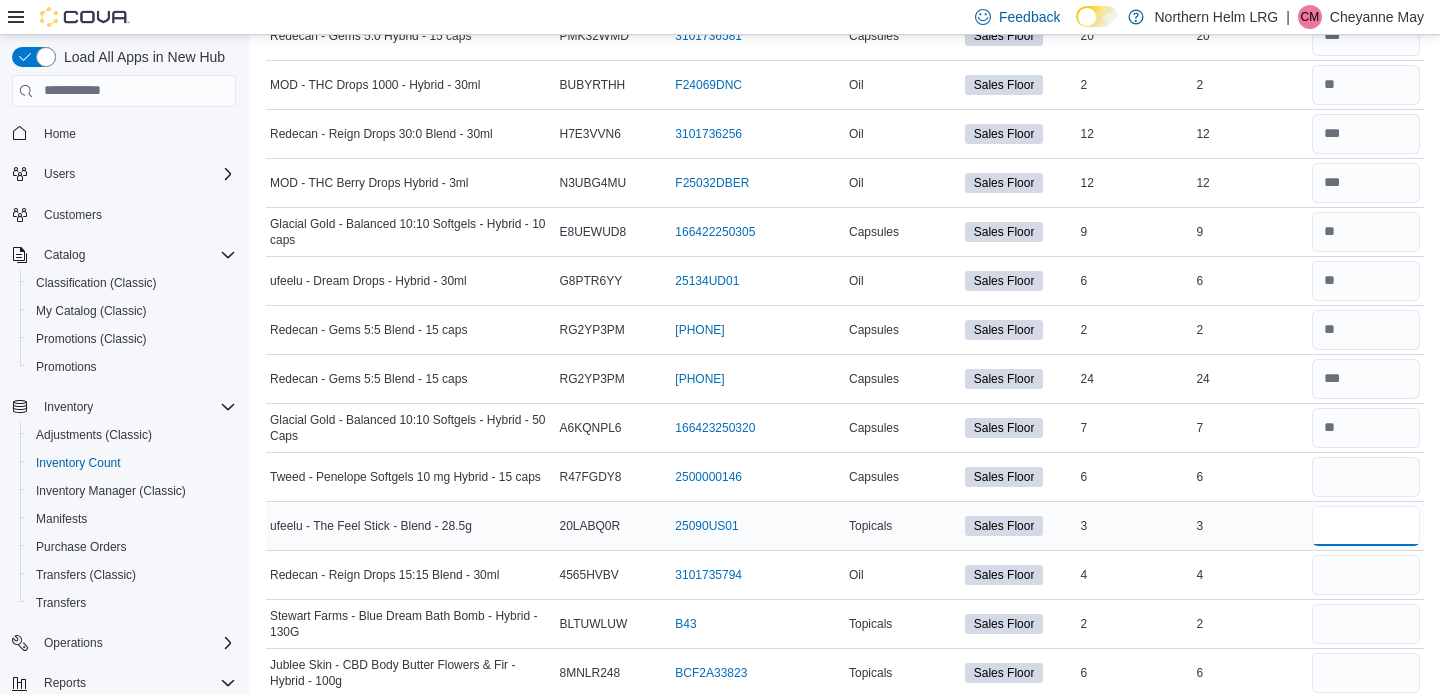 click at bounding box center [1366, 526] 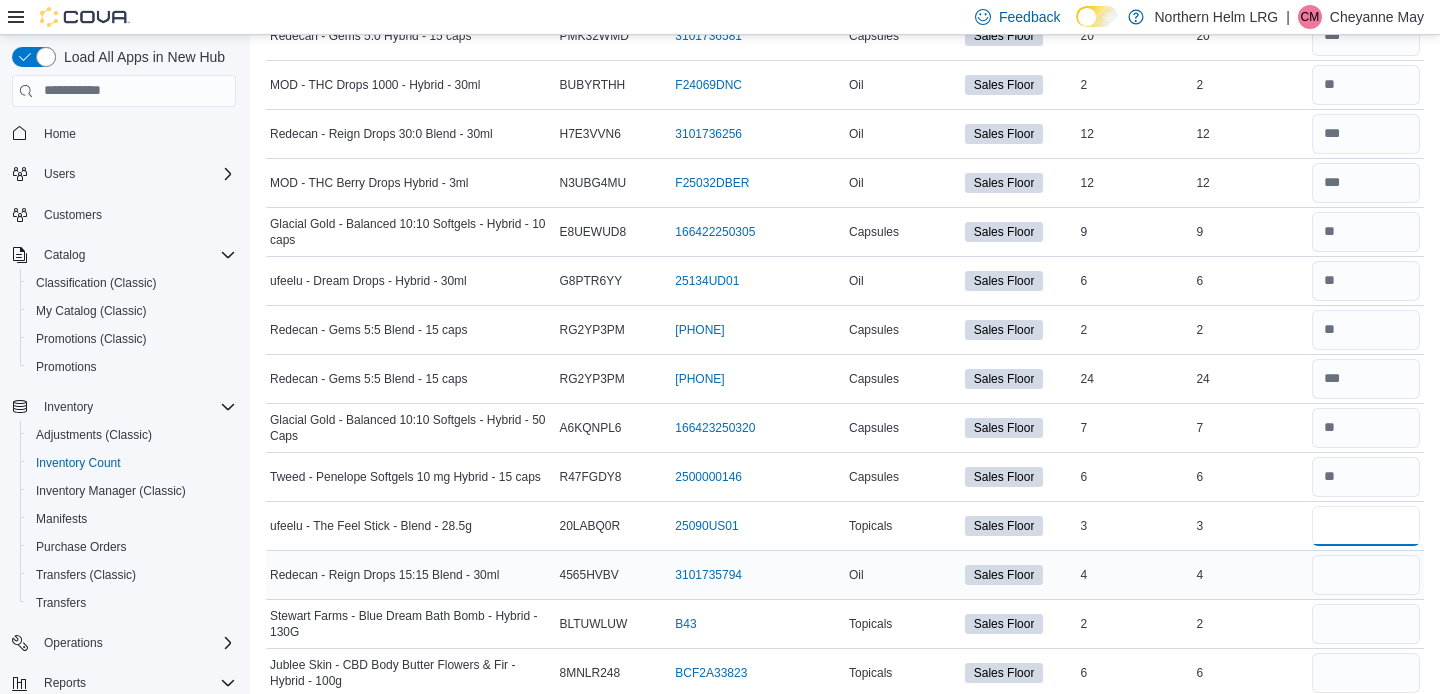 type on "*" 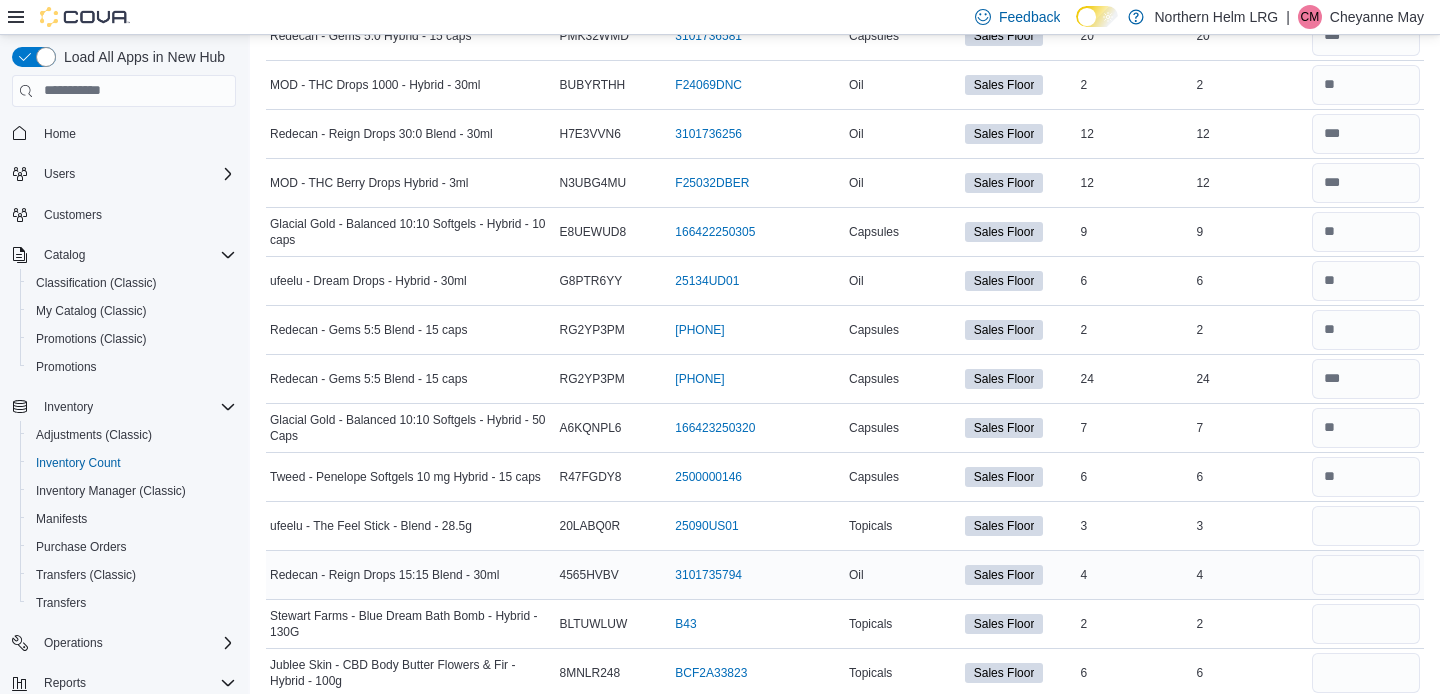 type 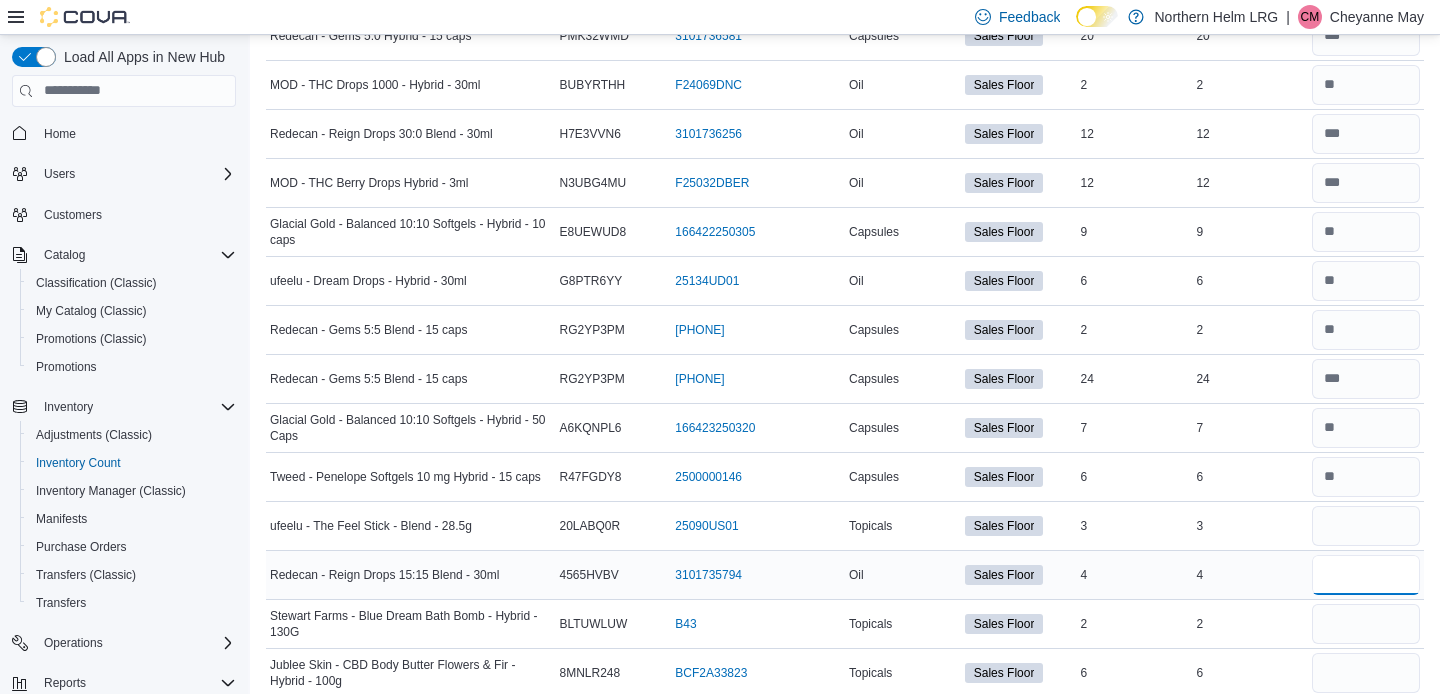 click at bounding box center [1366, 575] 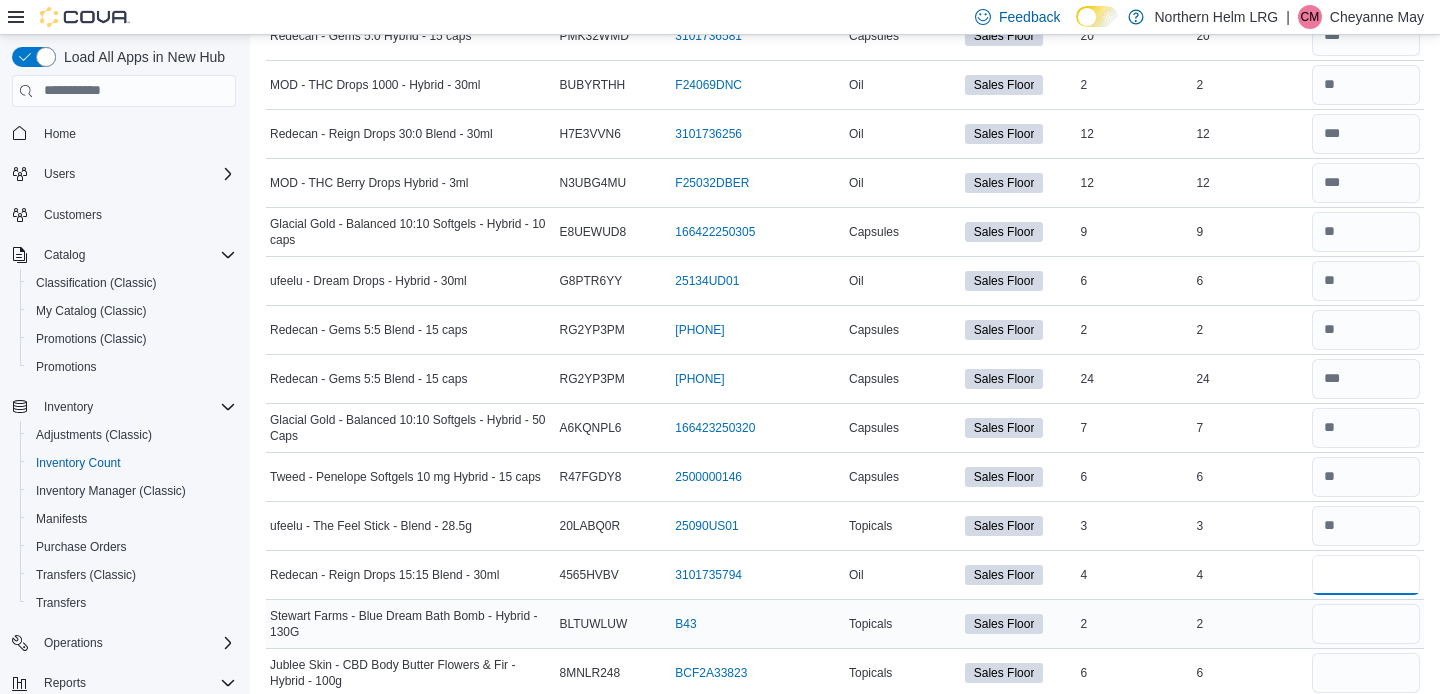 type on "*" 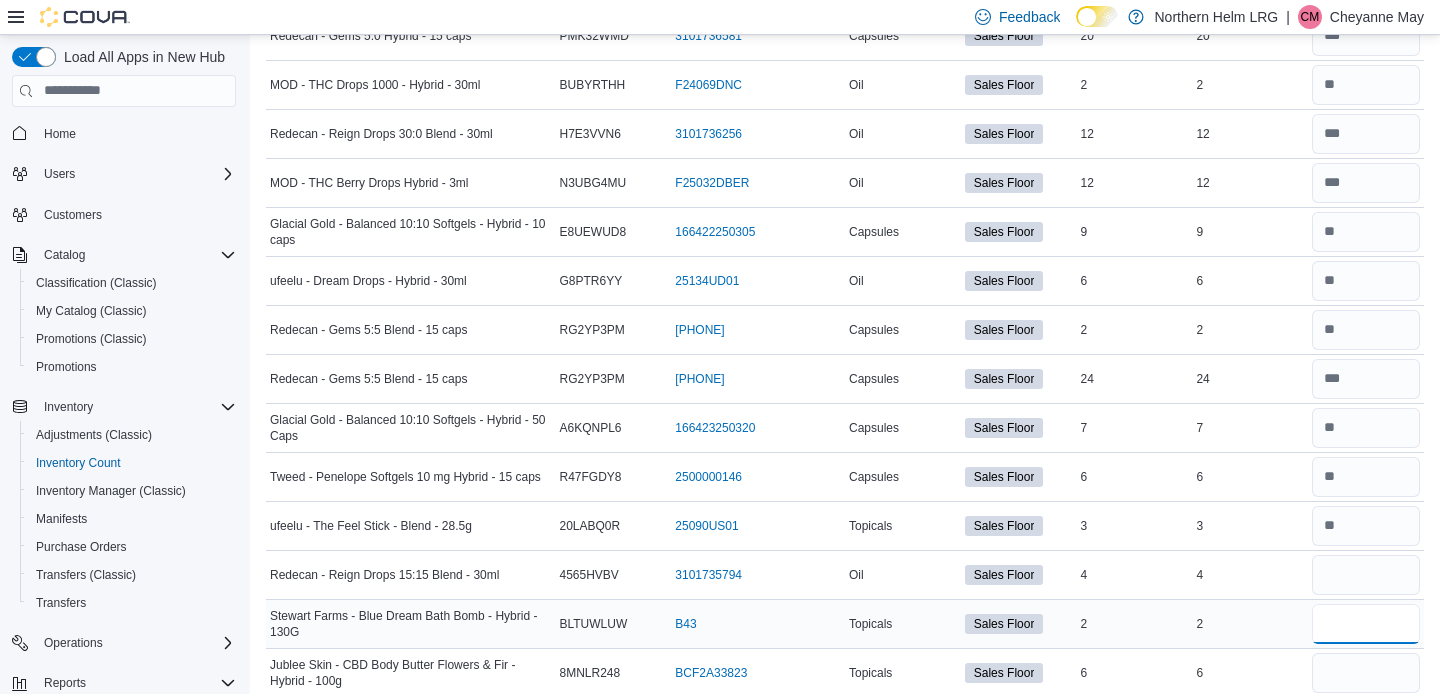 type 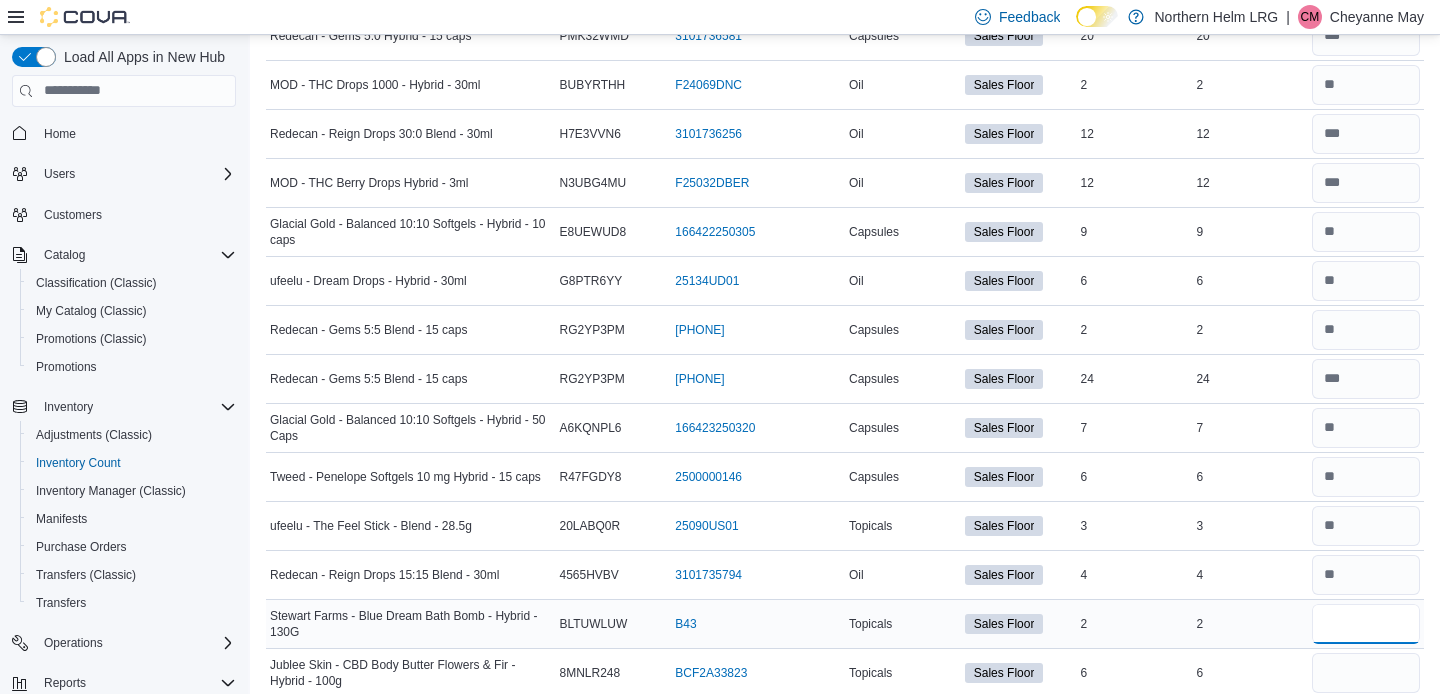 click at bounding box center [1366, 624] 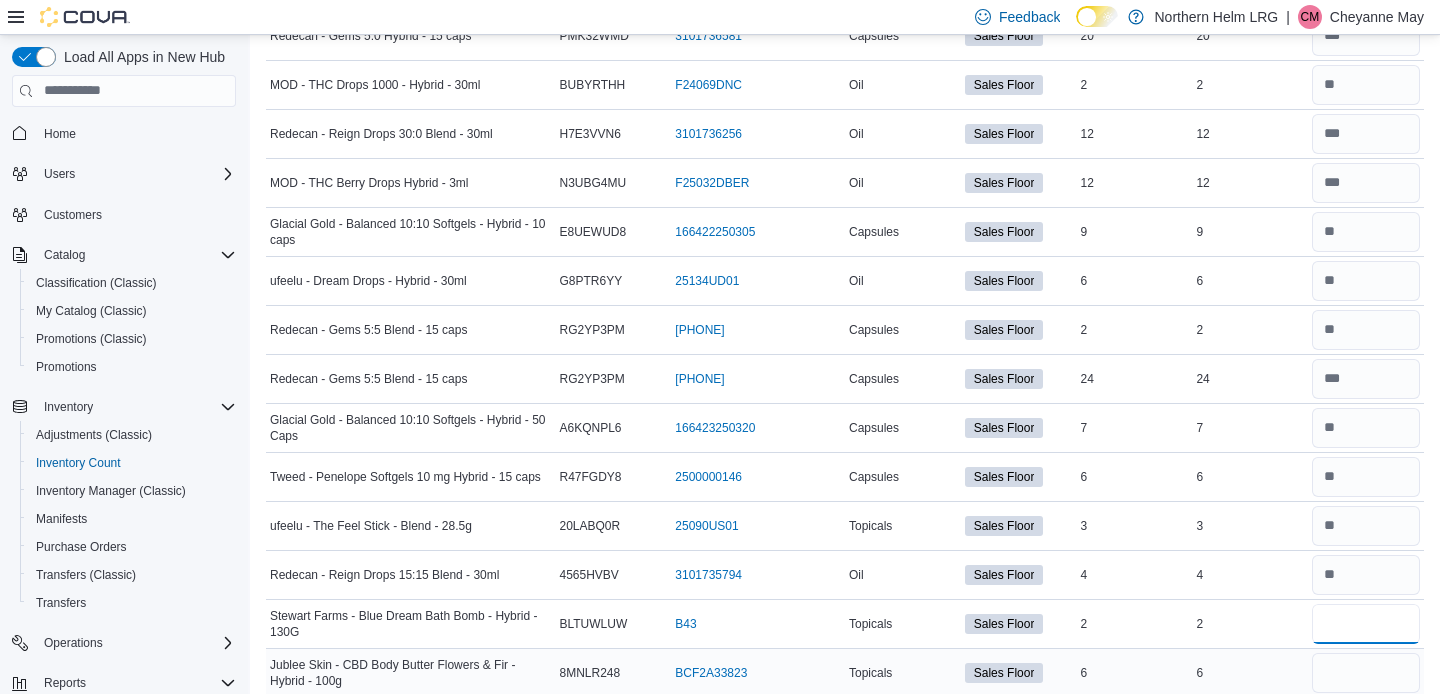 type on "*" 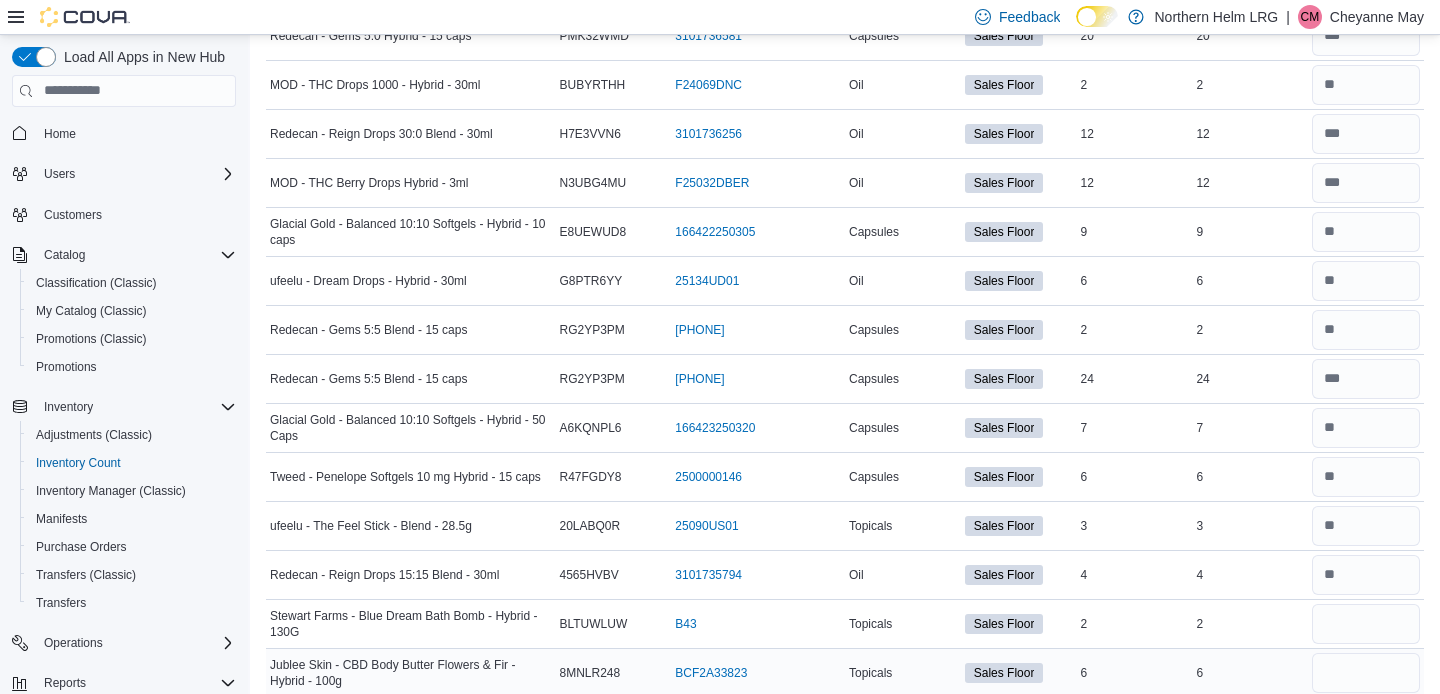 type 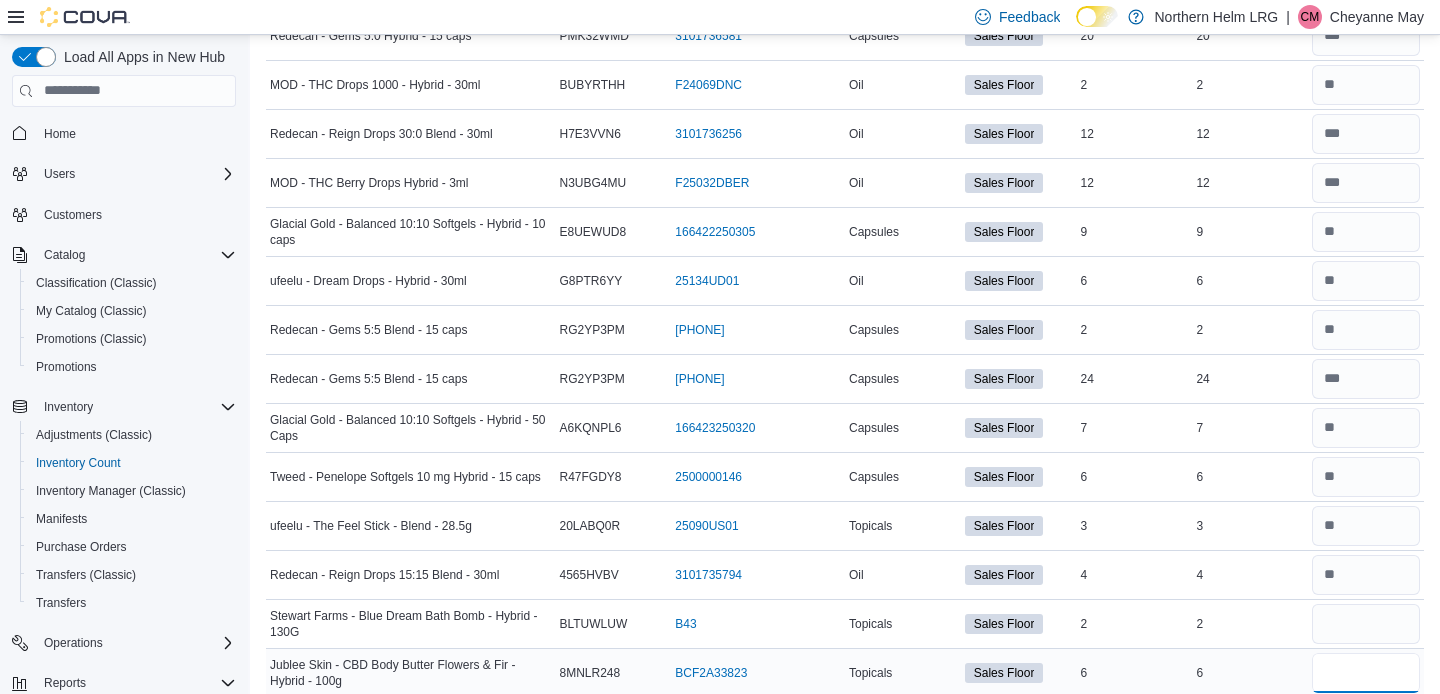 click at bounding box center (1366, 673) 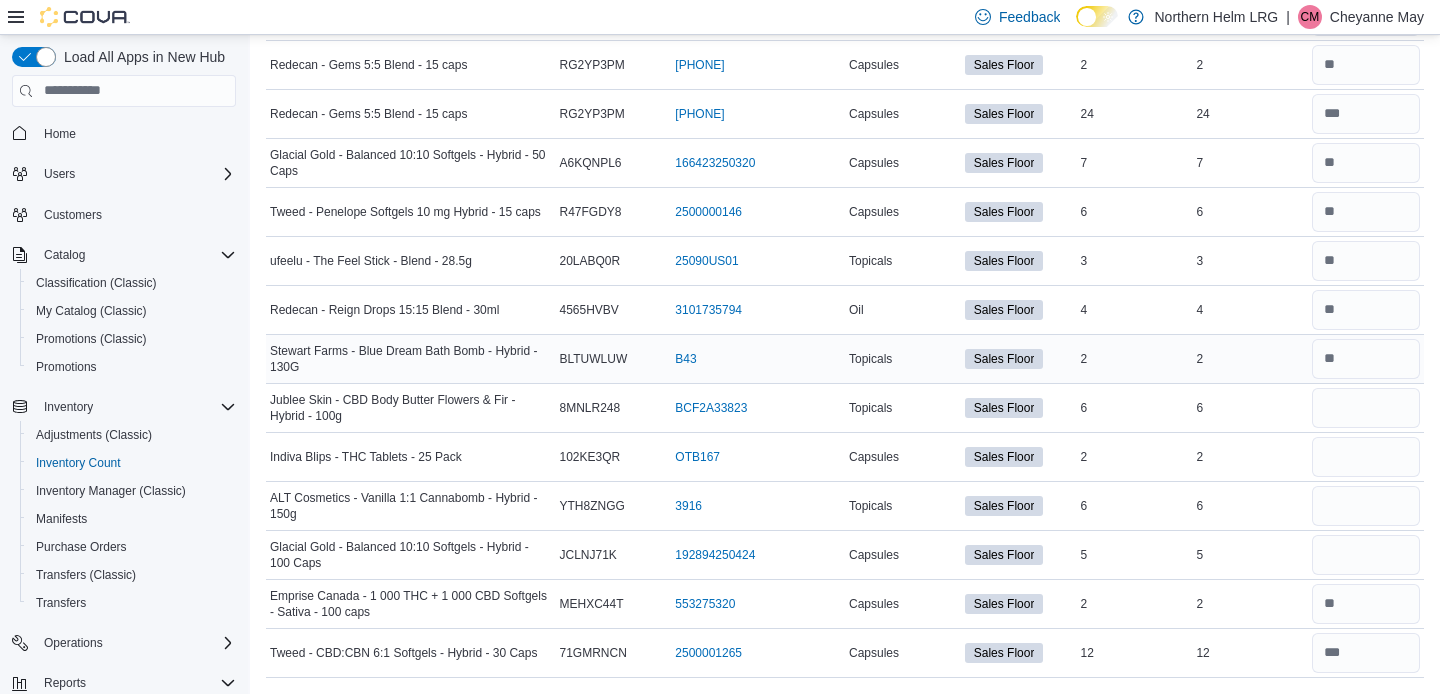 scroll, scrollTop: 1143, scrollLeft: 0, axis: vertical 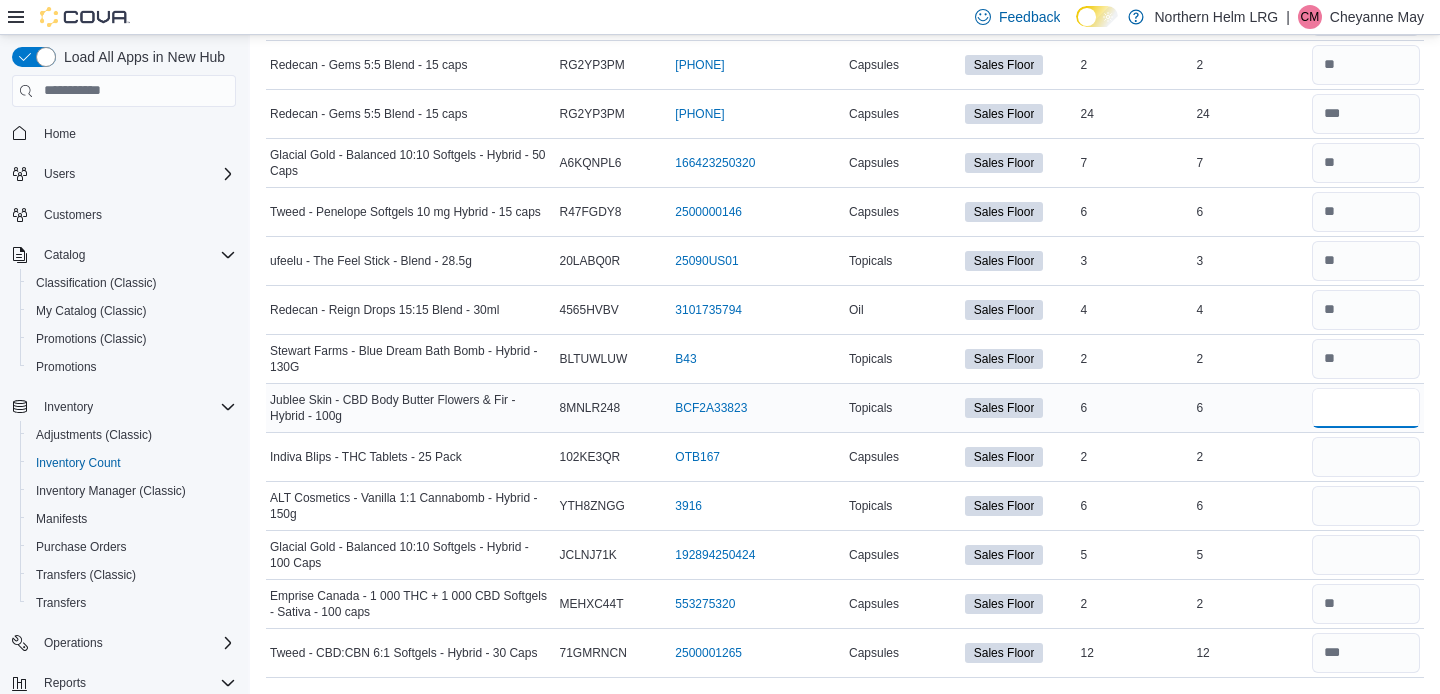click at bounding box center (1366, 408) 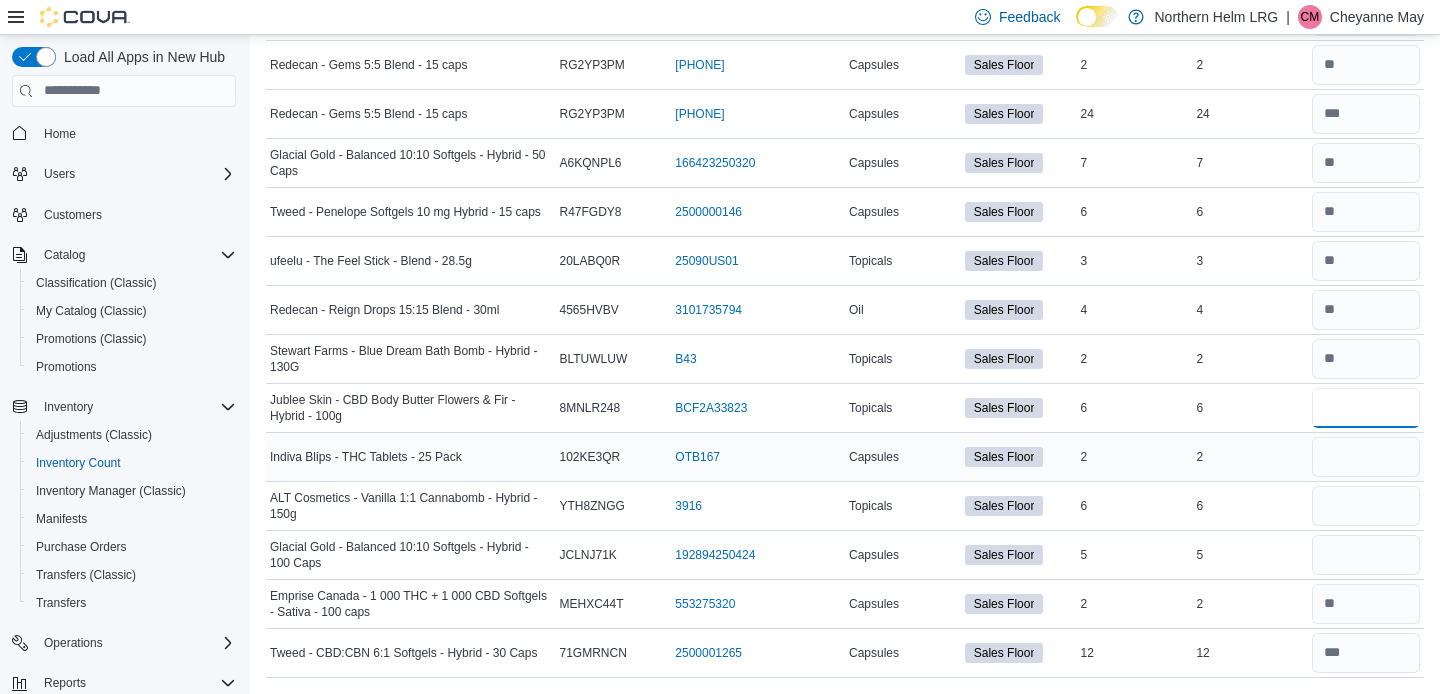 type on "*" 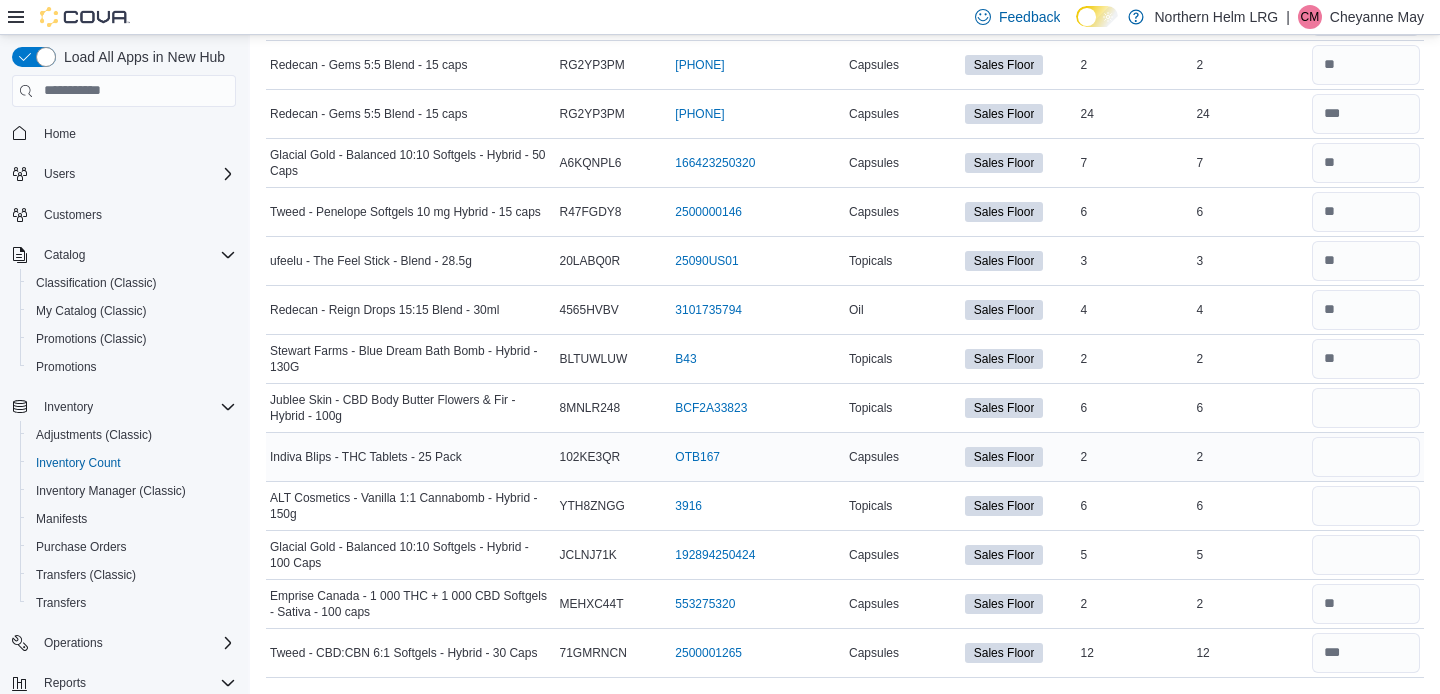 type 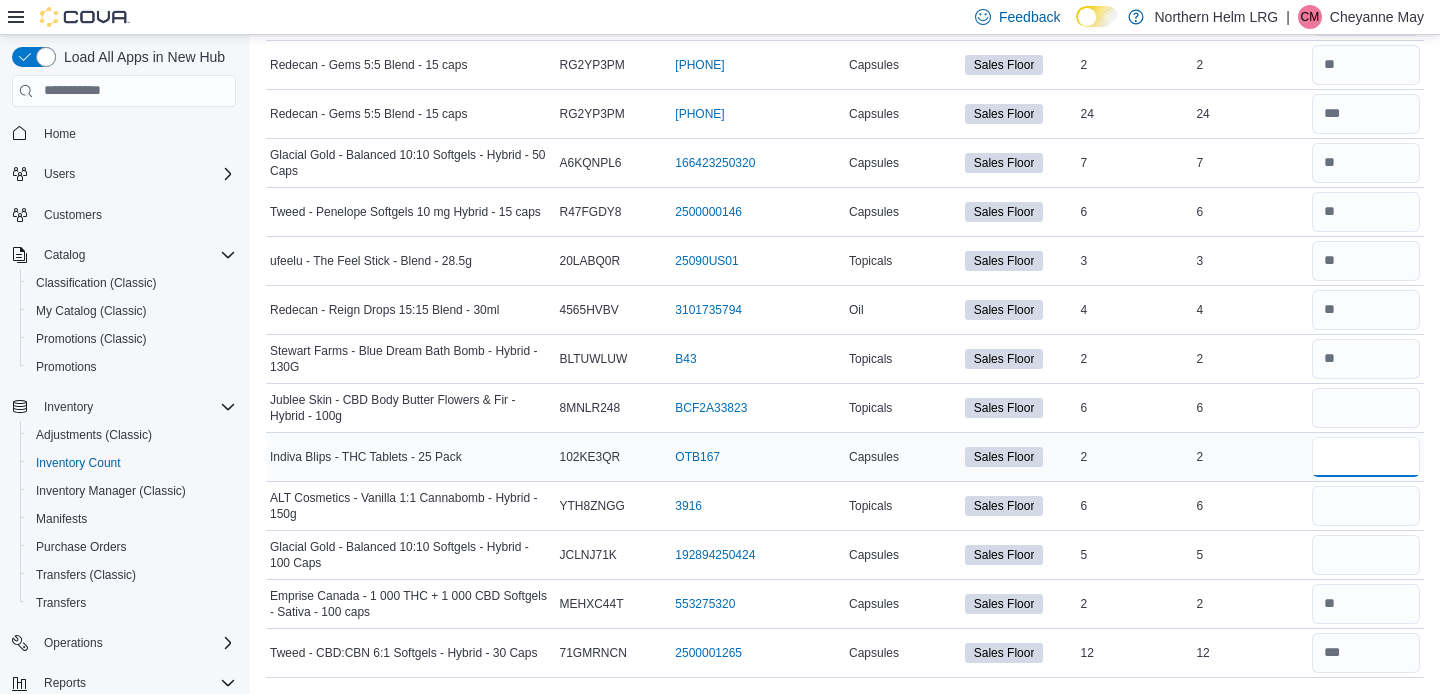 click at bounding box center (1366, 457) 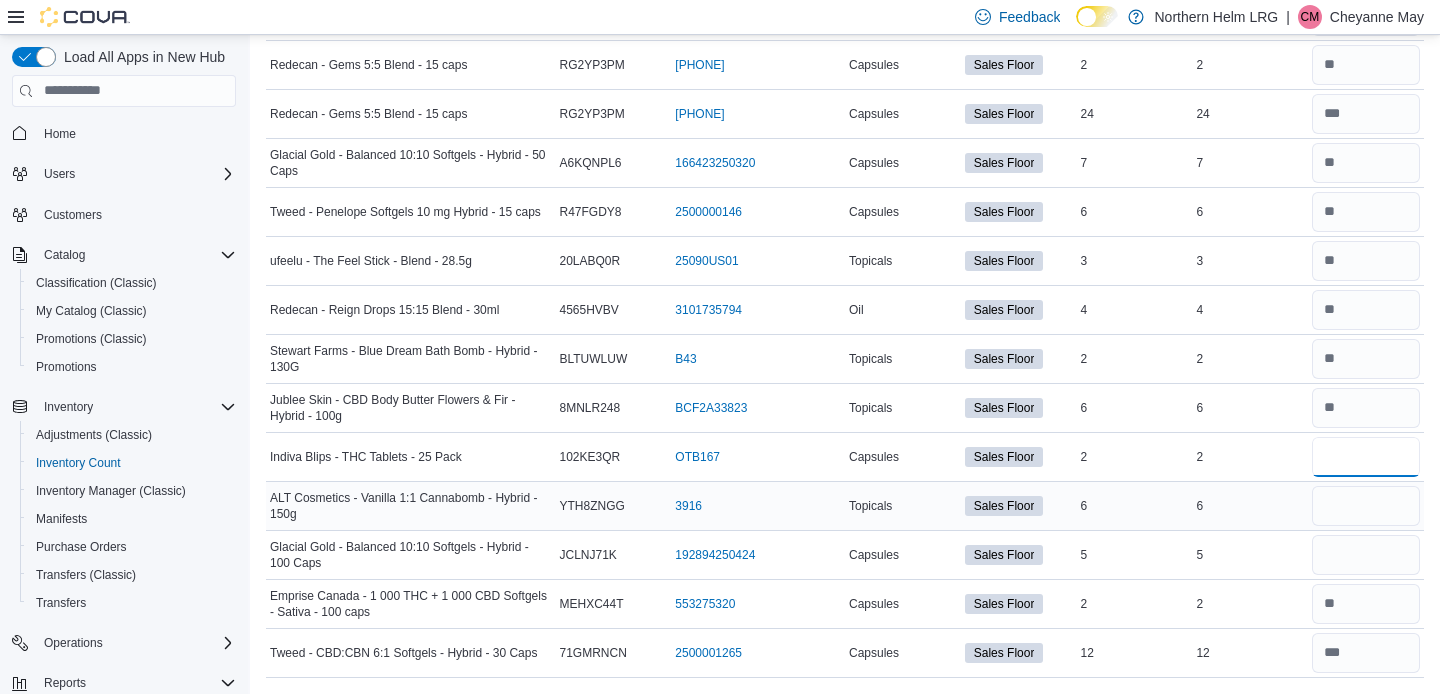 type on "*" 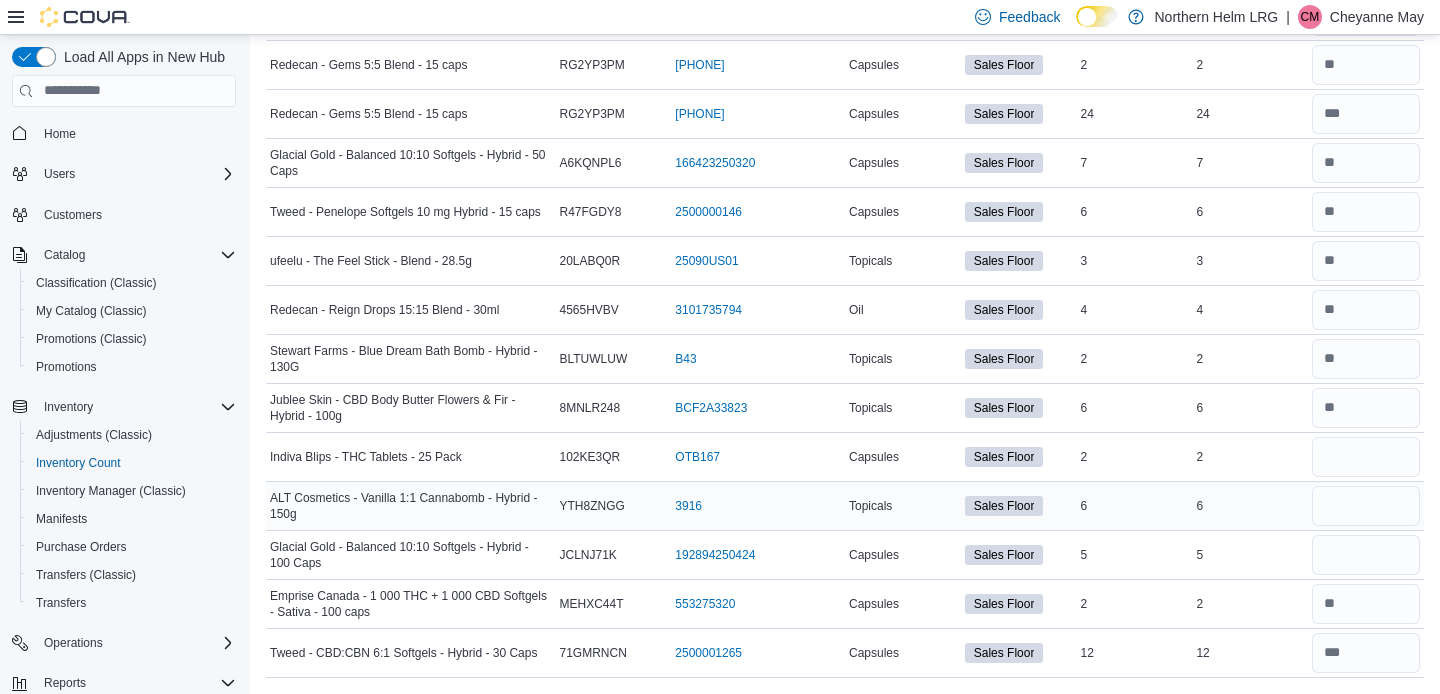 type 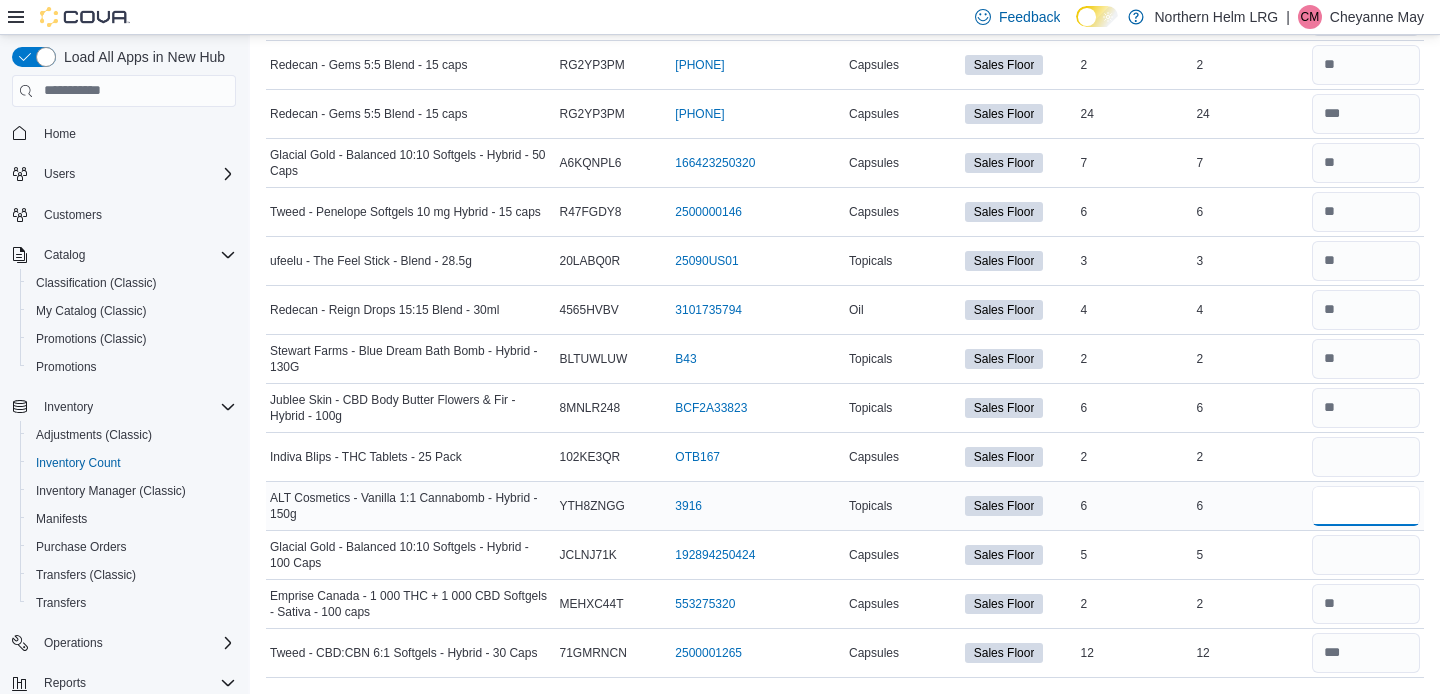 click at bounding box center [1366, 506] 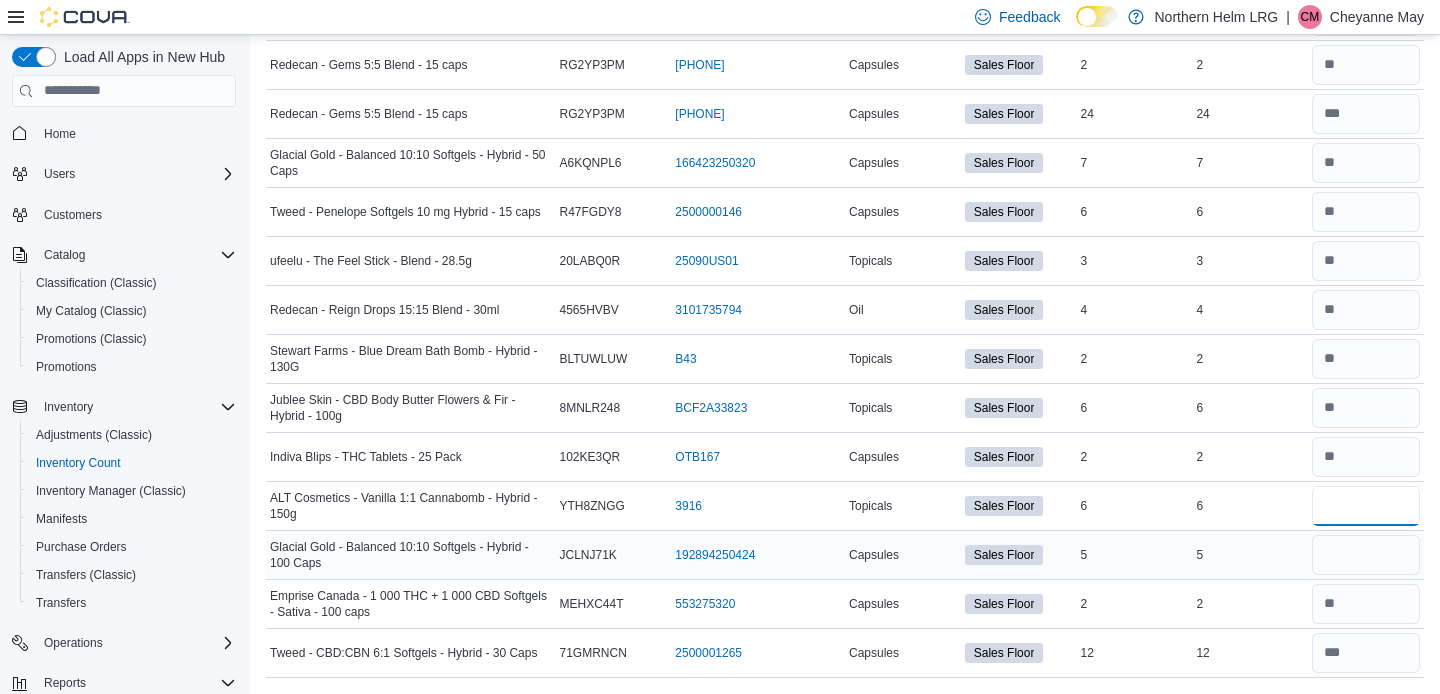 type on "*" 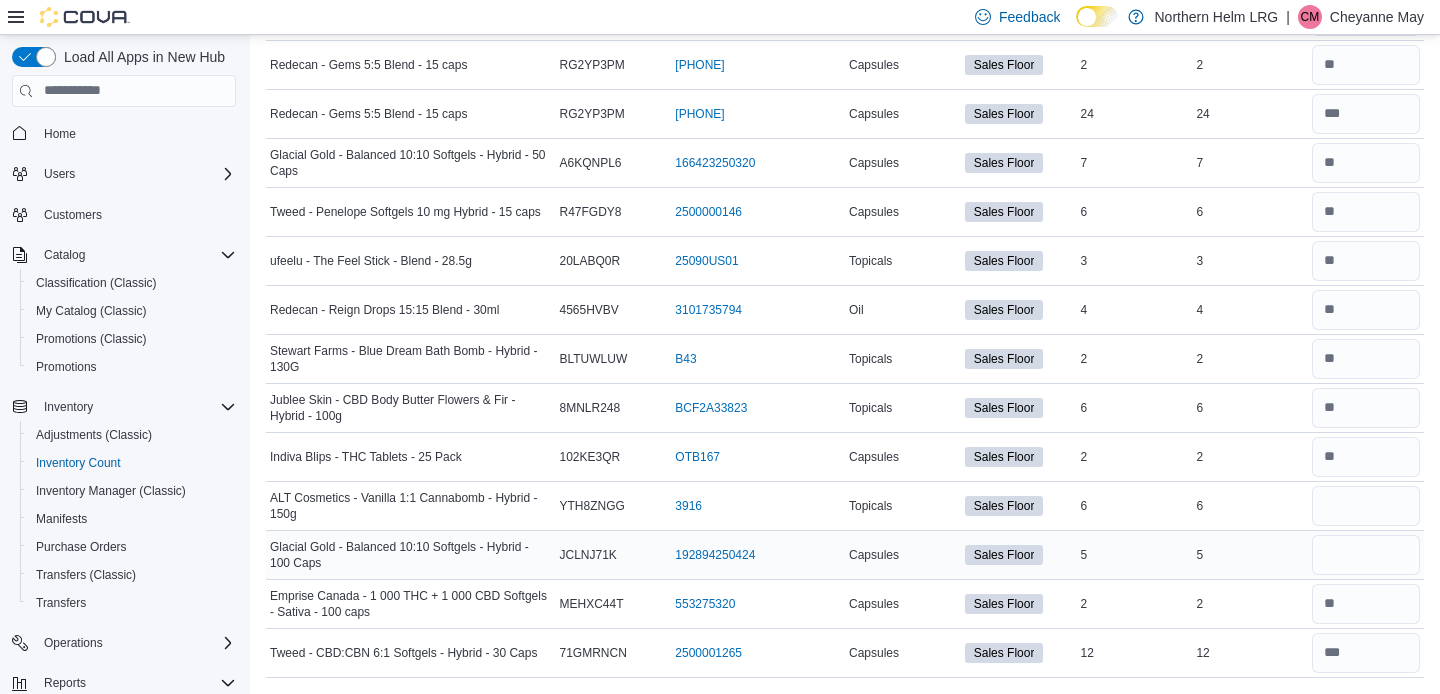 type 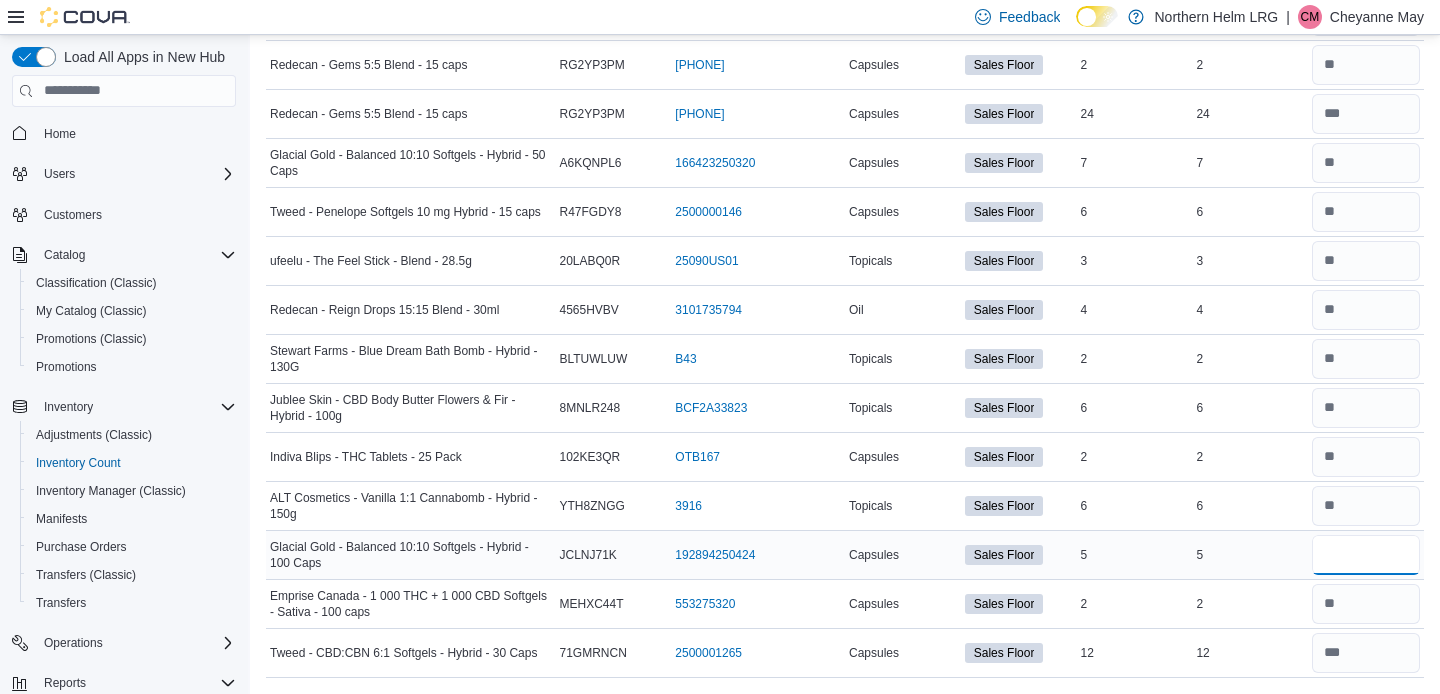 click at bounding box center [1366, 555] 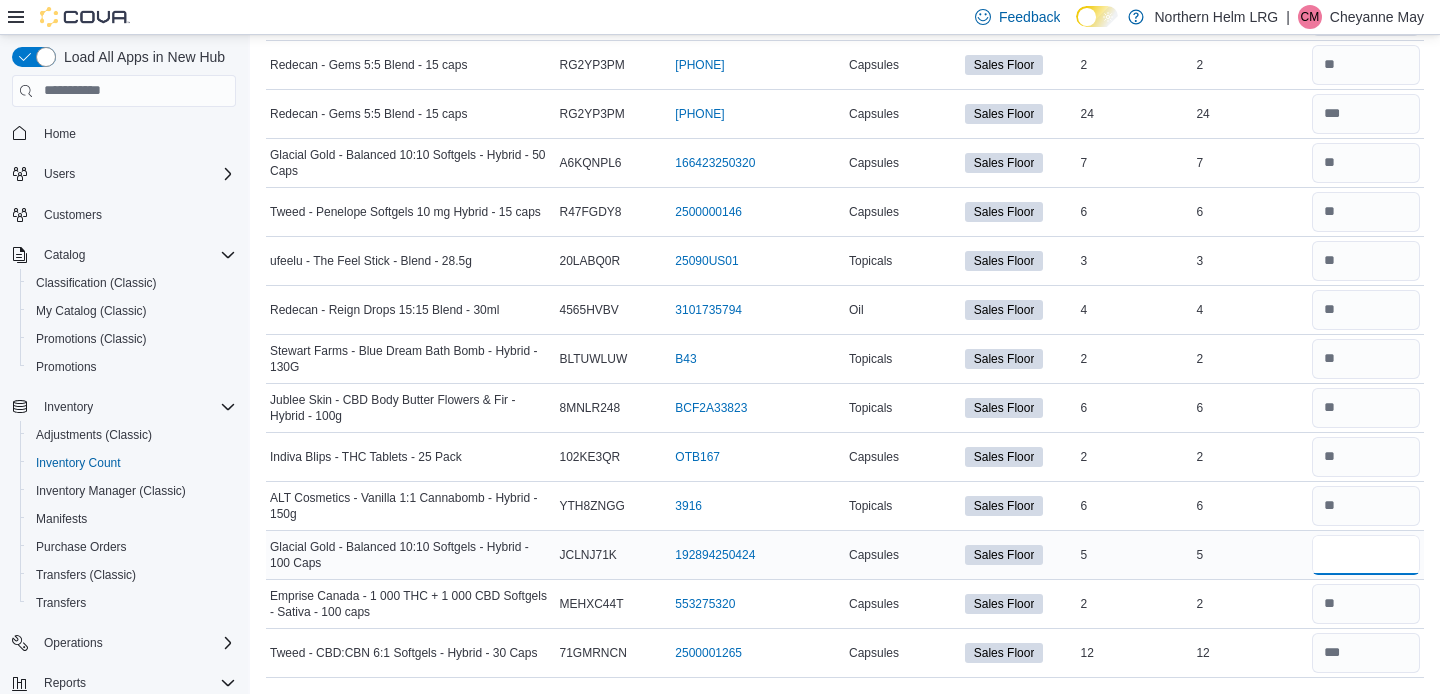 type on "*" 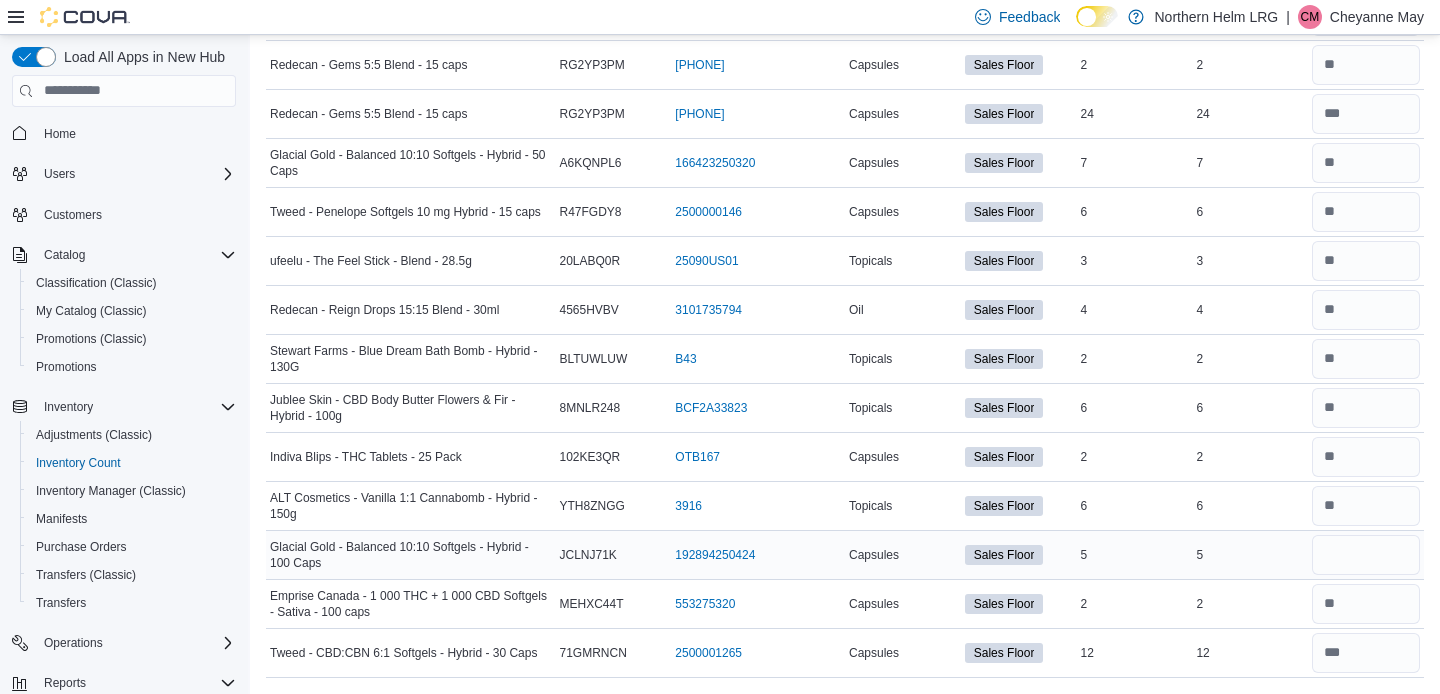 type 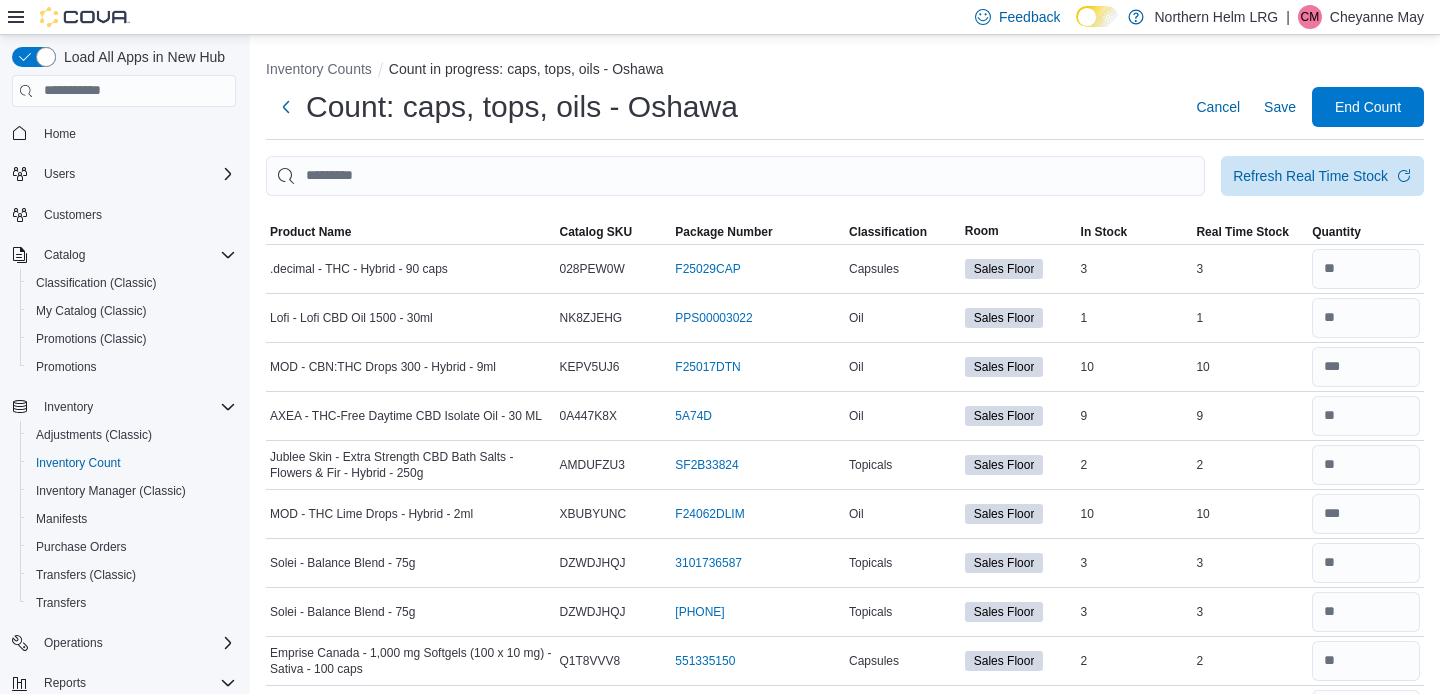 scroll, scrollTop: 0, scrollLeft: 0, axis: both 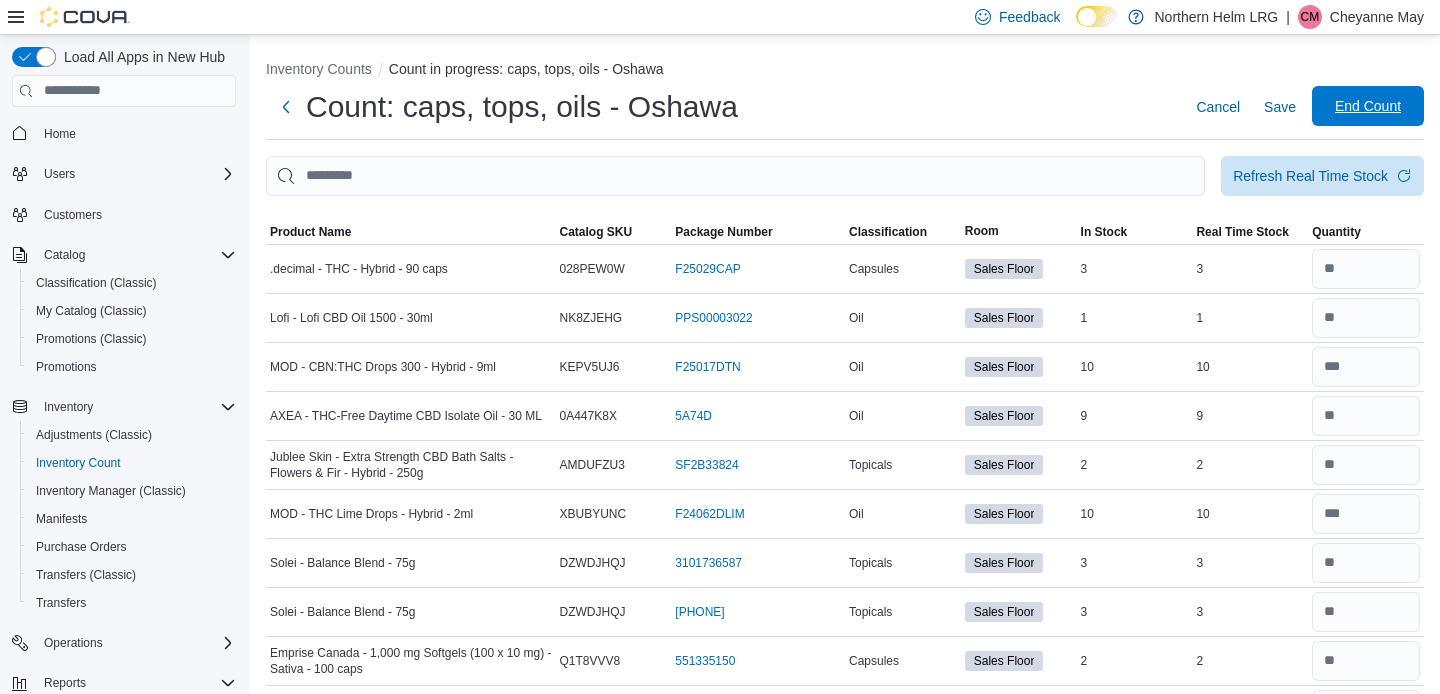 click on "End Count" at bounding box center [1368, 106] 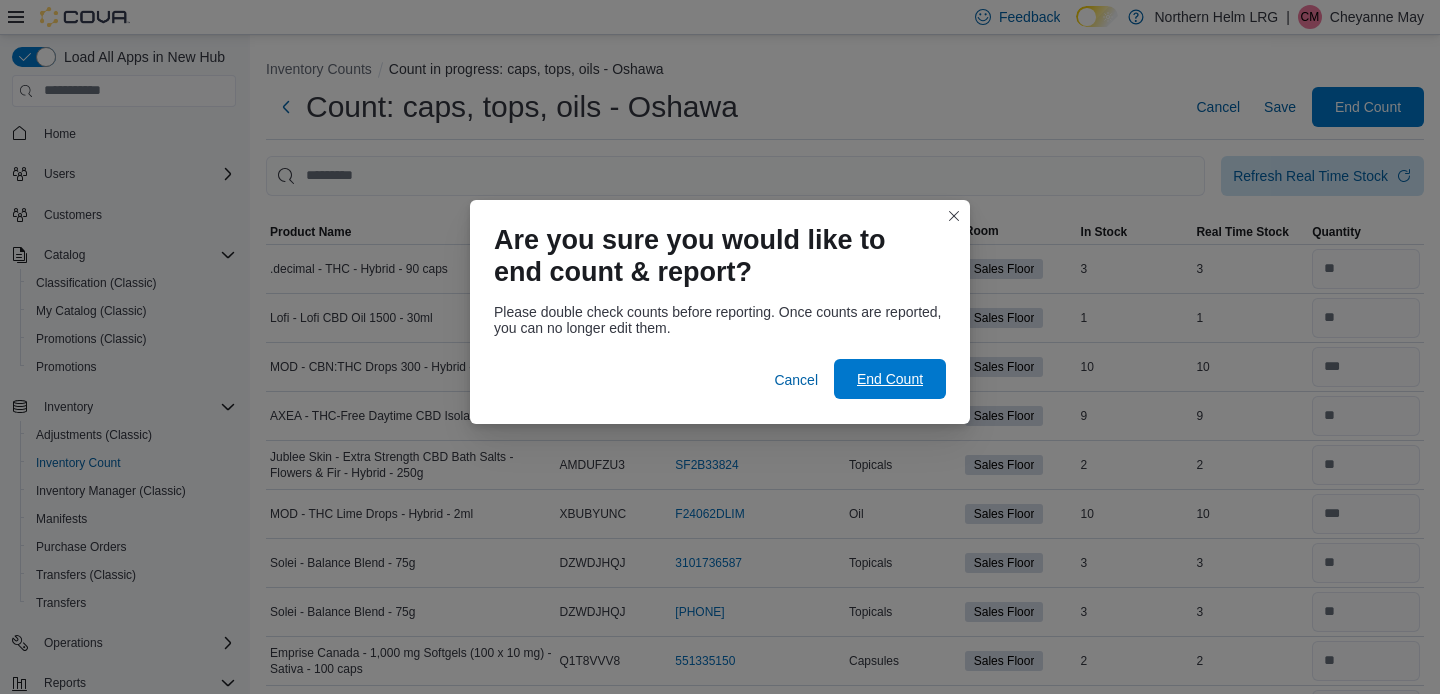 click on "End Count" at bounding box center [890, 379] 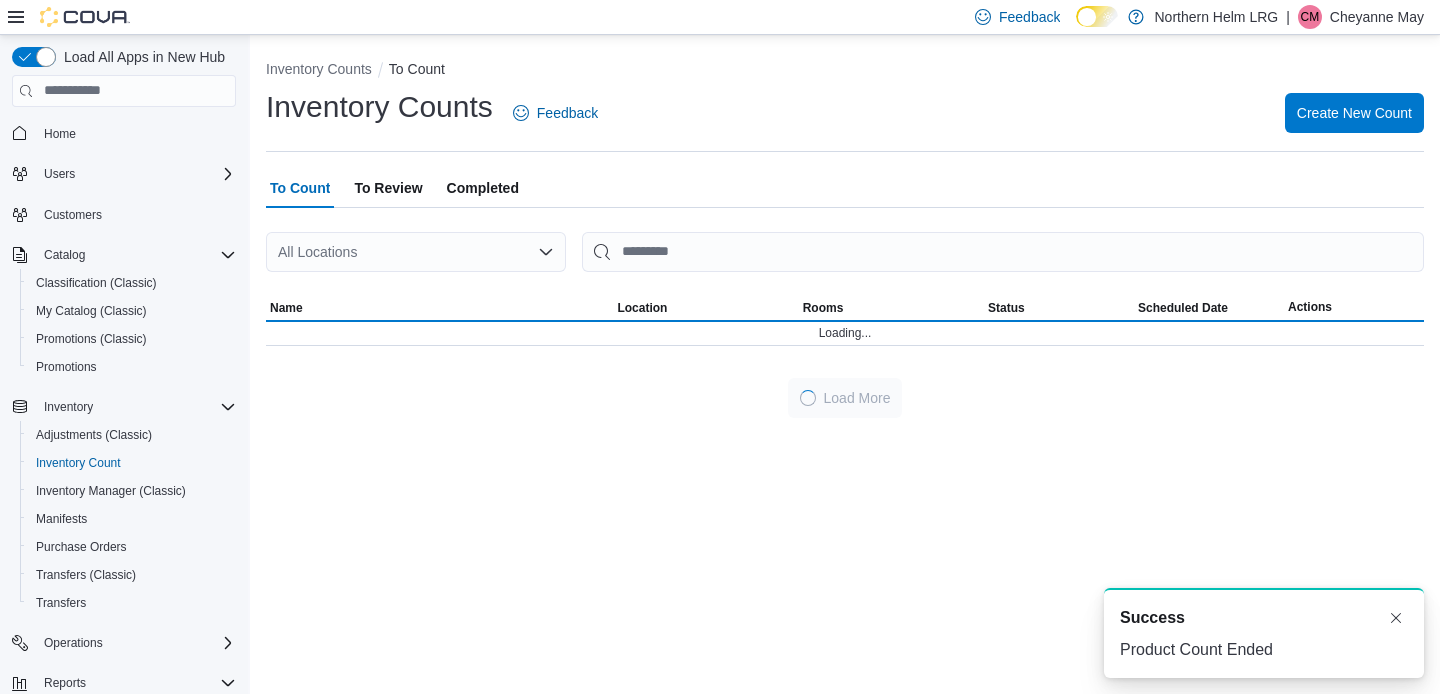scroll, scrollTop: 0, scrollLeft: 0, axis: both 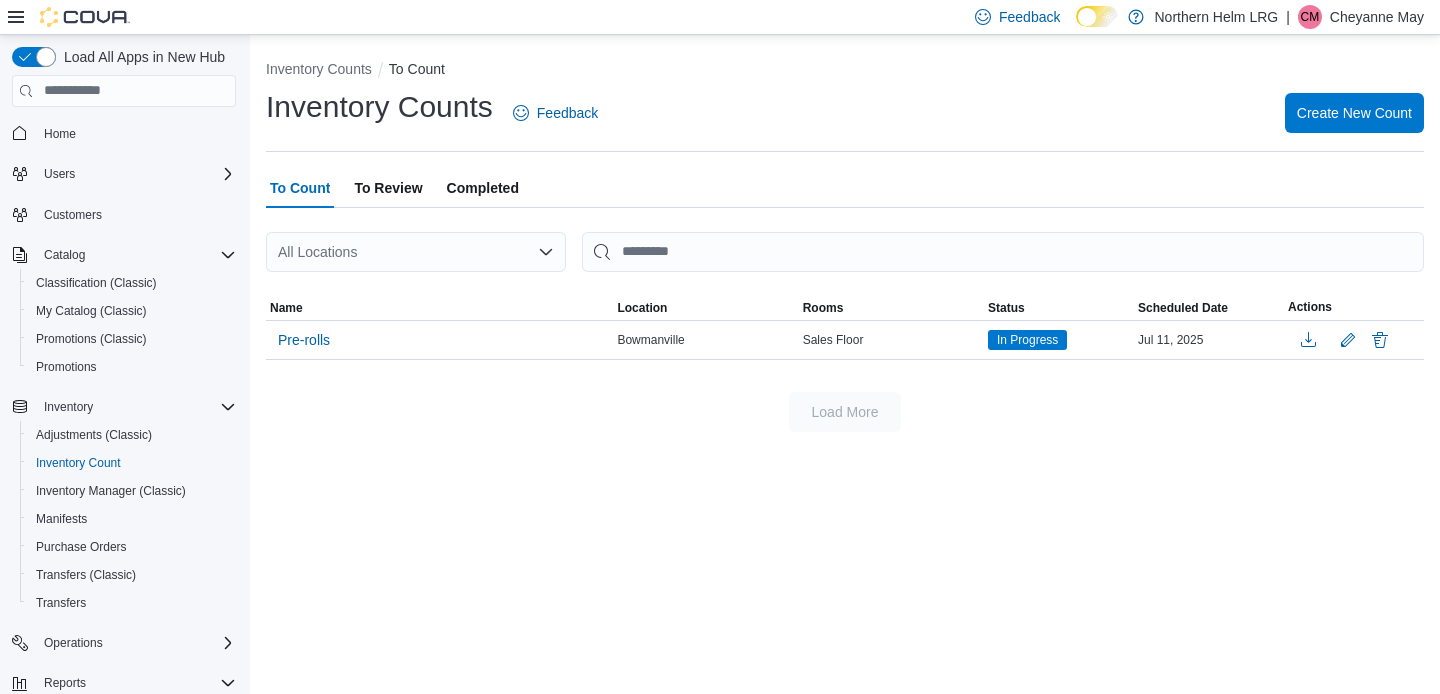click on "To Review" at bounding box center (388, 188) 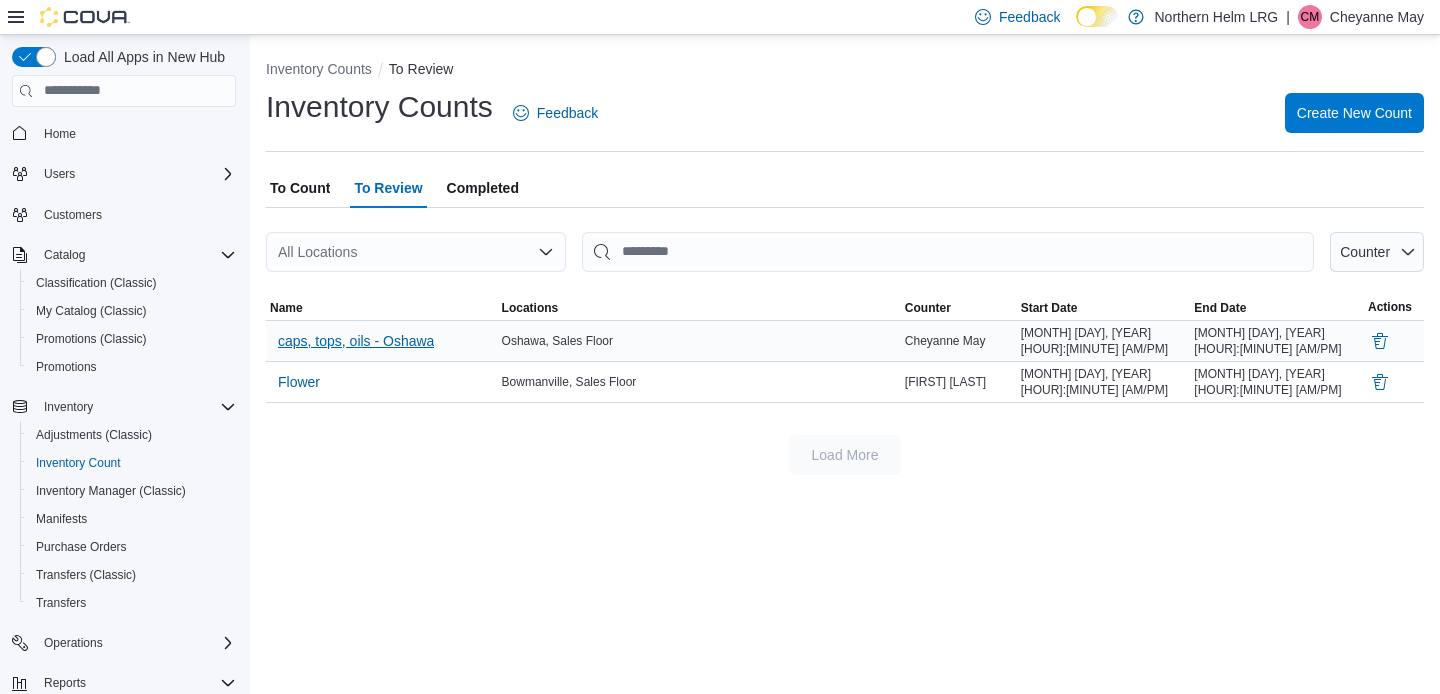 click on "caps, tops, oils - Oshawa" at bounding box center (356, 341) 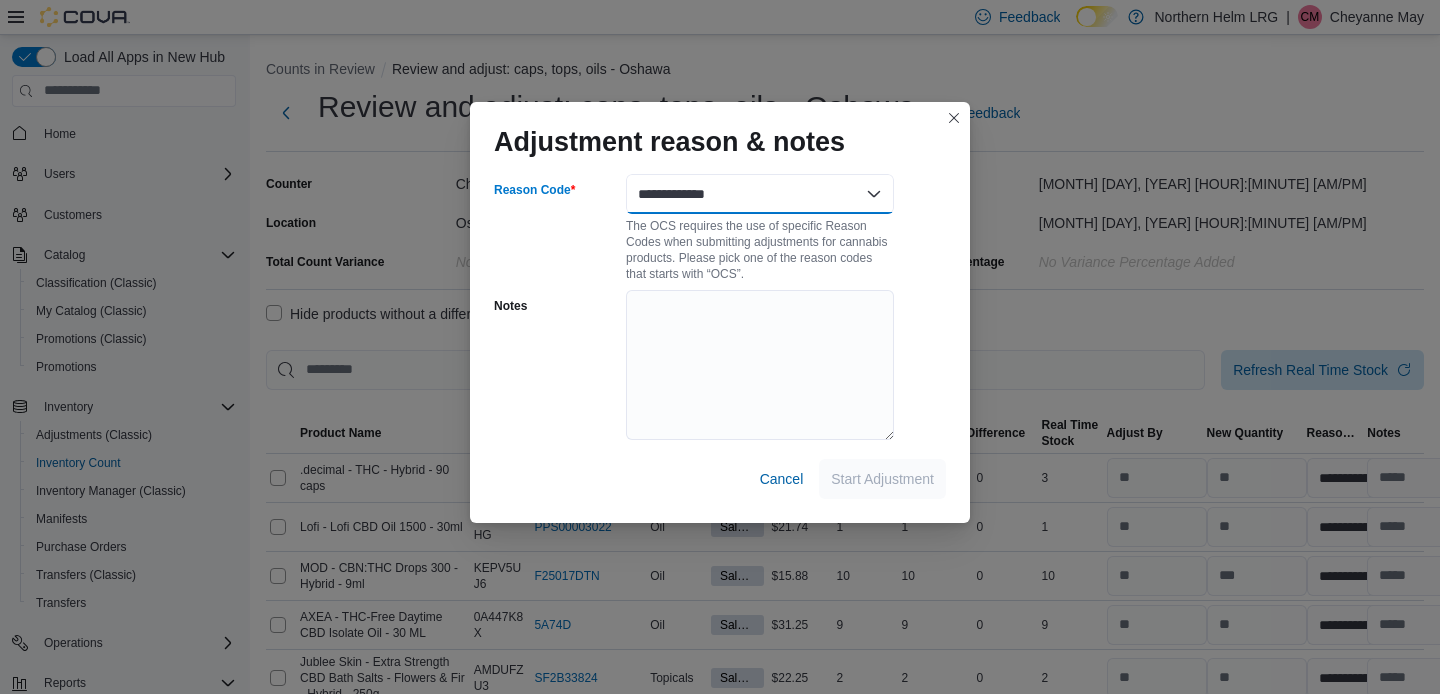 select on "**********" 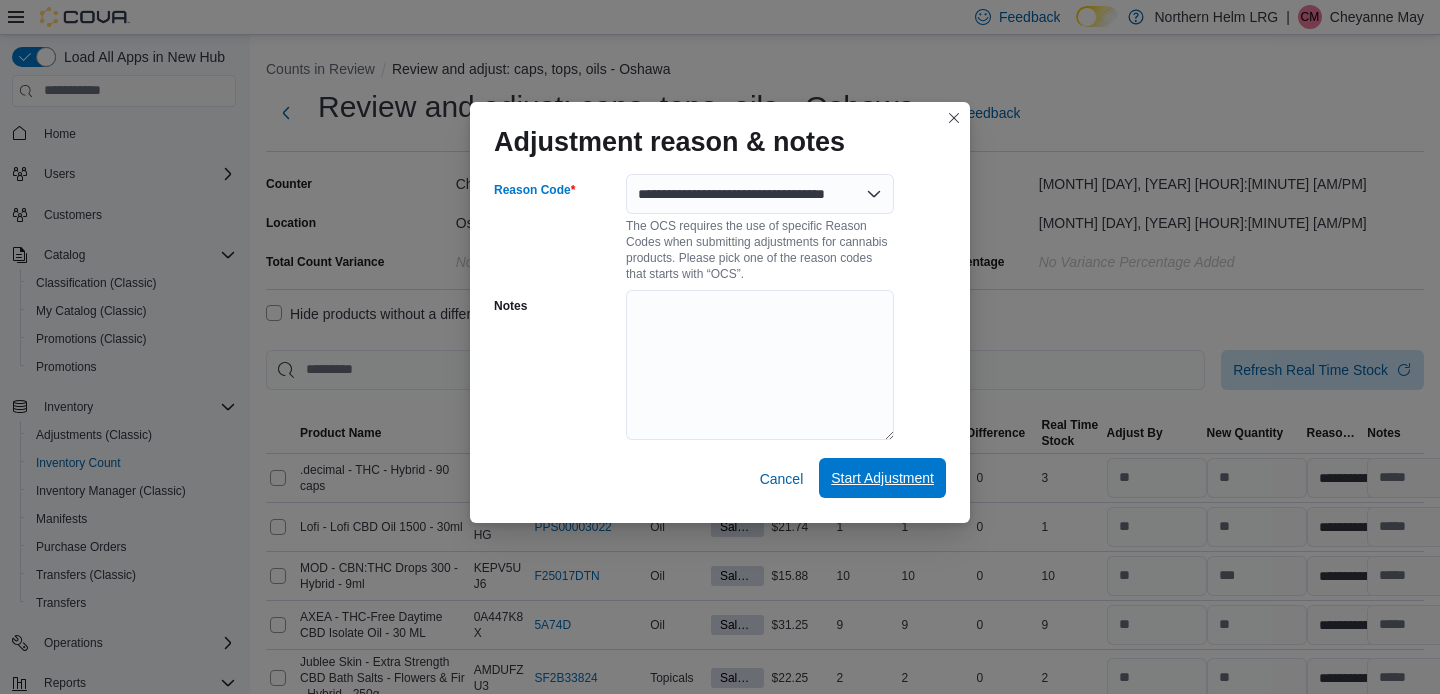 click on "Start Adjustment" at bounding box center [882, 478] 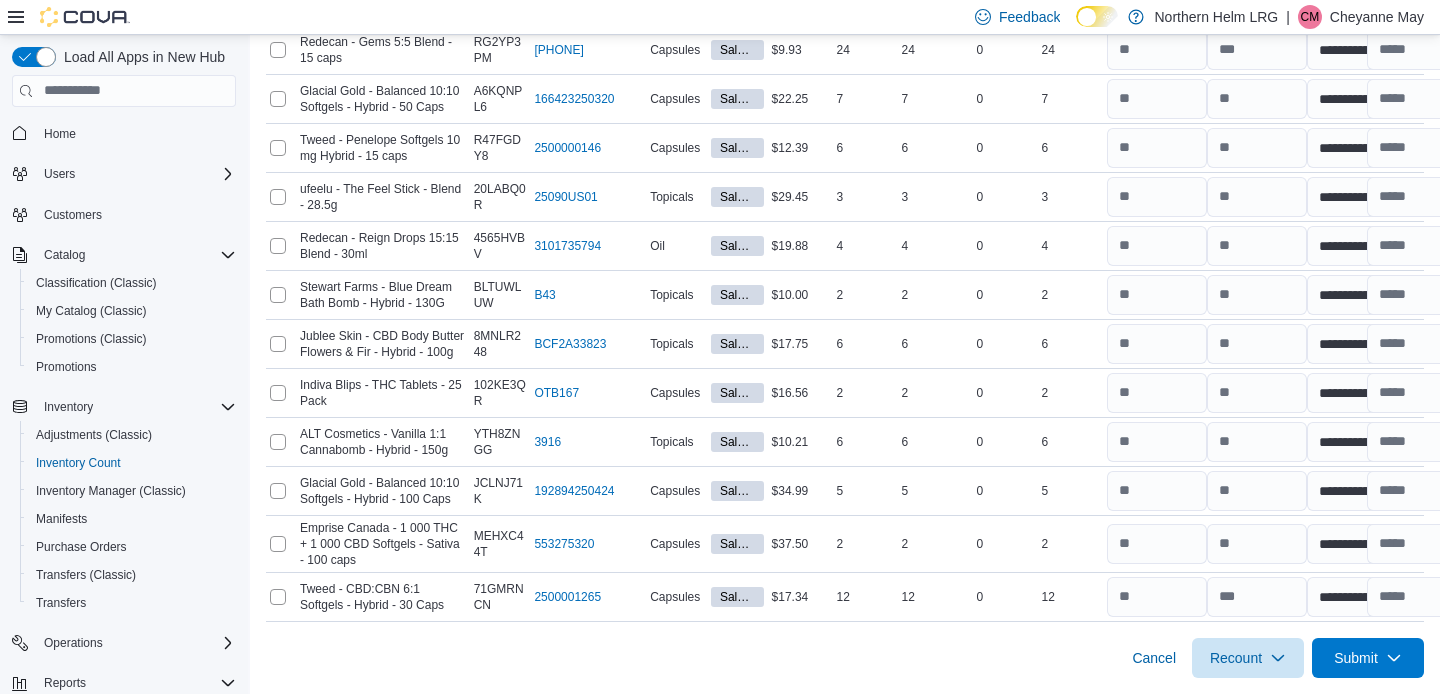 scroll, scrollTop: 1470, scrollLeft: 0, axis: vertical 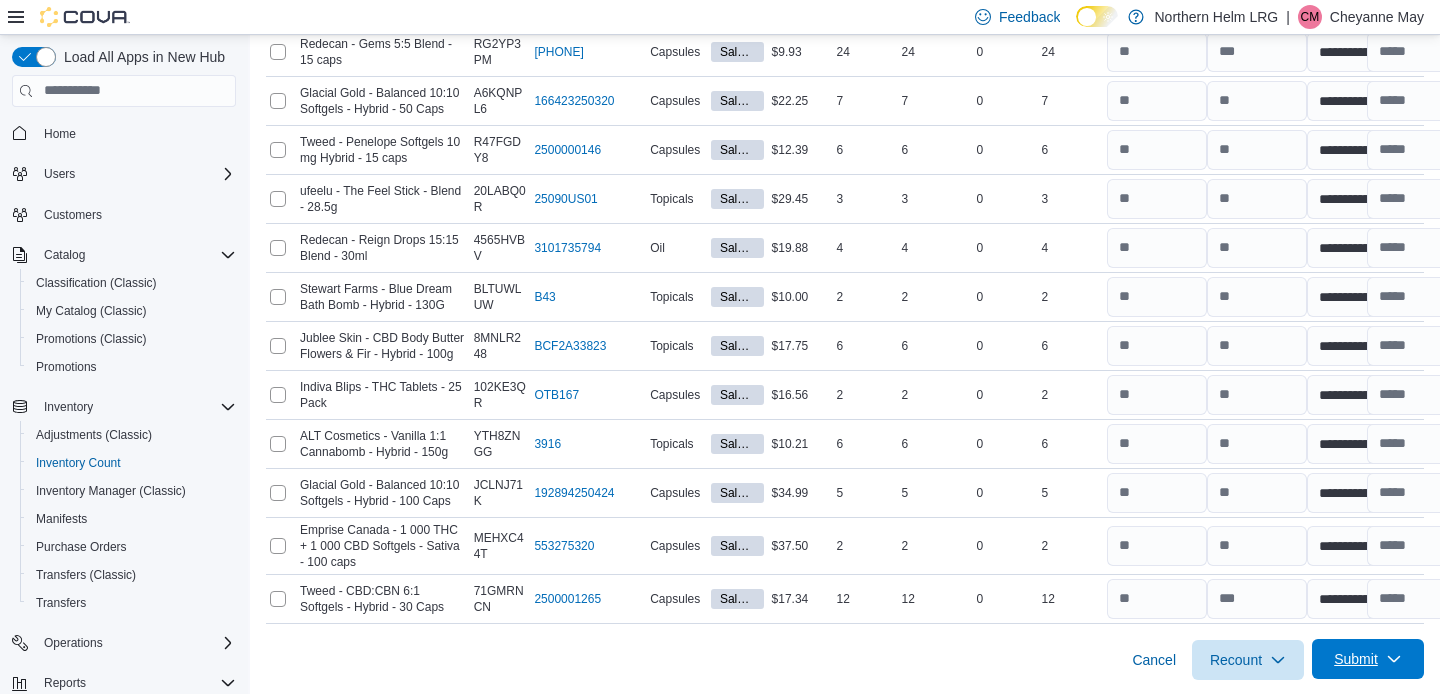 click on "Submit" at bounding box center [1356, 659] 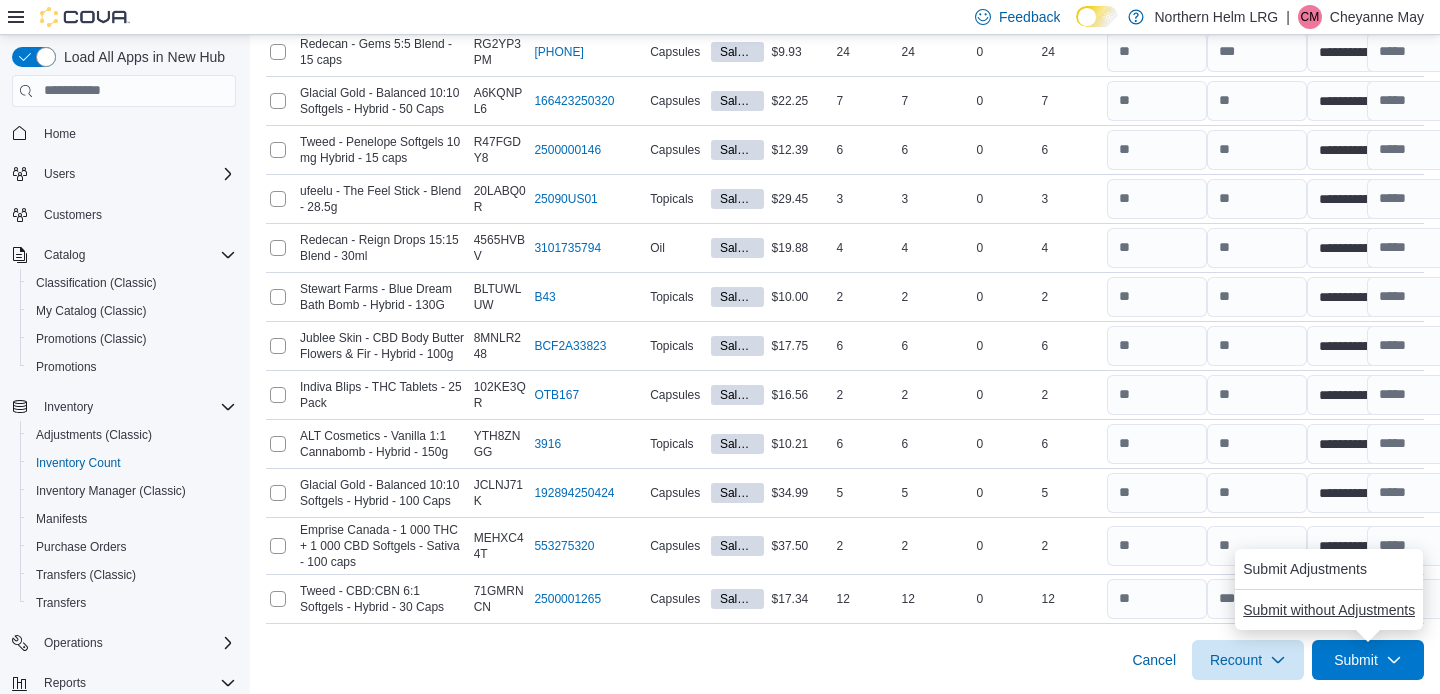 click on "Submit without Adjustments" at bounding box center (1329, 610) 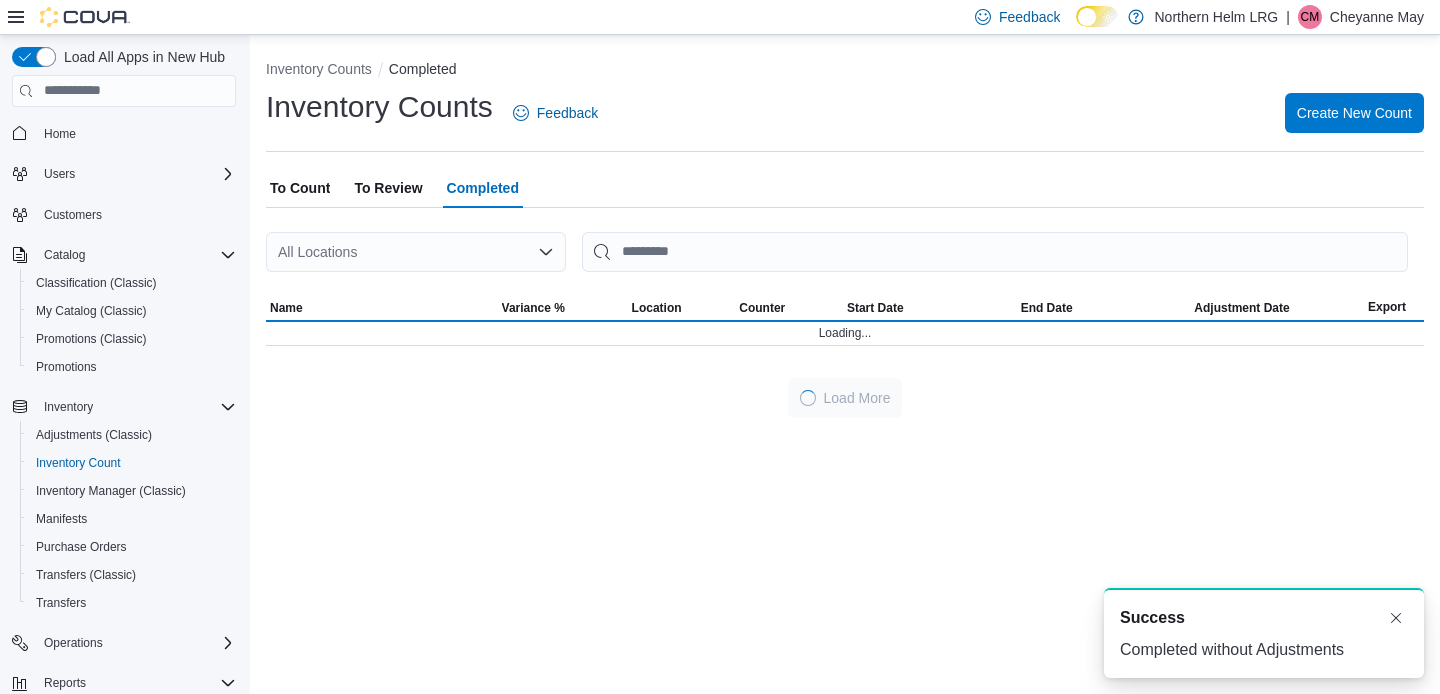 scroll, scrollTop: 0, scrollLeft: 0, axis: both 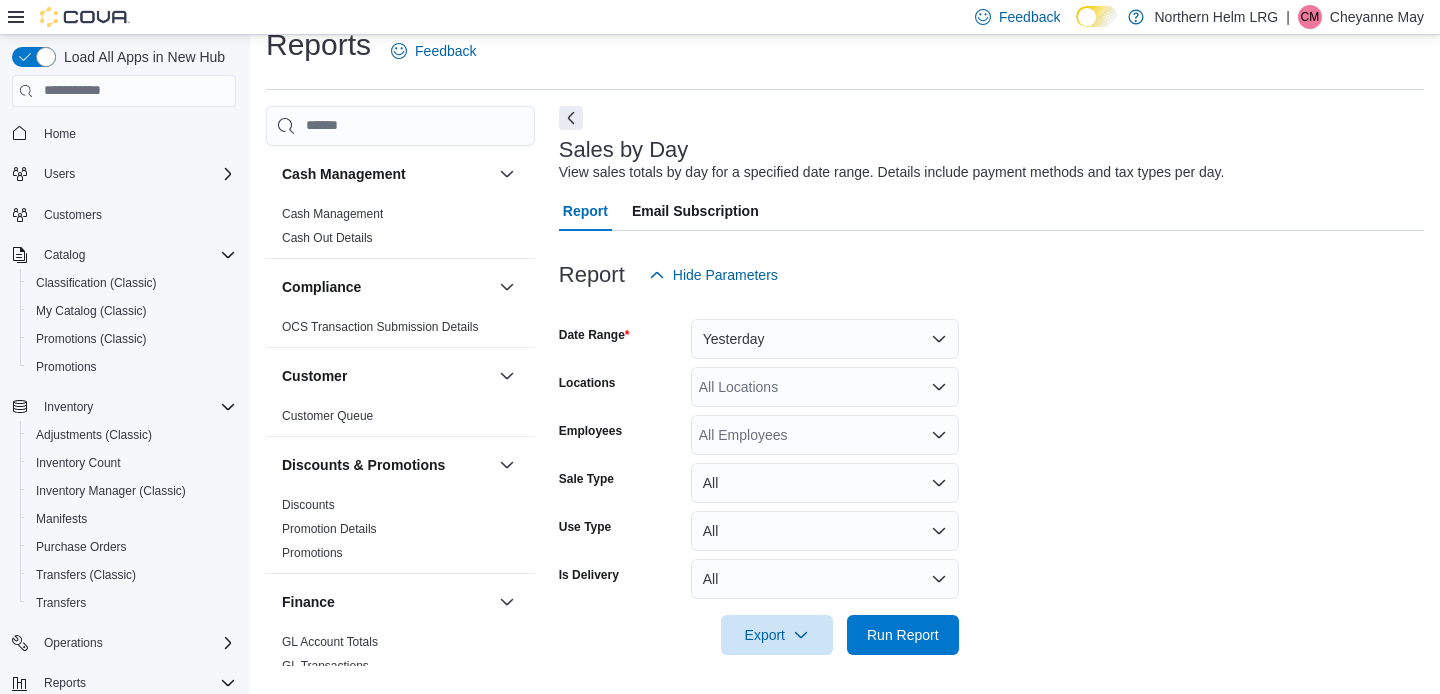 click on "Yesterday" at bounding box center [825, 339] 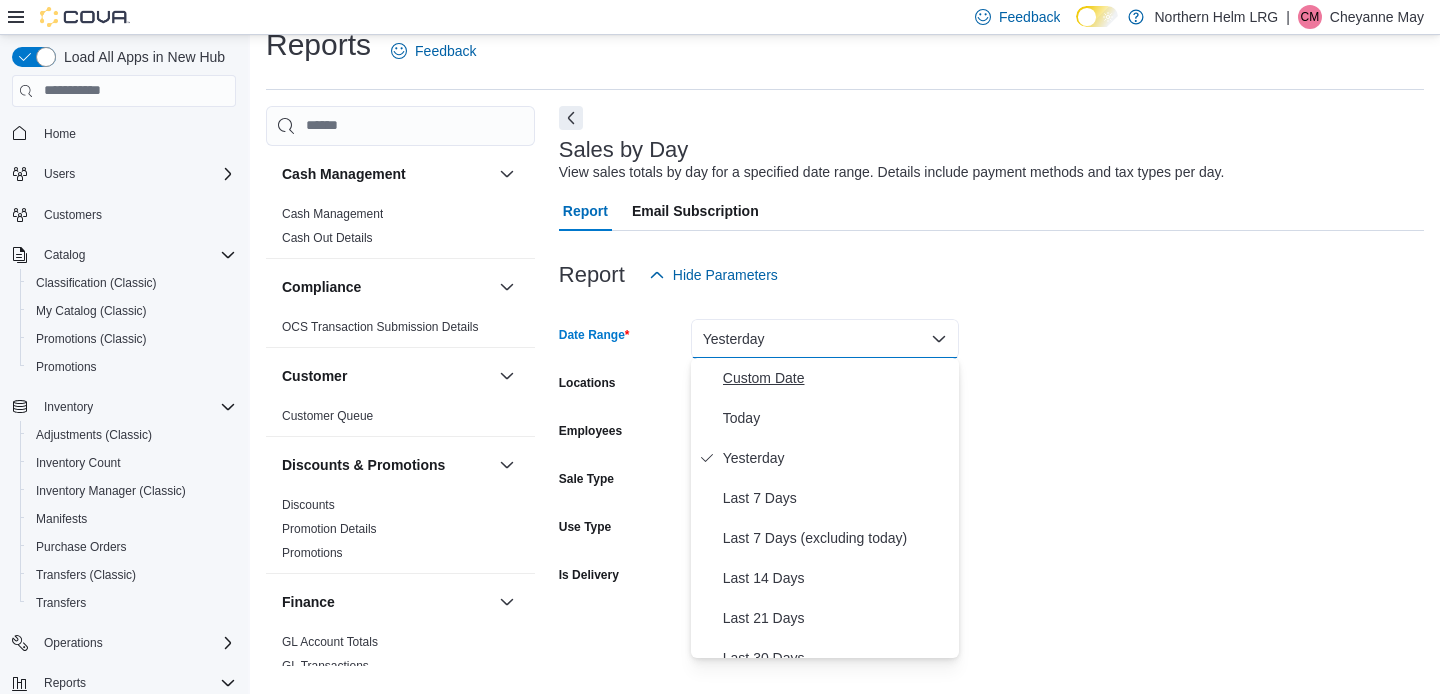 click on "Custom Date" at bounding box center [837, 378] 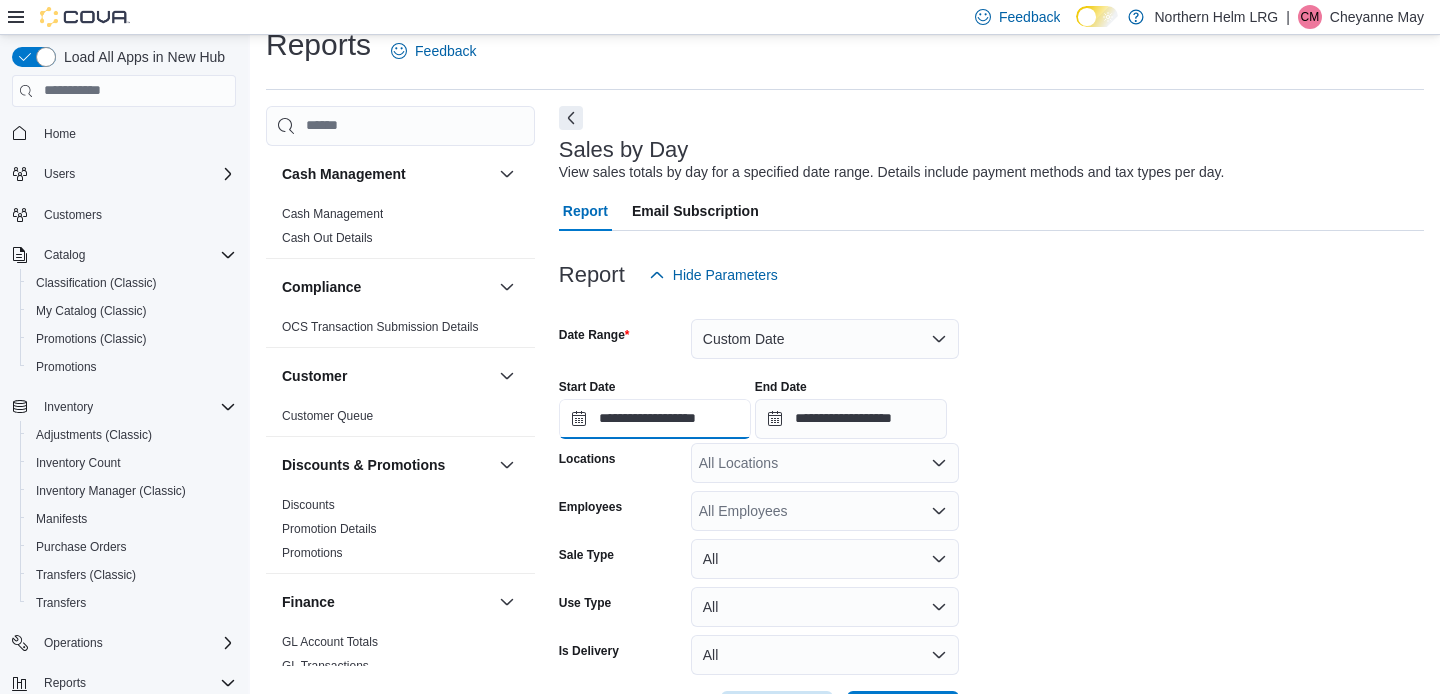 click on "**********" at bounding box center (655, 419) 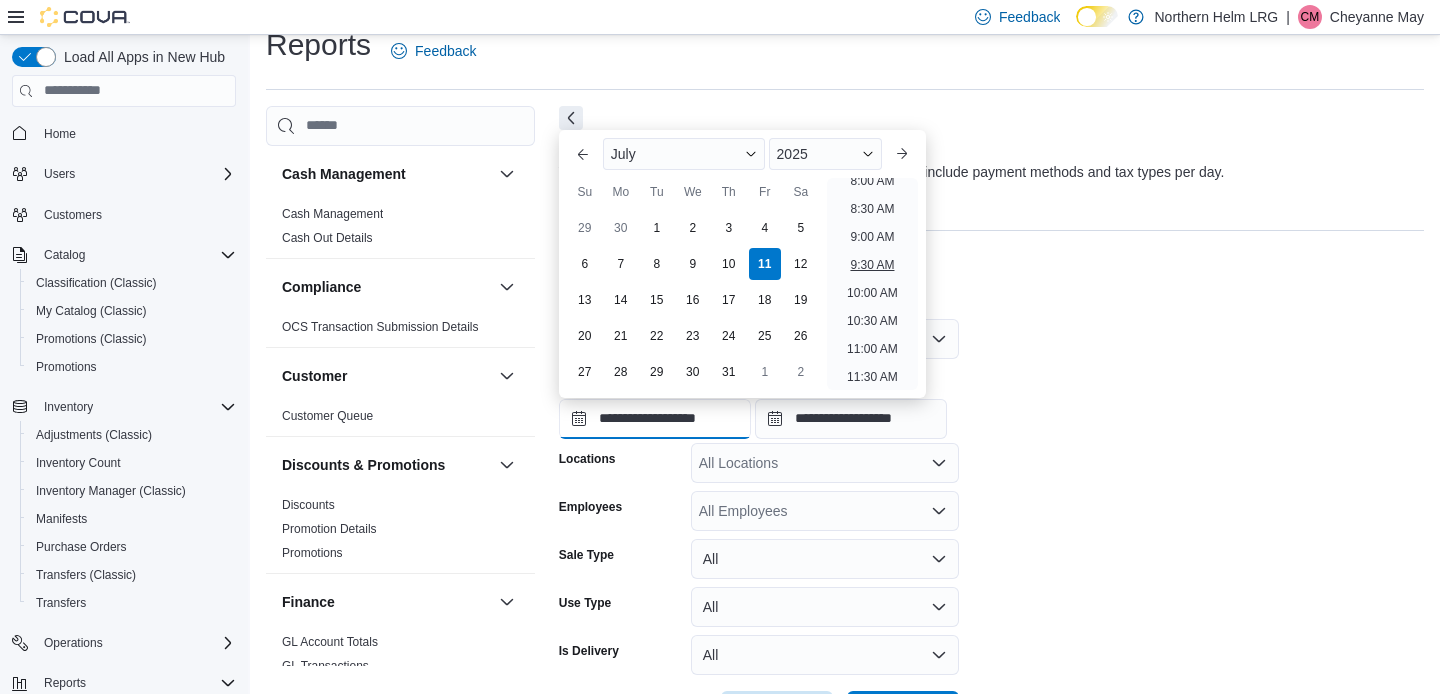 scroll, scrollTop: 451, scrollLeft: 0, axis: vertical 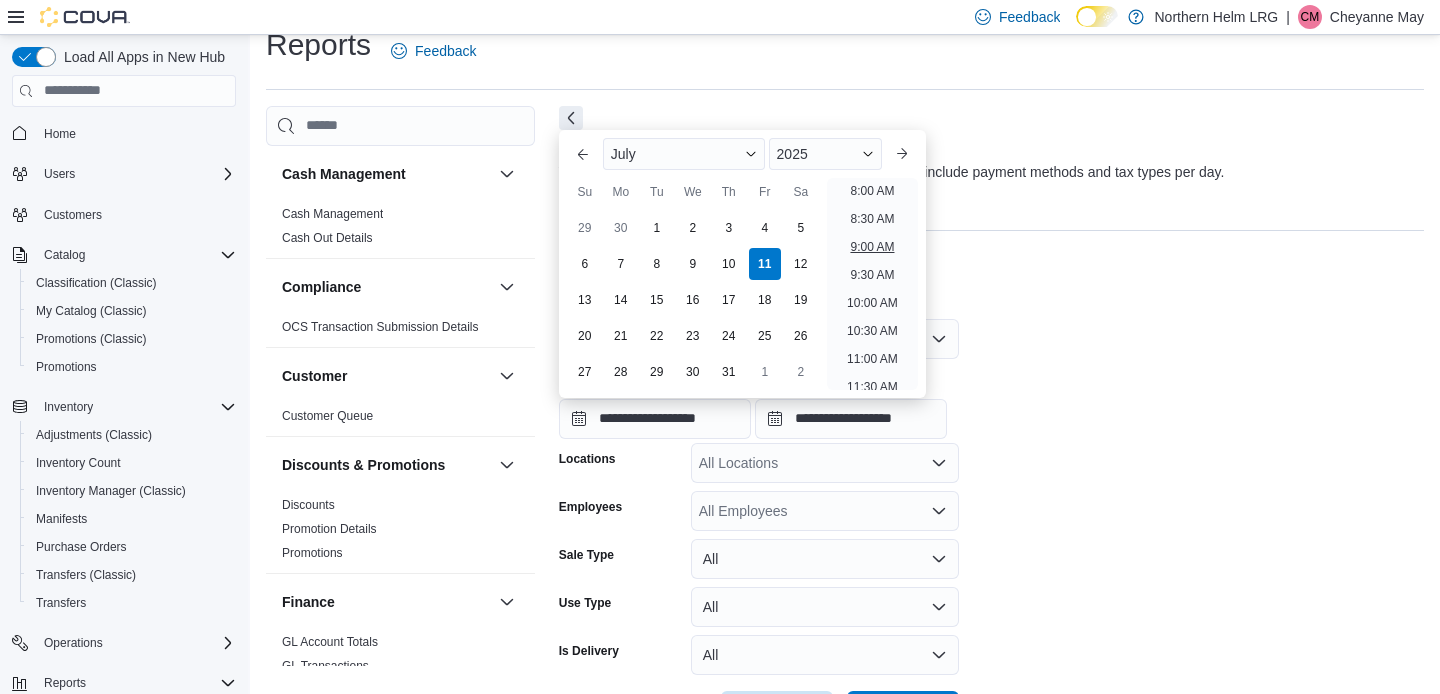 click on "9:00 AM" at bounding box center [872, 247] 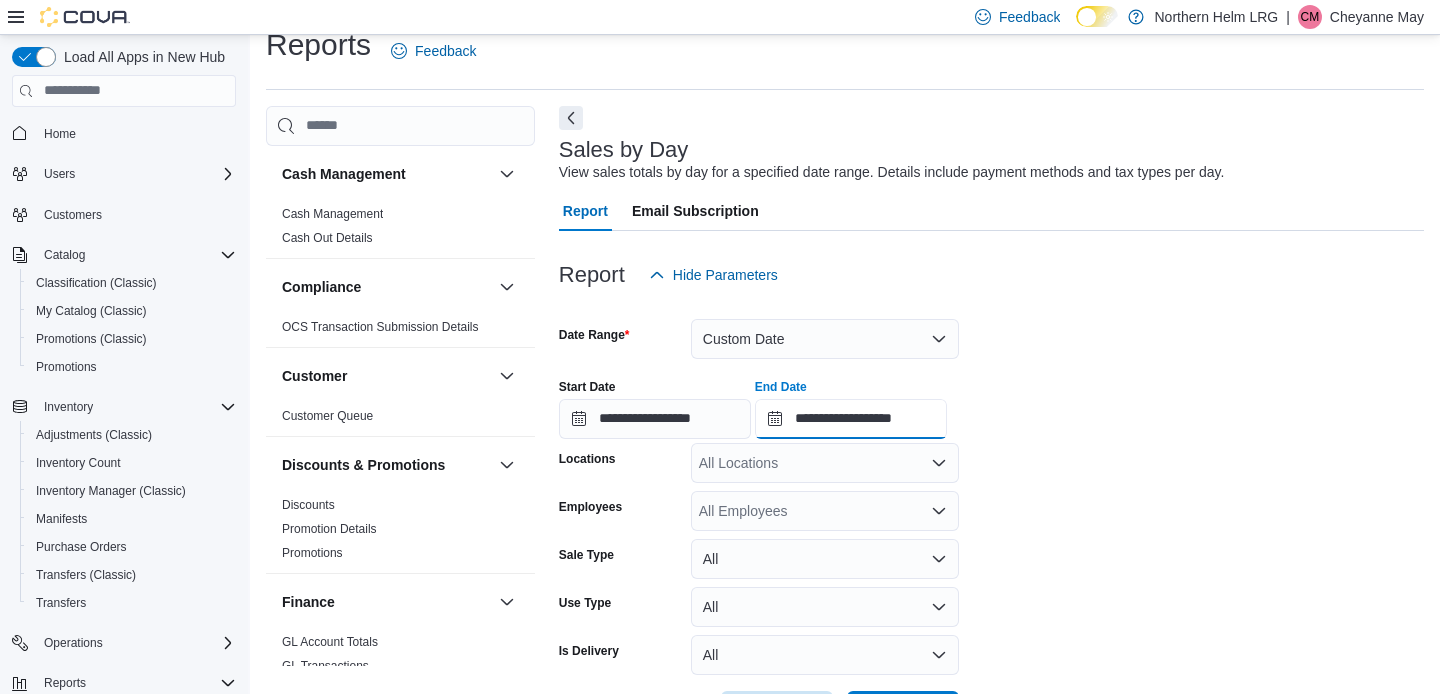 click on "**********" at bounding box center (851, 419) 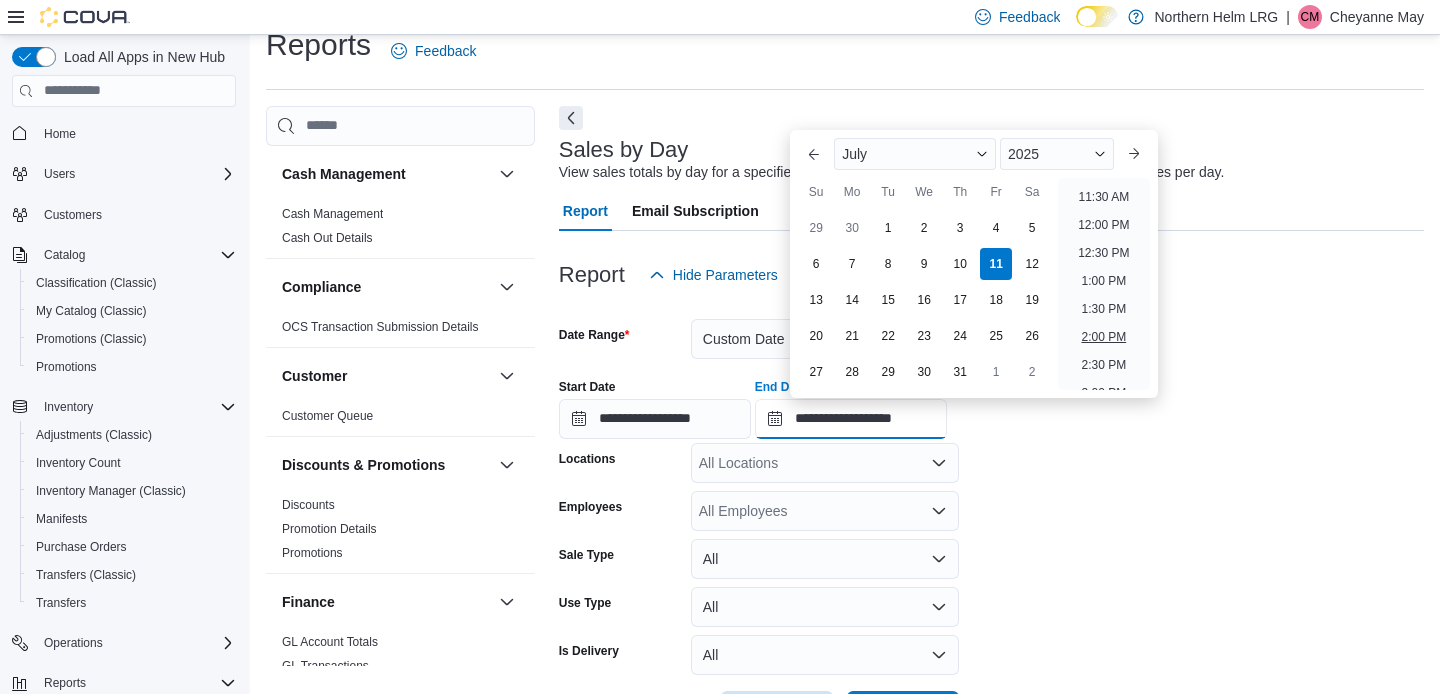 scroll, scrollTop: 637, scrollLeft: 0, axis: vertical 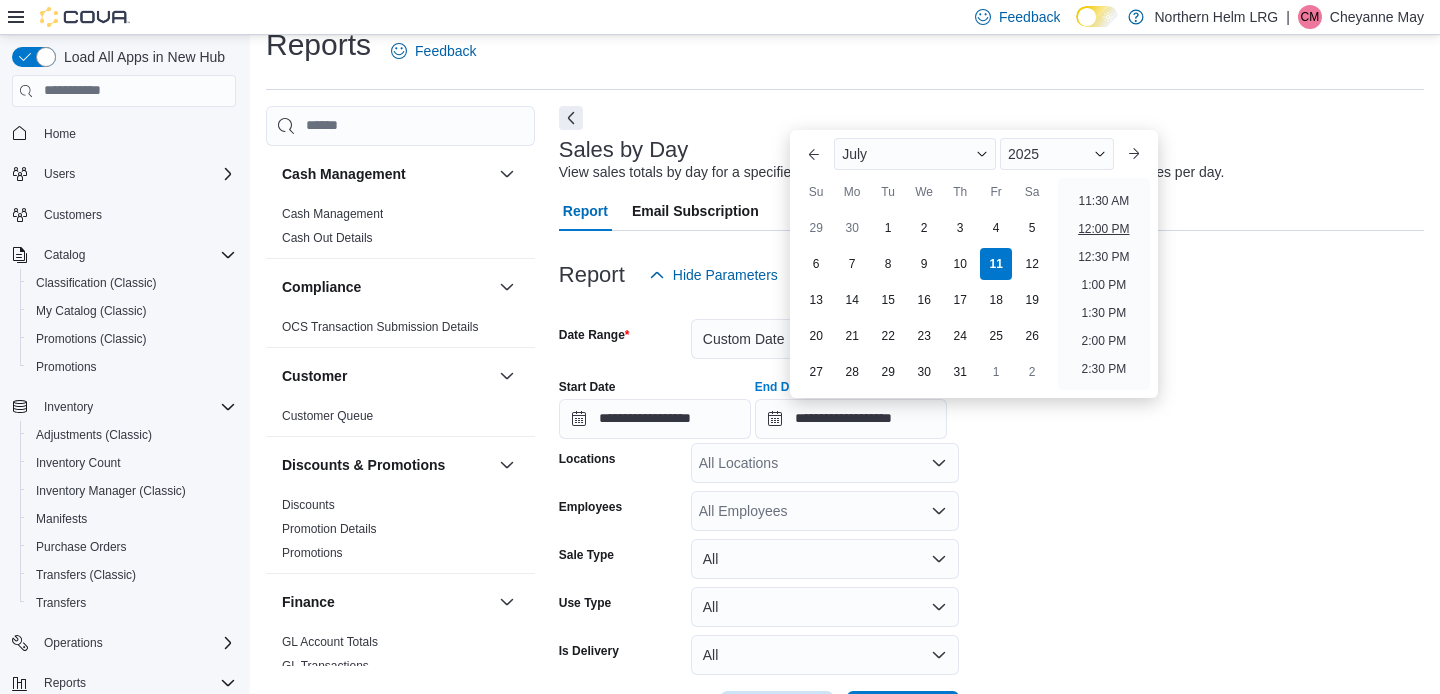 click on "12:00 PM" at bounding box center [1103, 229] 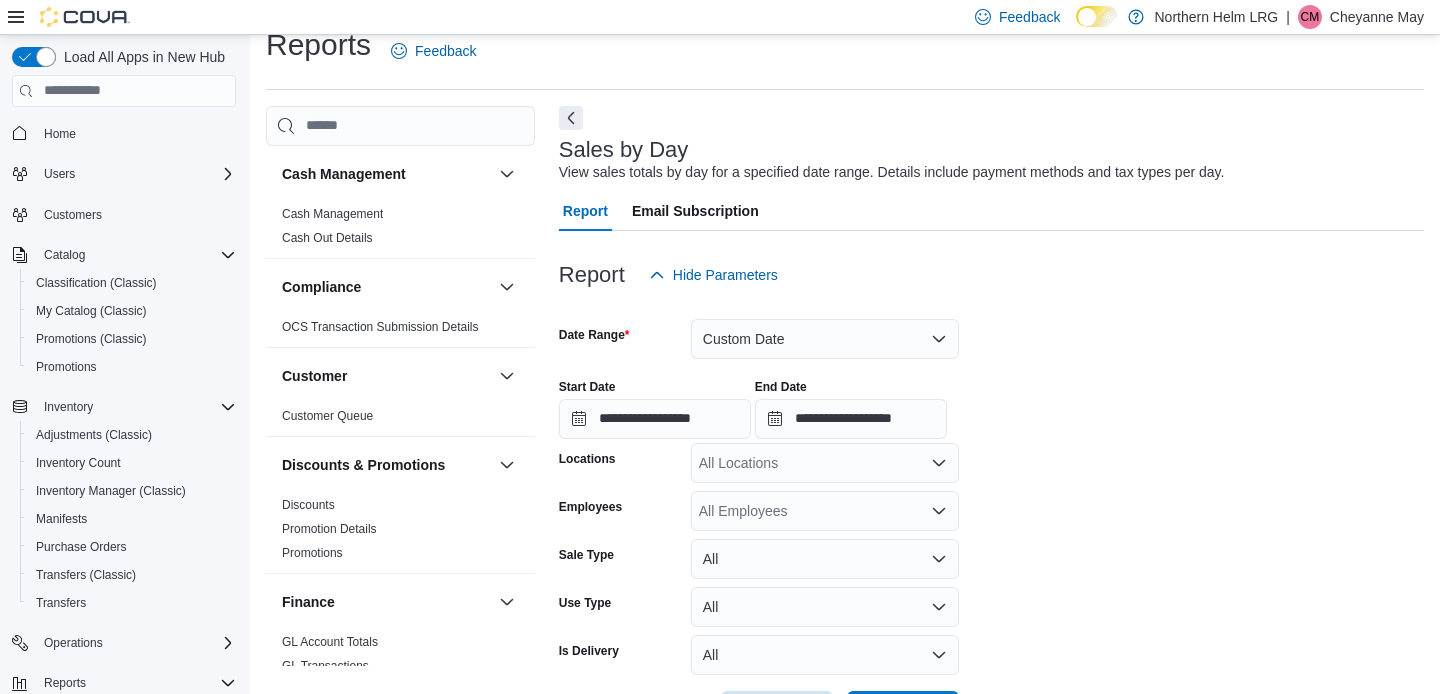 click on "All Locations" at bounding box center [825, 463] 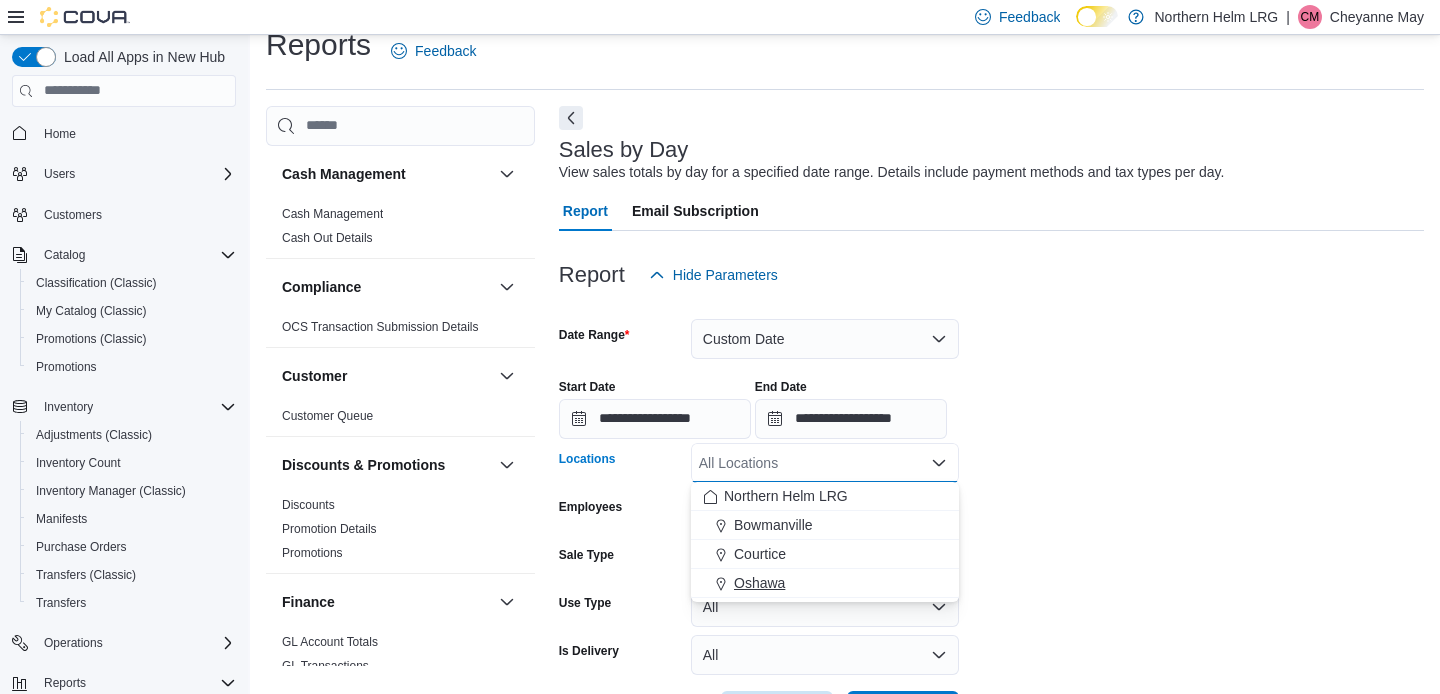 click on "Oshawa" at bounding box center [825, 583] 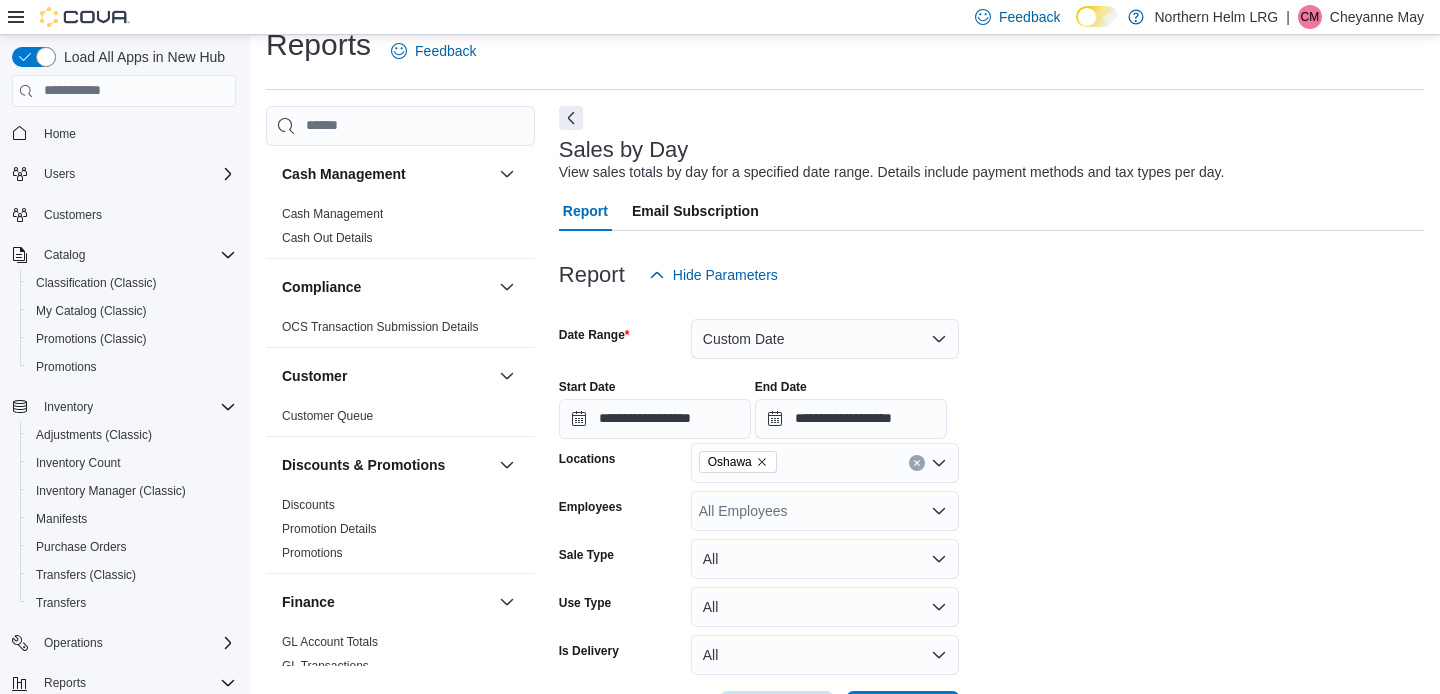 click on "**********" at bounding box center (991, 513) 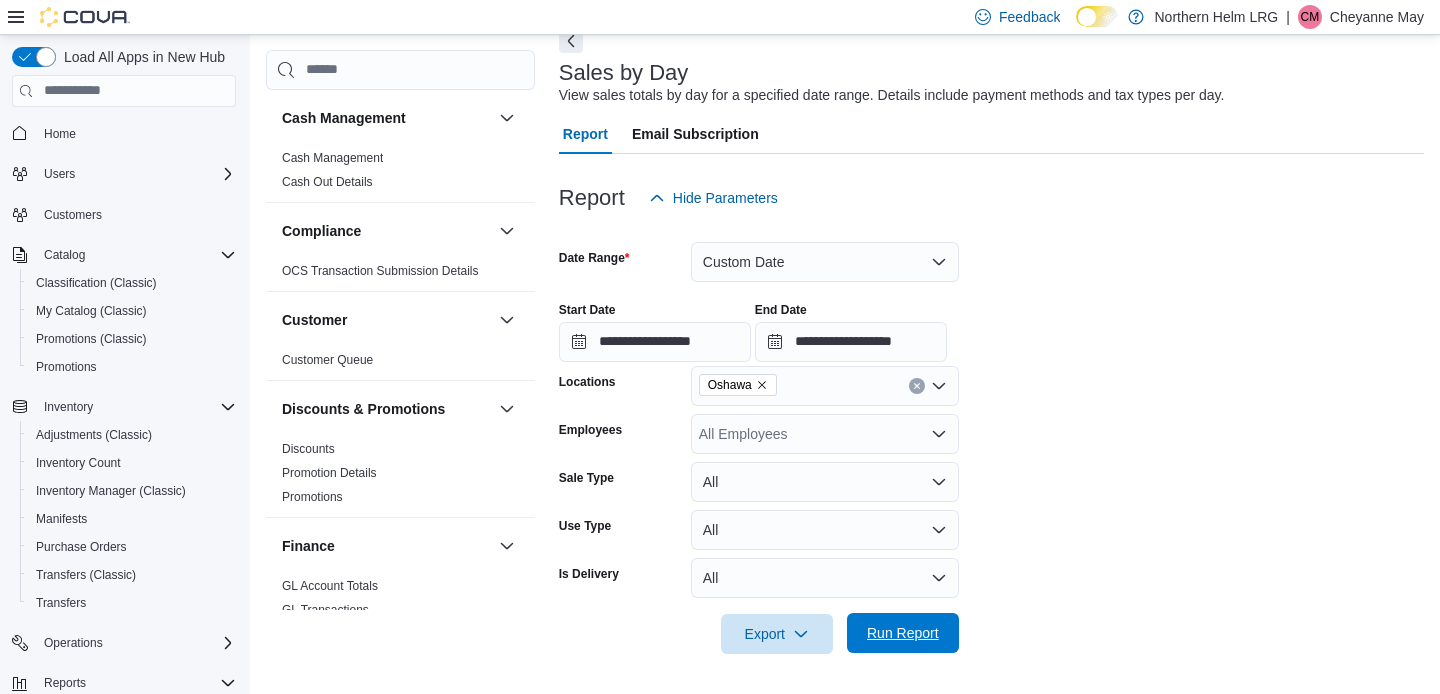 scroll, scrollTop: 102, scrollLeft: 0, axis: vertical 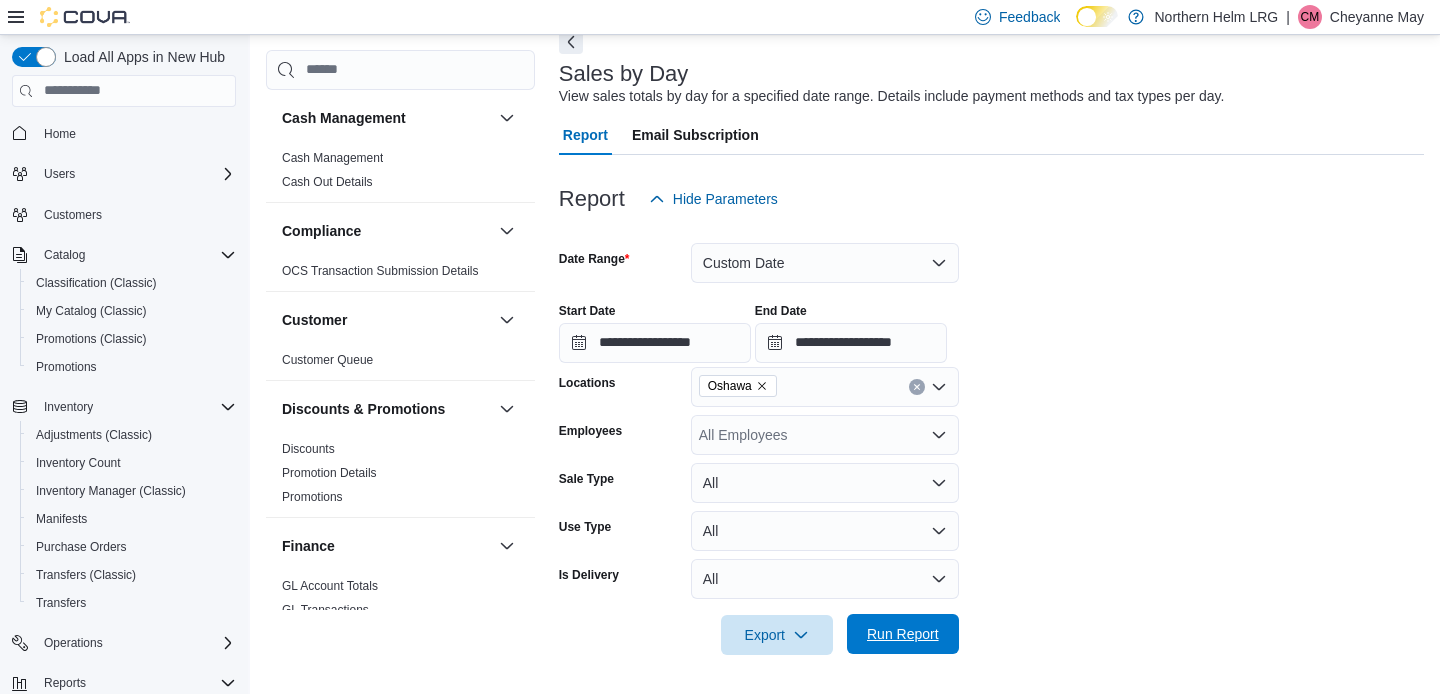 click on "Run Report" at bounding box center [903, 634] 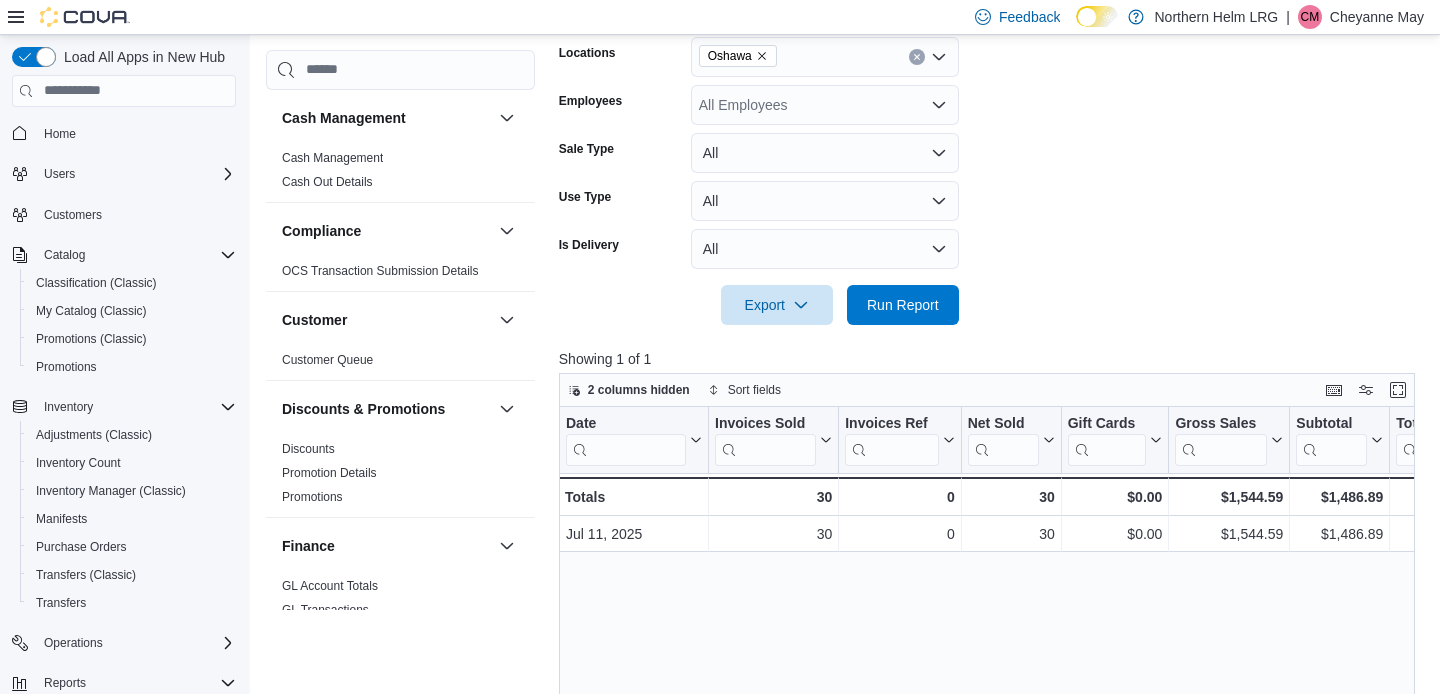 scroll, scrollTop: 447, scrollLeft: 0, axis: vertical 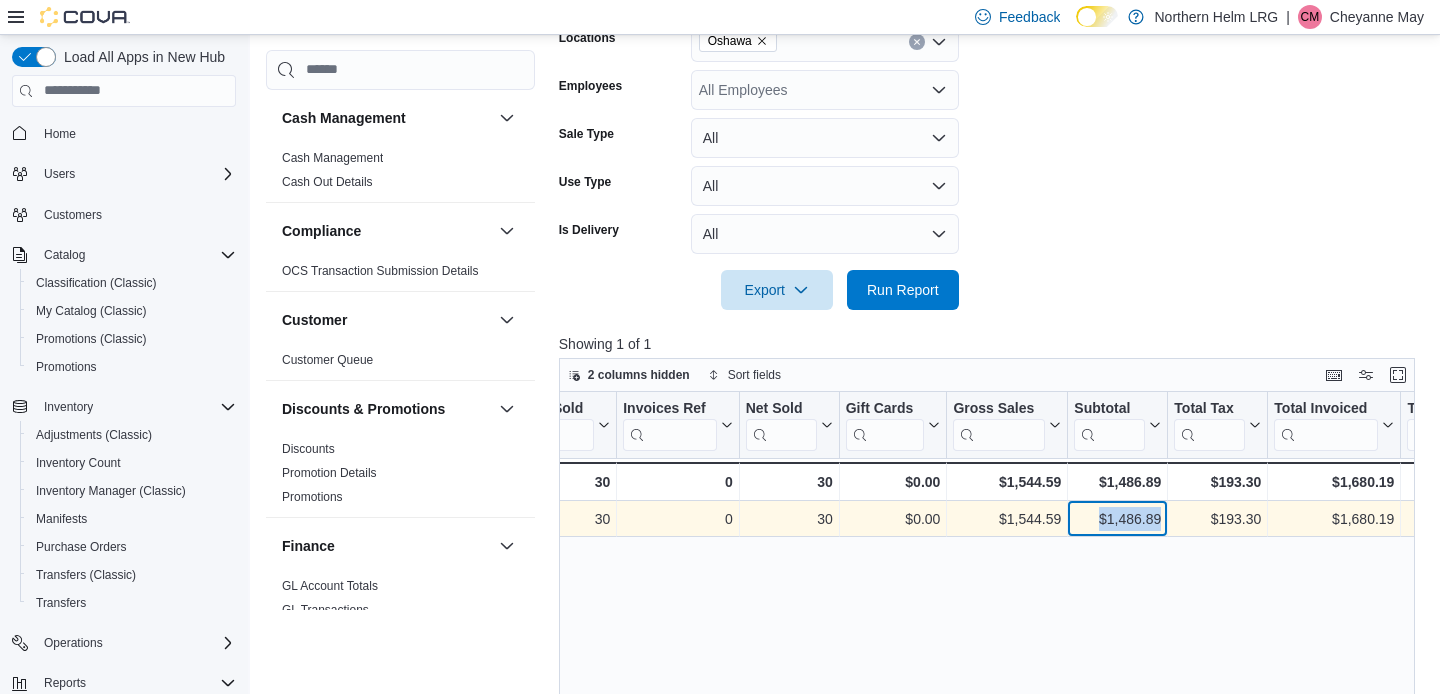 drag, startPoint x: 1093, startPoint y: 521, endPoint x: 1159, endPoint y: 512, distance: 66.61081 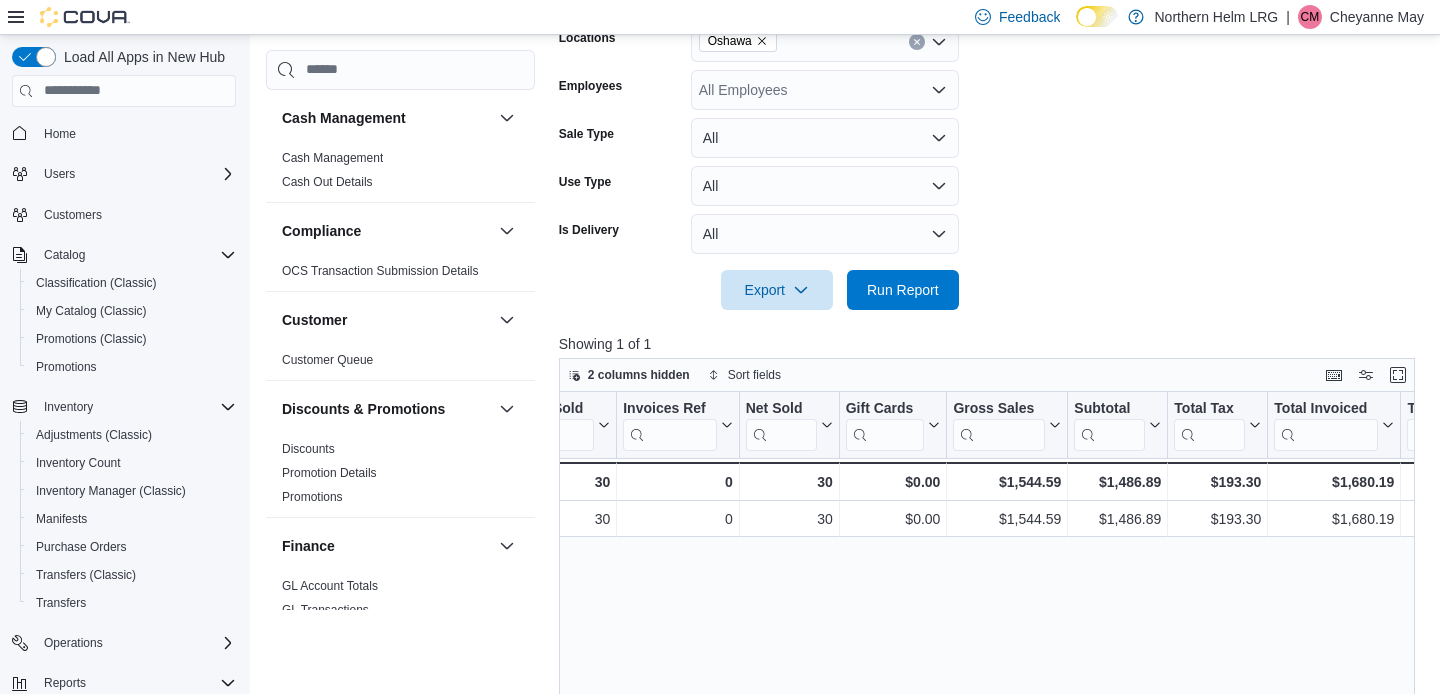 click on "Date Click to view column header actions Invoices Sold Click to view column header actions Invoices Ref Click to view column header actions Net Sold Click to view column header actions Gift Cards Click to view column header actions Gross Sales Click to view column header actions Subtotal Click to view column header actions Total Tax Click to view column header actions Total Invoiced Click to view column header actions Total Cost Click to view column header actions Gross Profit Click to view column header actions Gross Margin Click to view column header actions Total Discount Click to view column header actions Items Per Transaction Click to view column header actions Qty Per Transaction Click to view column header actions Transaction Average Click to view column header actions Cash Click to view column header actions Debit Click to view column header actions Dutchie Online Payment Click to view column header actions Canada HST Click to view column header actions Tips Click to view column header actions -  30" at bounding box center (987, 652) 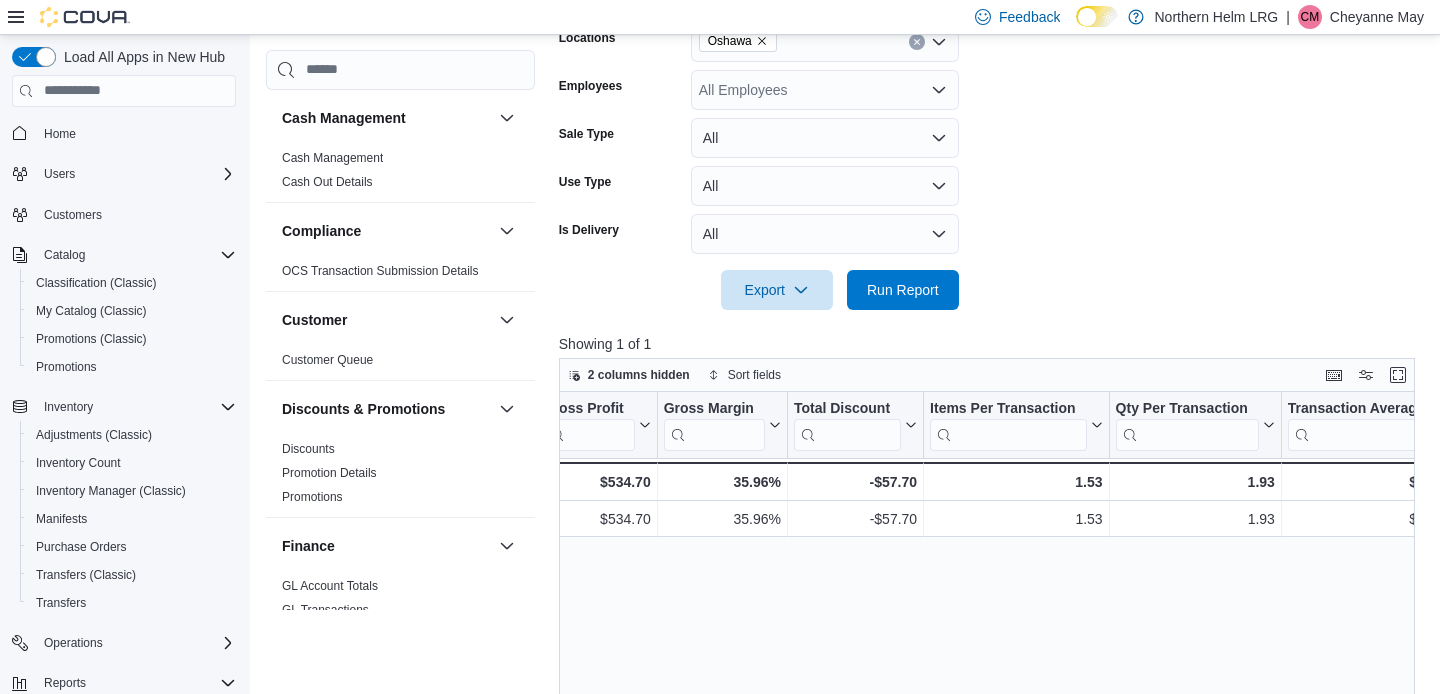 scroll, scrollTop: 0, scrollLeft: 1208, axis: horizontal 